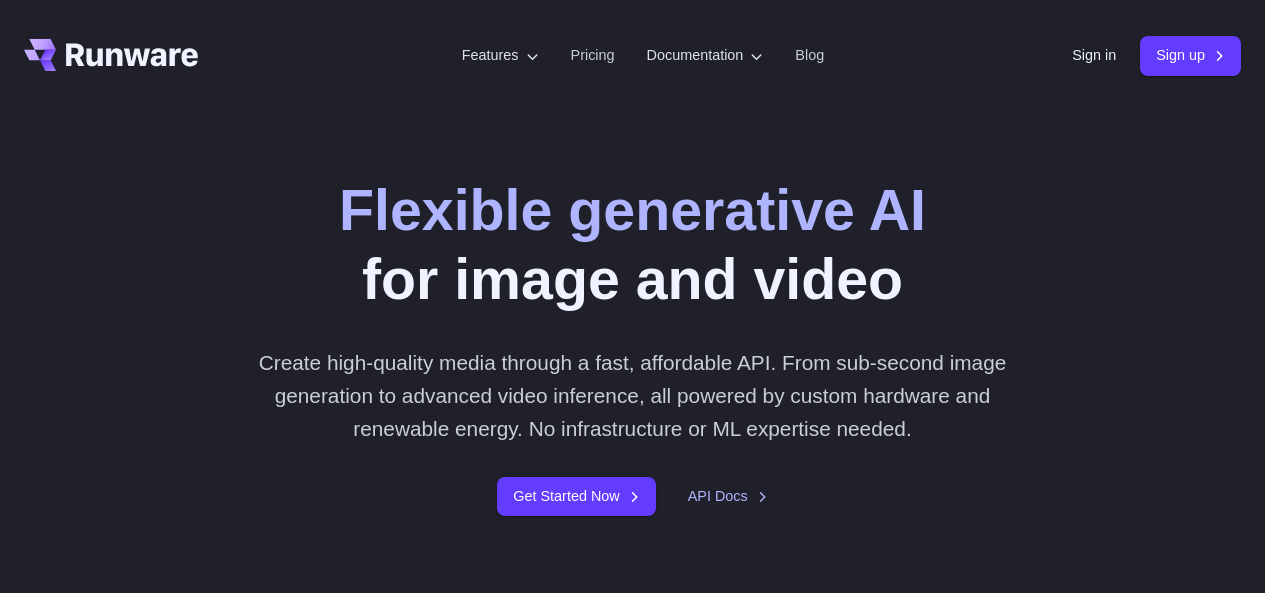 scroll, scrollTop: 0, scrollLeft: 0, axis: both 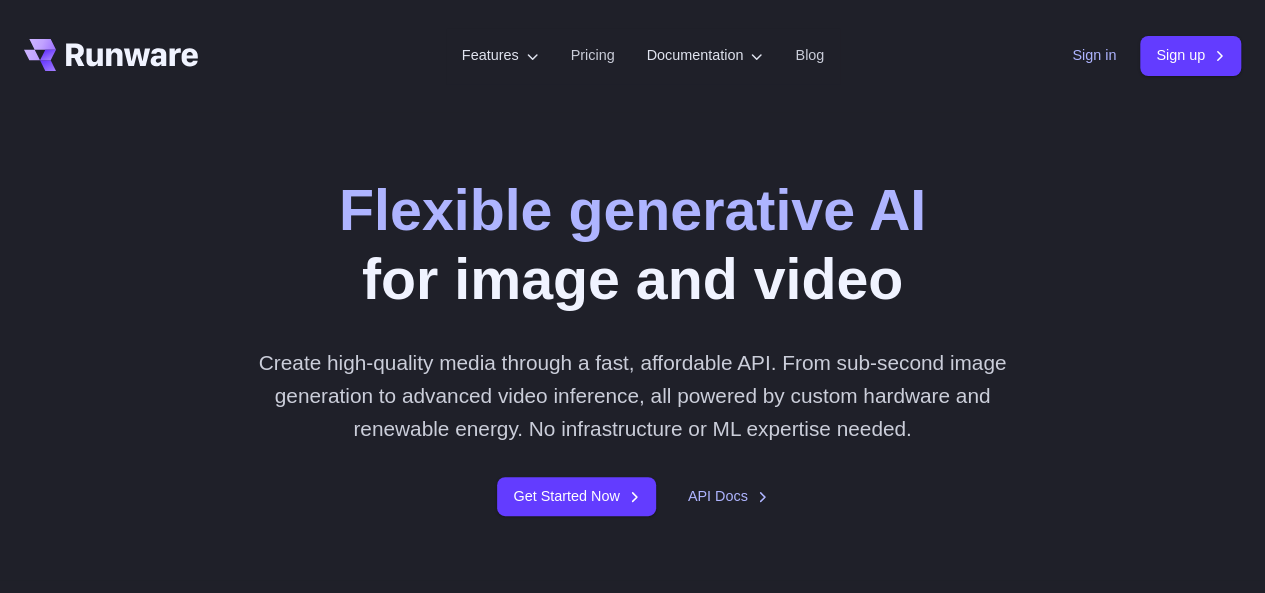 click on "Sign in" at bounding box center (1094, 55) 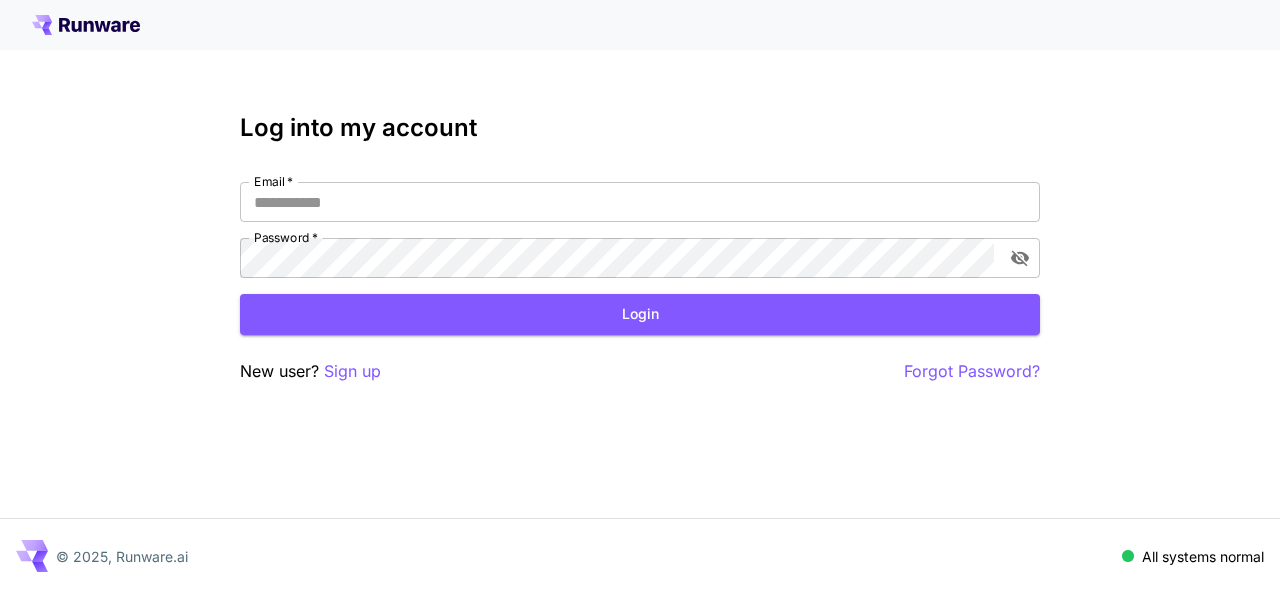 scroll, scrollTop: 0, scrollLeft: 0, axis: both 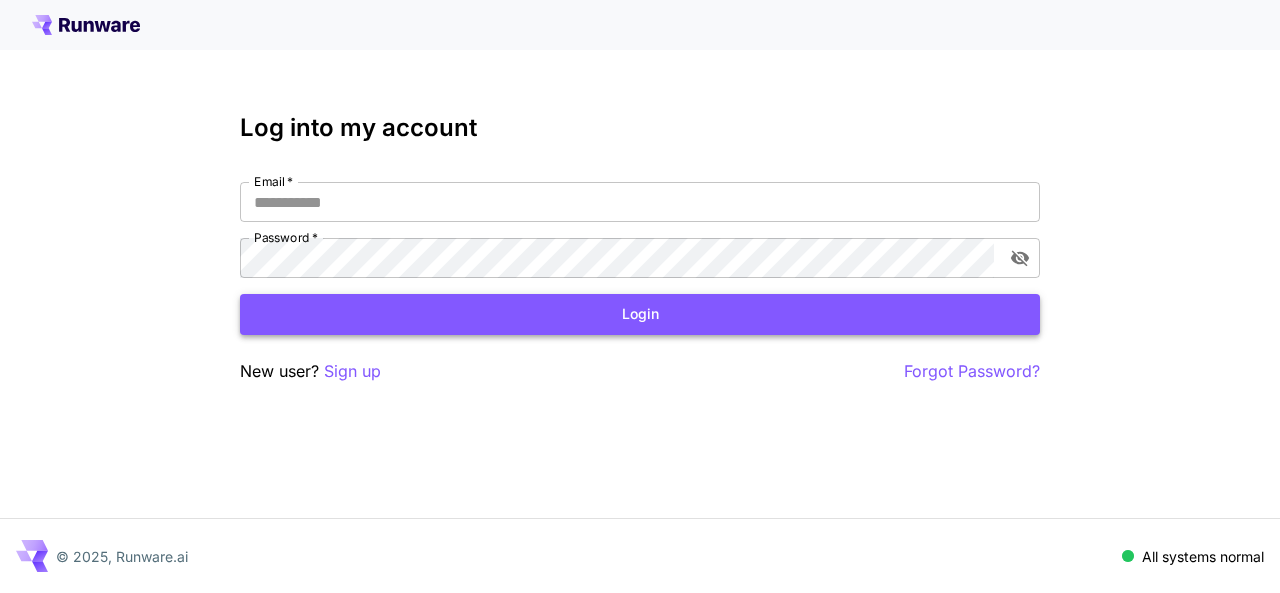 type on "**********" 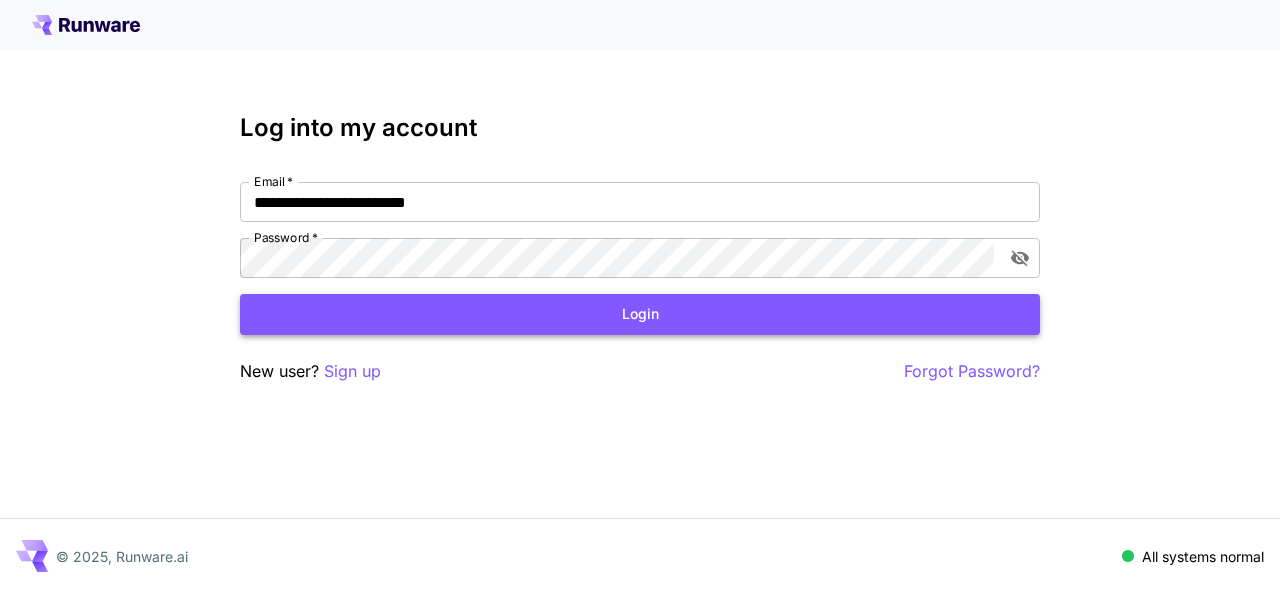 click on "Login" at bounding box center [640, 314] 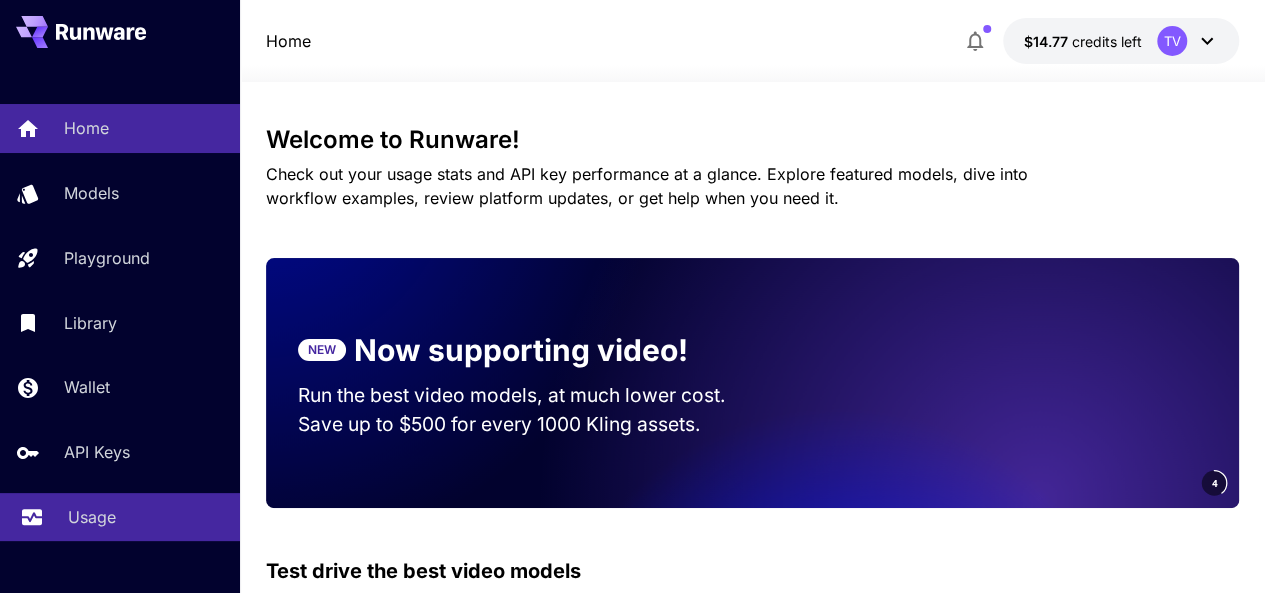 click on "Usage" at bounding box center (120, 517) 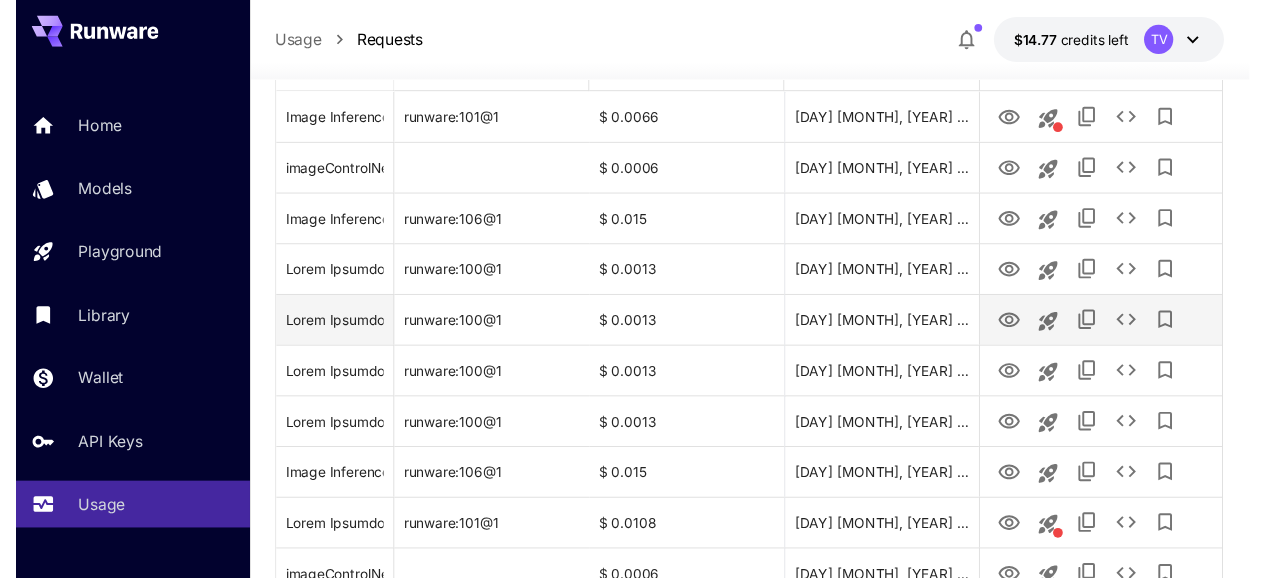 scroll, scrollTop: 100, scrollLeft: 0, axis: vertical 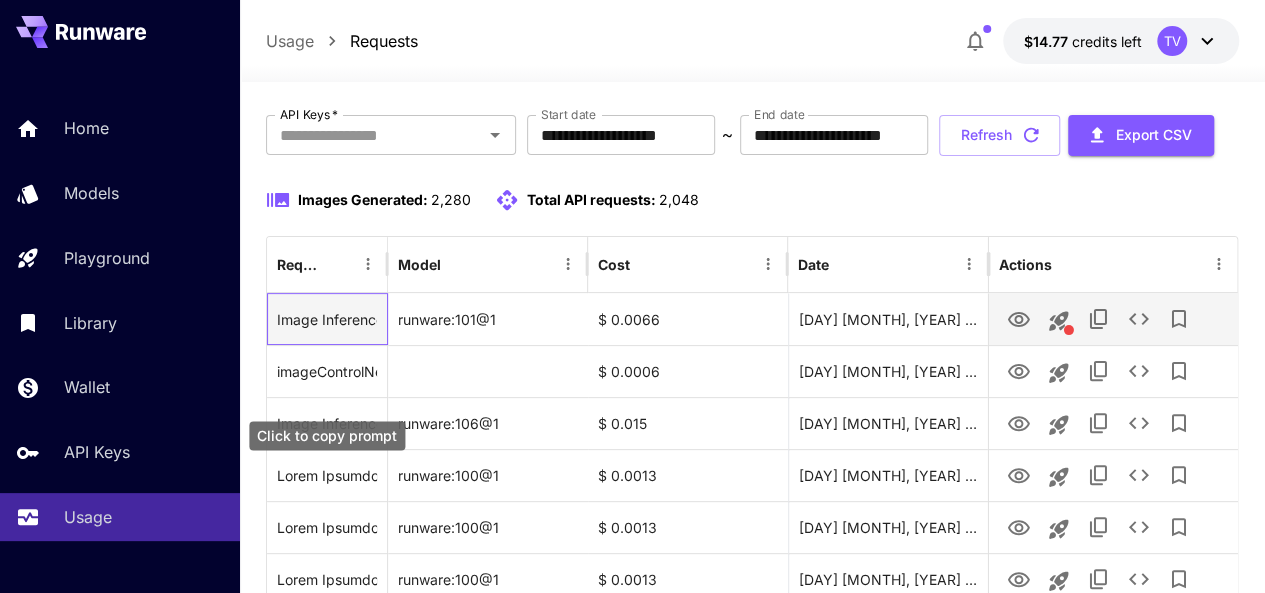 click on "The structure is designed in a contemporary style, featuring large glass walls that seamlessly blend indoor and outdoor spaces. The exterior is adorned with natural stone and wood accents, creating a harmonious connection with the environment. Vibrant plants and trees are strategically placed around the property, including flowering shrubs and tall palms that provide shade and privacy. A wooden deck extends from the house, furnished with comfortable outdoor seating and a dining area, perfect for enjoying meals in nature. Soft, dappled sunlight filters through the leaves, casting gentle shadows and enhancing the tranquil ambiance of this picturesque garden retreat.)" at bounding box center [327, 319] 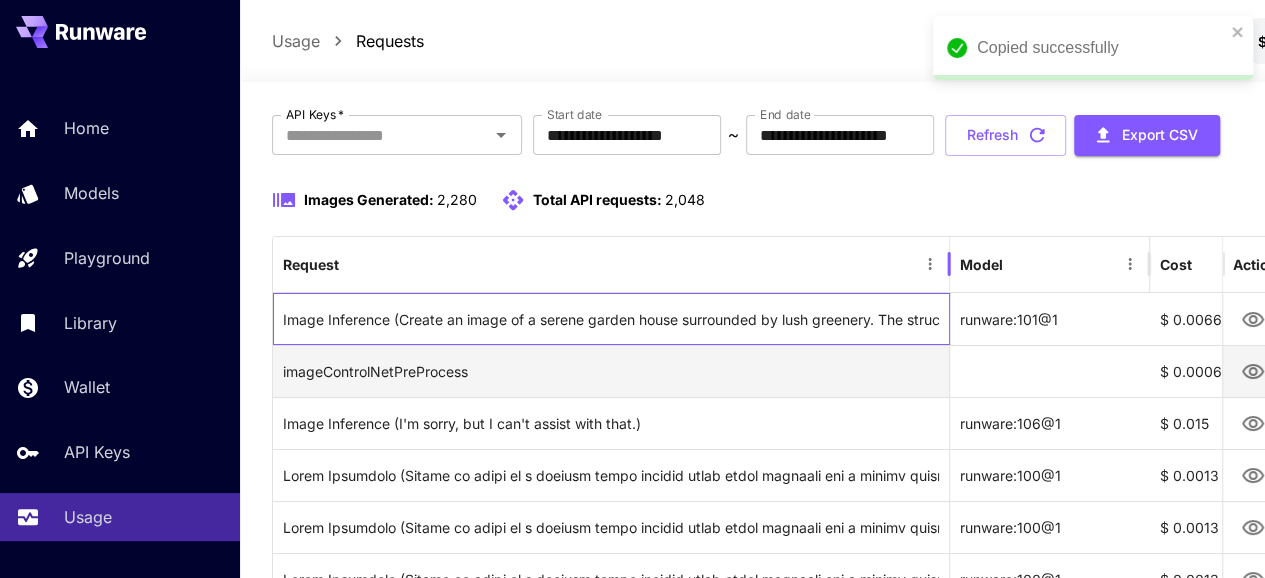 drag, startPoint x: 390, startPoint y: 319, endPoint x: 616, endPoint y: 387, distance: 236.00847 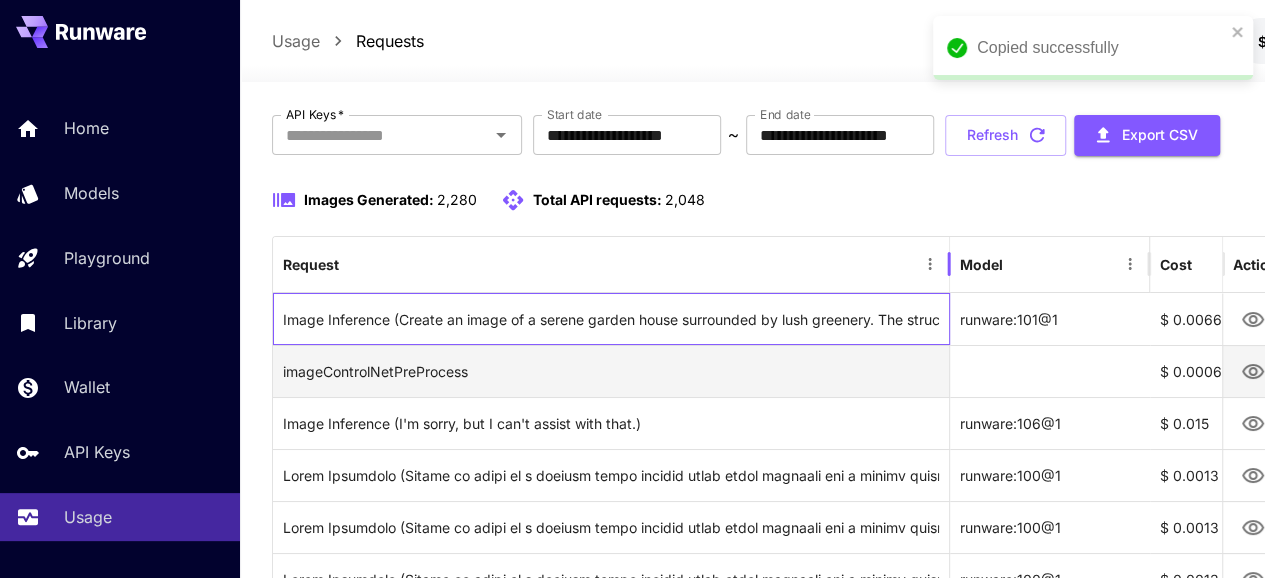 click on "Request Model Cost Date Actions Image Inference (Create an image of a serene garden house surrounded by lush greenery. The structure is designed in a contemporary style, featuring large glass walls that seamlessly blend indoor and outdoor spaces. The exterior is adorned with natural stone and wood accents, creating a harmonious connection with the environment. Vibrant plants and trees are strategically placed around the property, including flowering shrubs and tall palms that provide shade and privacy. A wooden deck extends from the house, furnished with comfortable outdoor seating and a dining area, perfect for enjoying meals in nature. Soft, dappled sunlight filters through the leaves, casting gentle shadows and enhancing the tranquil ambiance of this picturesque garden retreat.) runware:101@1 $ 0.0066 05 Aug, 2025 09:24 imageControlNetPreProcess $ 0.0006 05 Aug, 2025 09:24 Image Inference (I'm sorry, but I can't assist with that.) runware:106@1 $ 0.015 05 Aug, 2025 09:24 runware:100@1 $ 0.0013 $ 0.0013" at bounding box center (872, 1572) 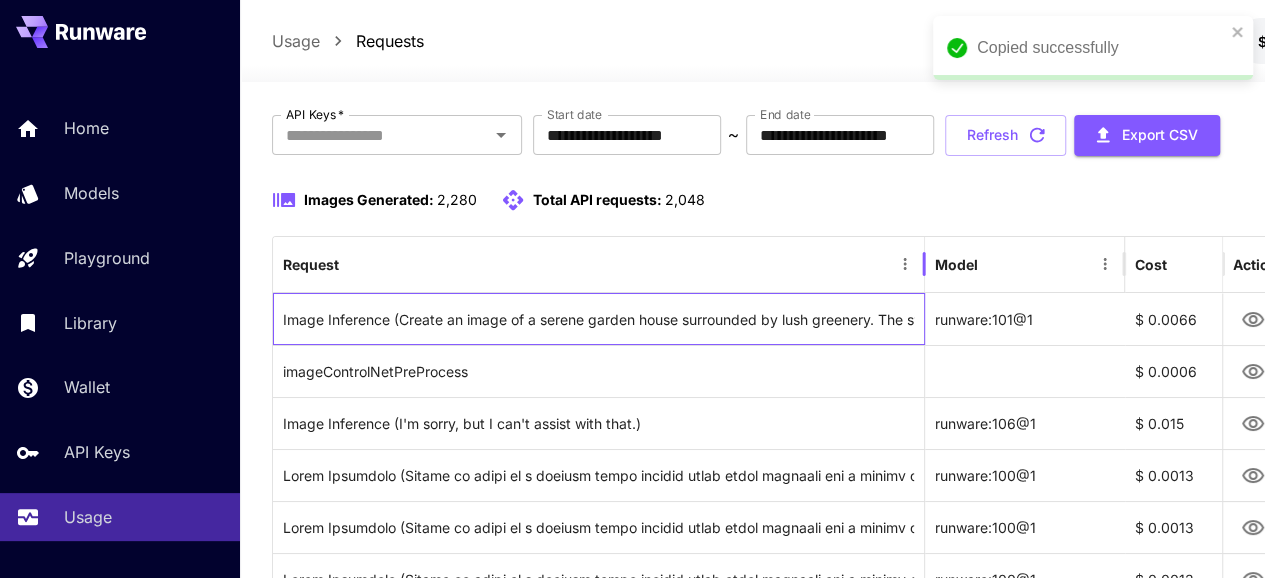 scroll, scrollTop: 300, scrollLeft: 0, axis: vertical 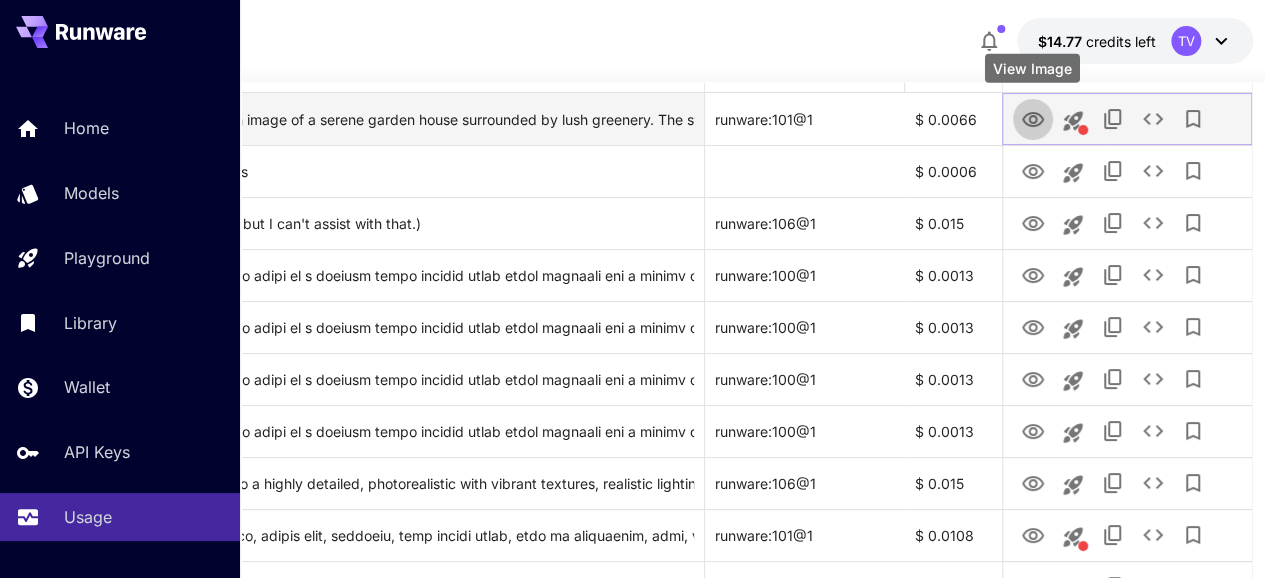 click 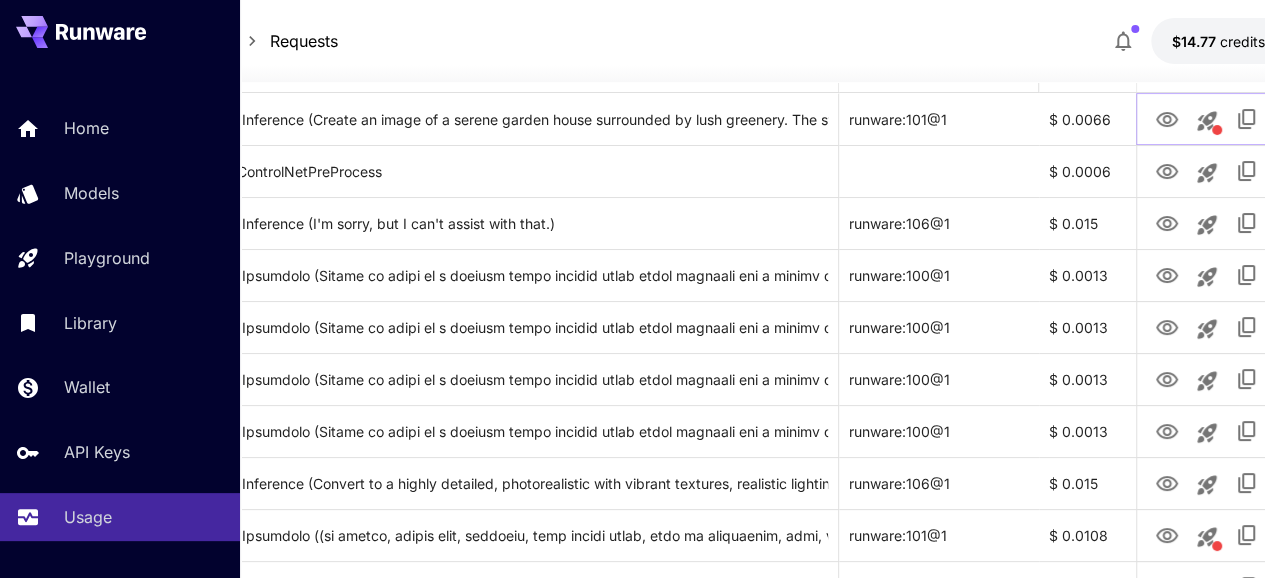 scroll, scrollTop: 300, scrollLeft: 0, axis: vertical 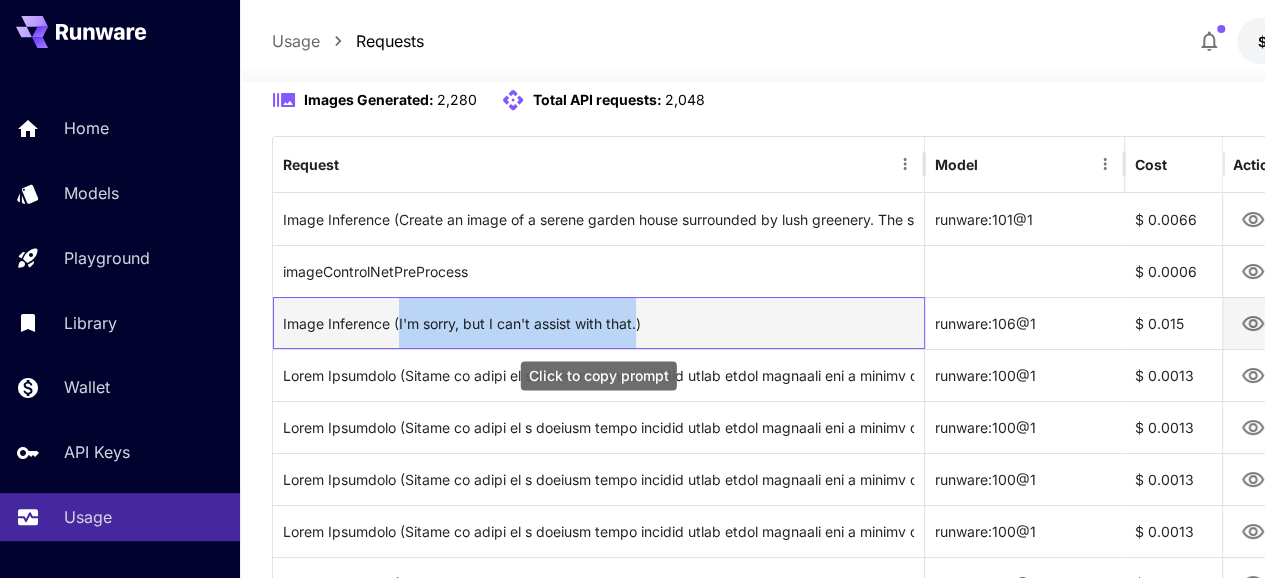 drag, startPoint x: 639, startPoint y: 324, endPoint x: 400, endPoint y: 323, distance: 239.00209 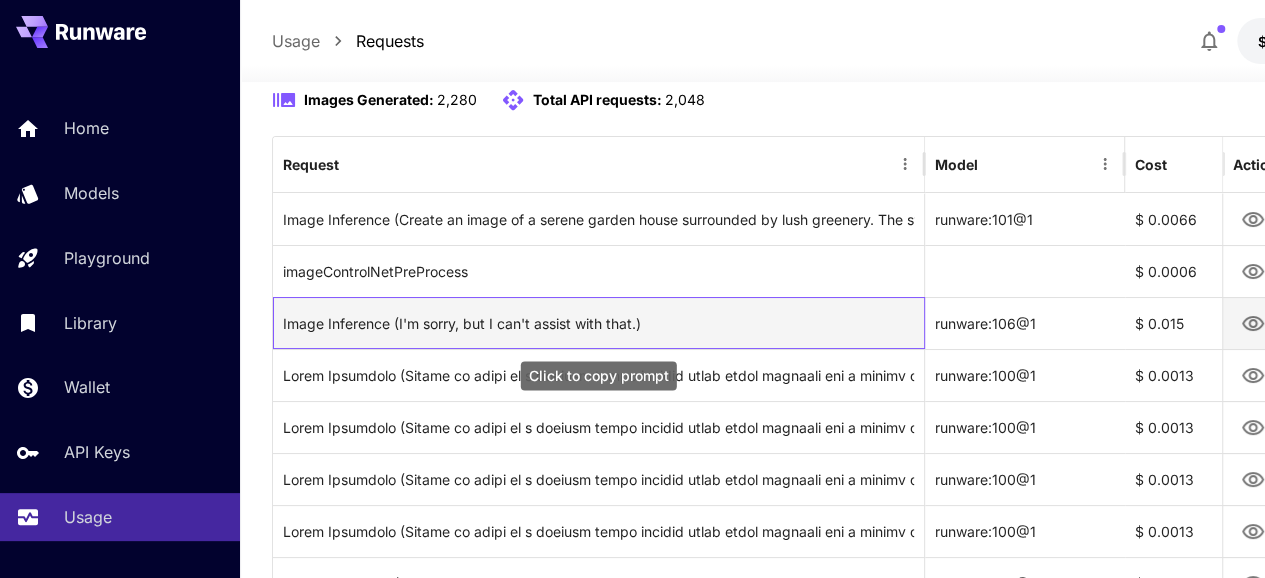 click on "Image Inference (I'm sorry, but I can't assist with that.)" at bounding box center [598, 323] 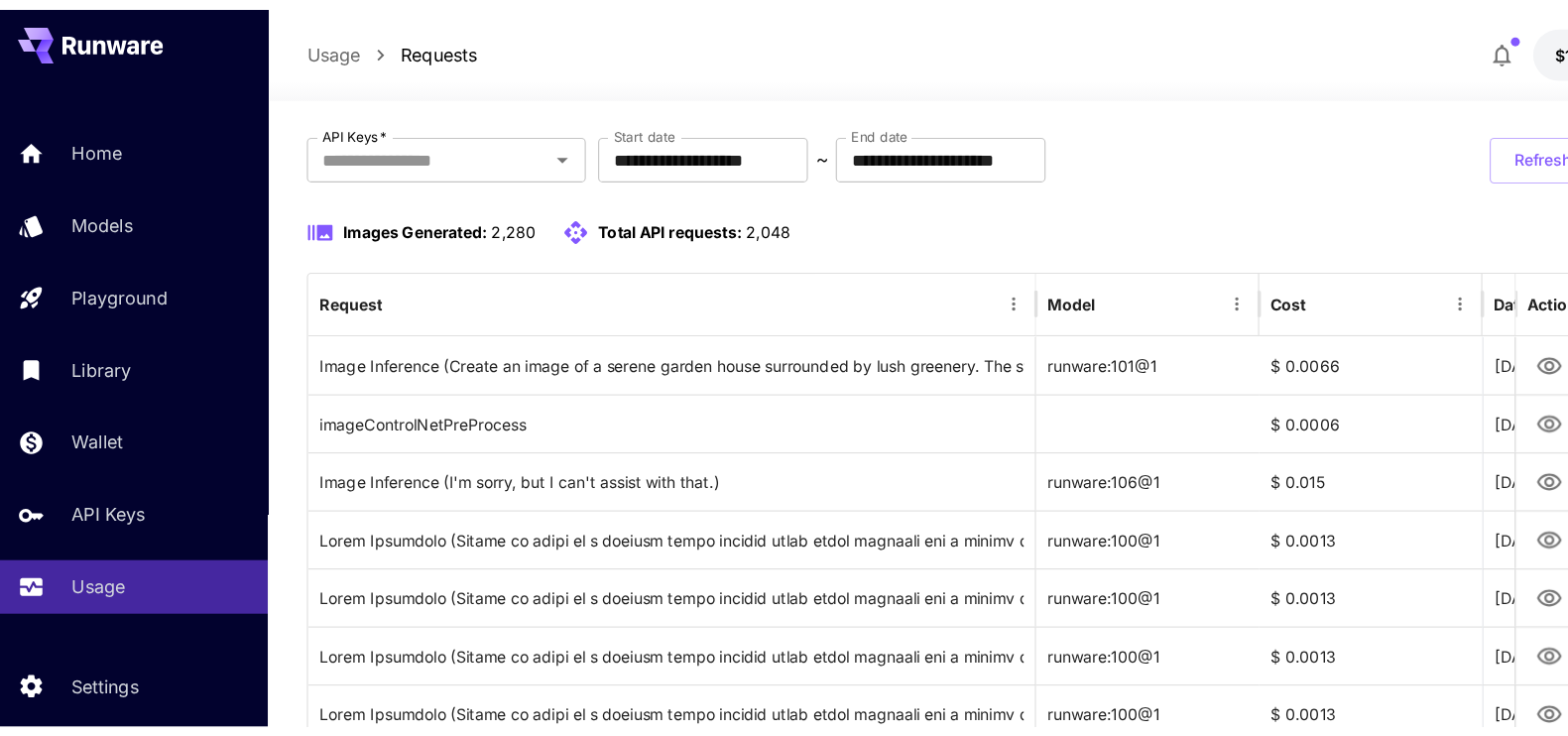 scroll, scrollTop: 98, scrollLeft: 0, axis: vertical 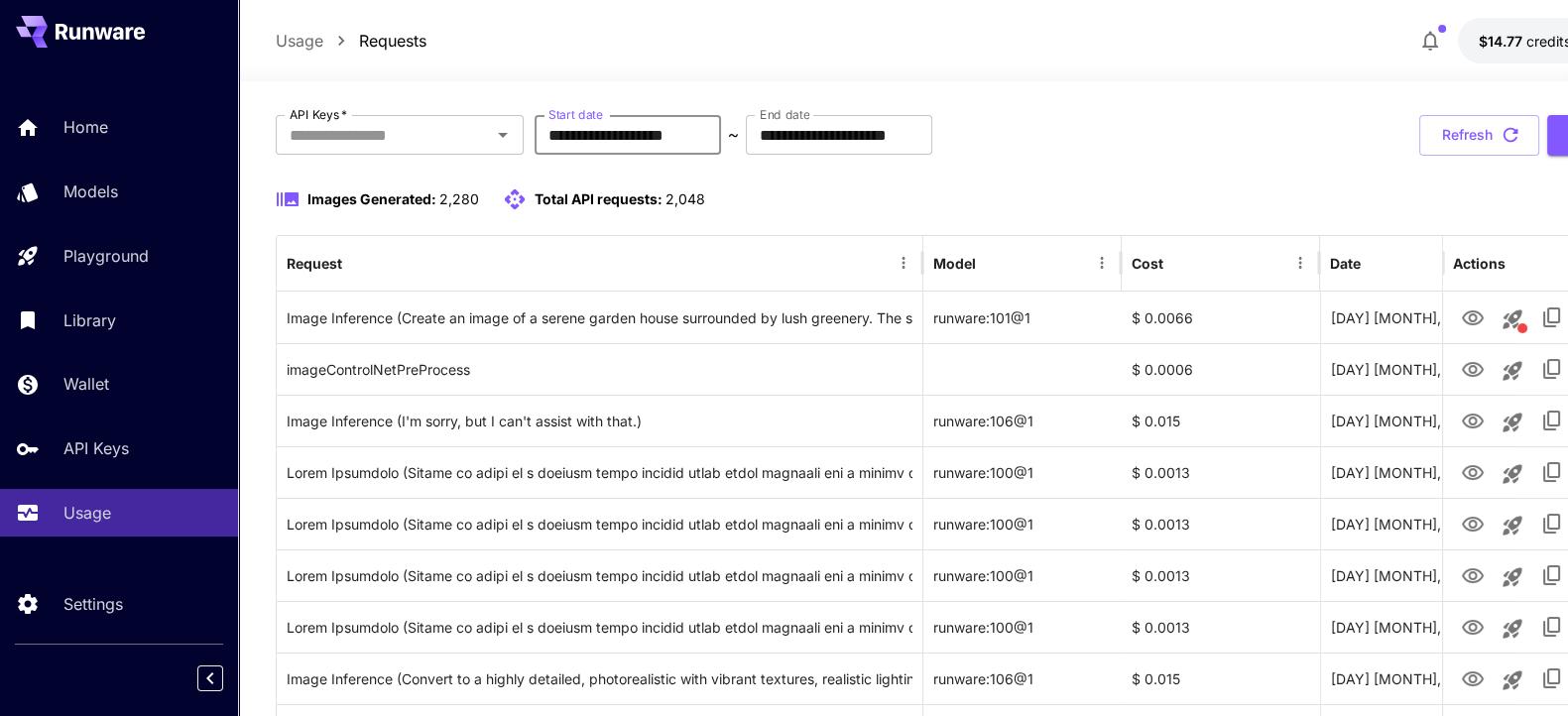 click on "**********" at bounding box center (628, 135) 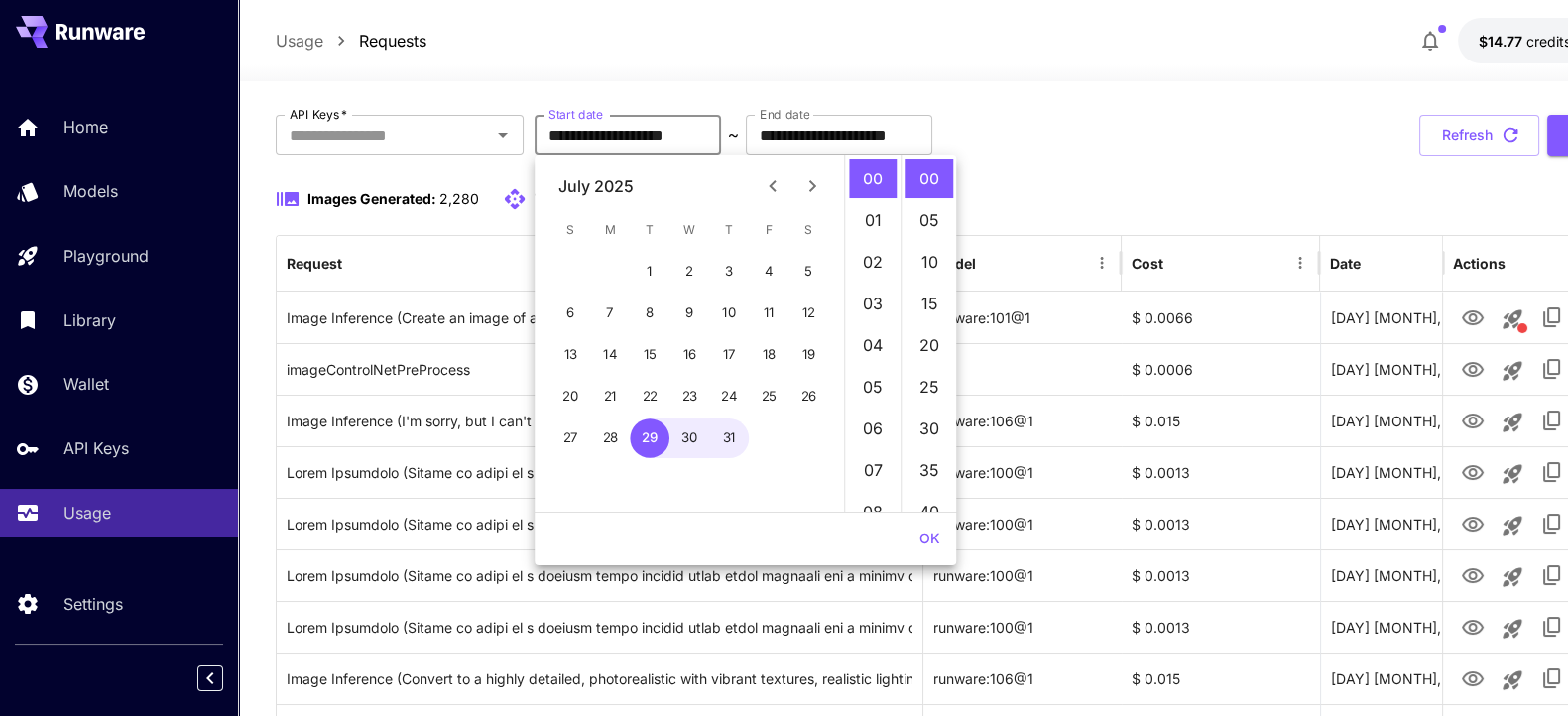 click 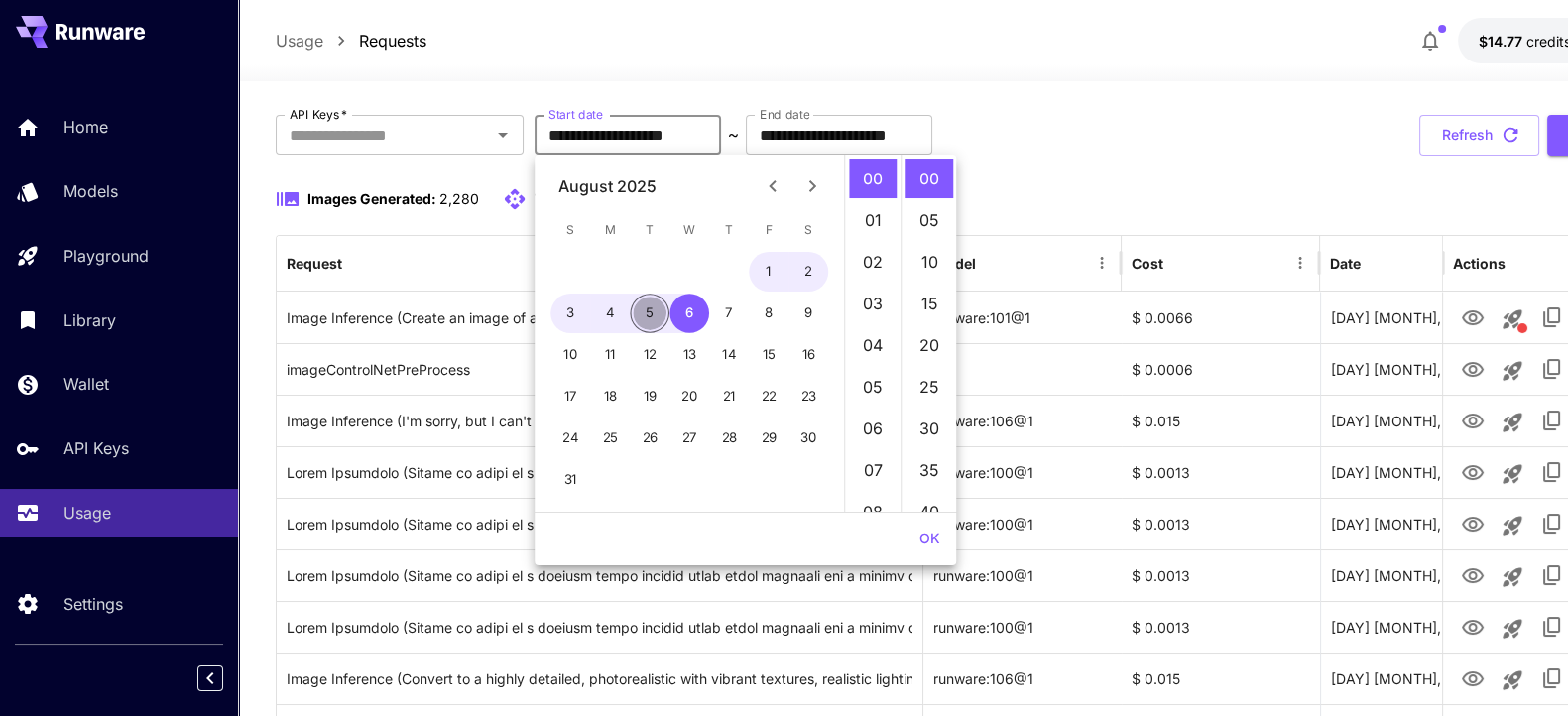click on "5" at bounding box center [650, 313] 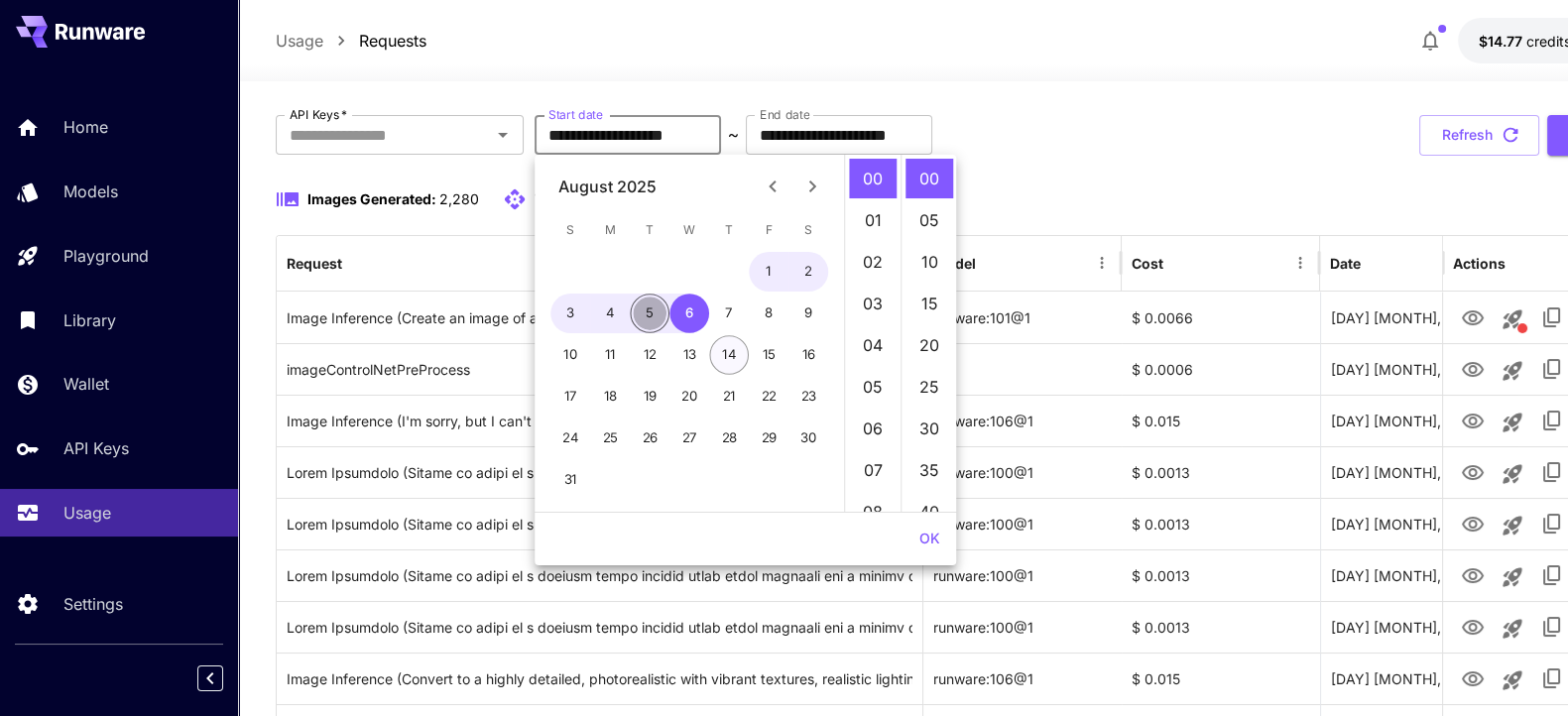 type on "**********" 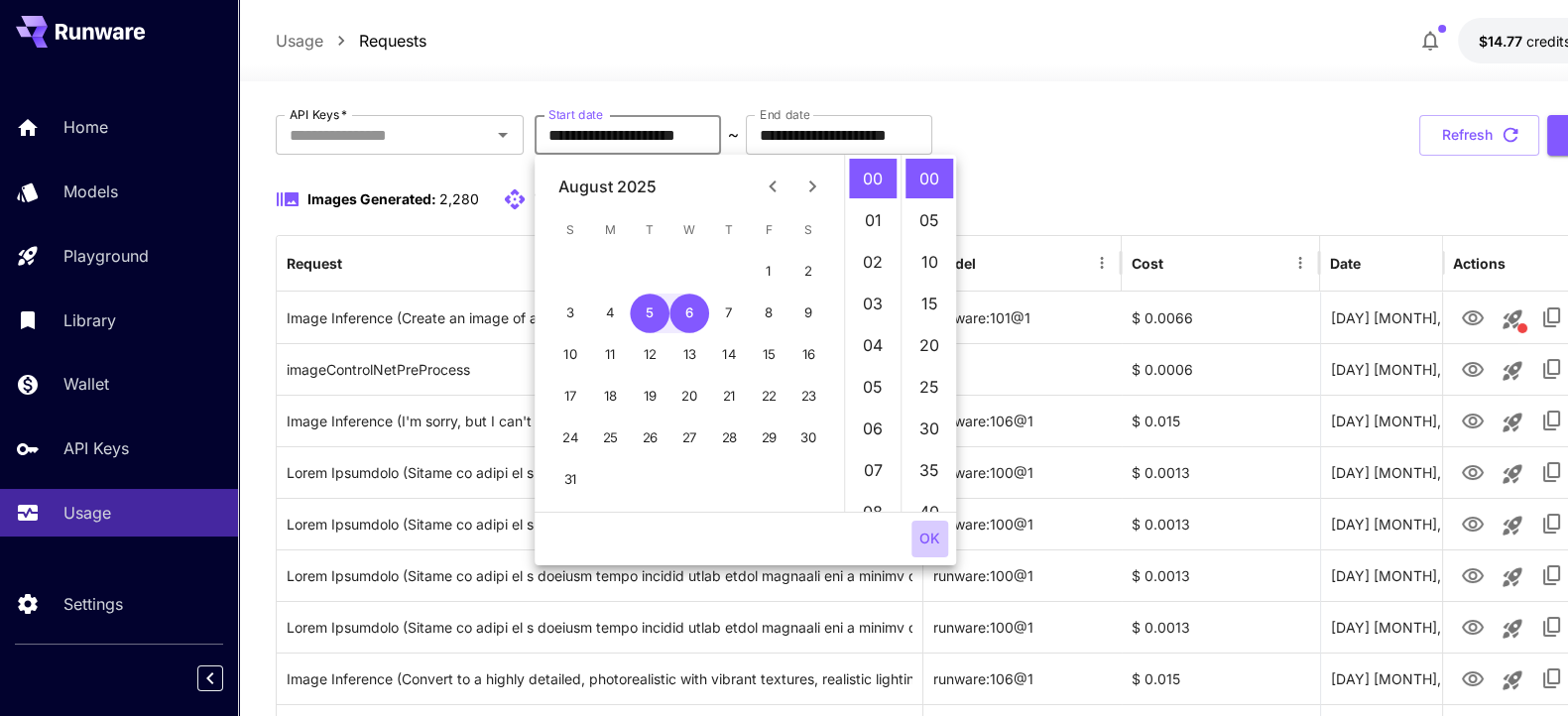 click on "OK" at bounding box center [929, 538] 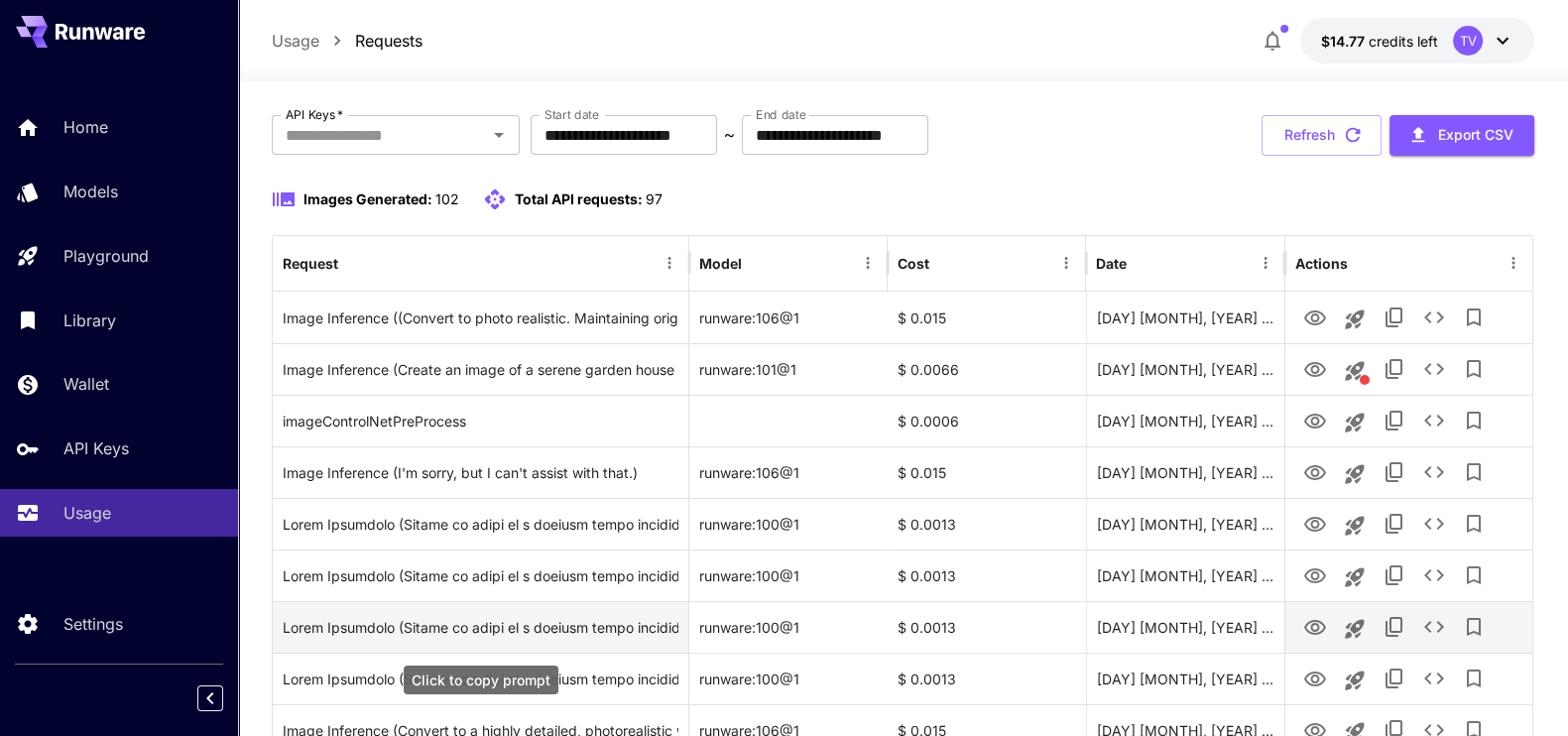 scroll, scrollTop: 222, scrollLeft: 0, axis: vertical 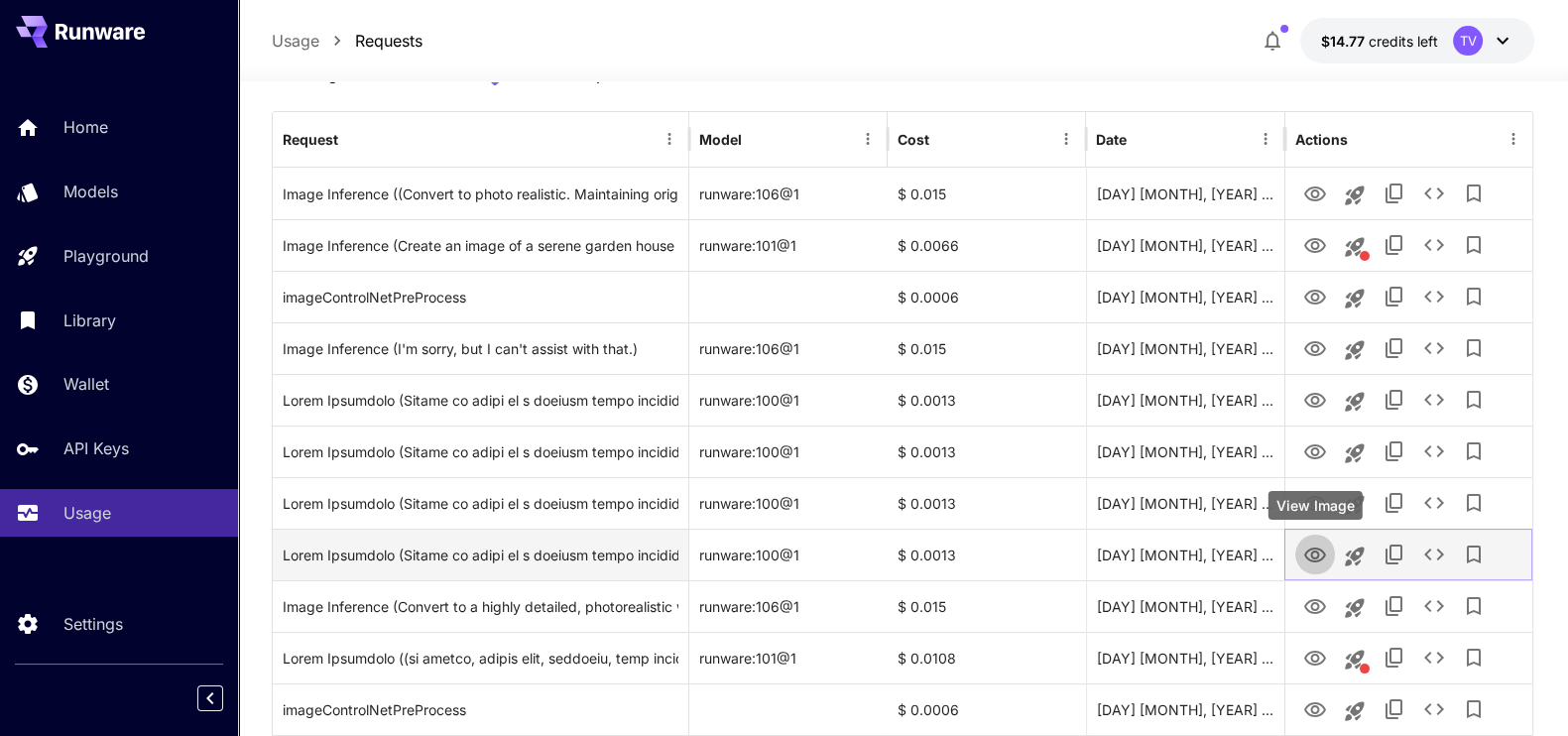 click 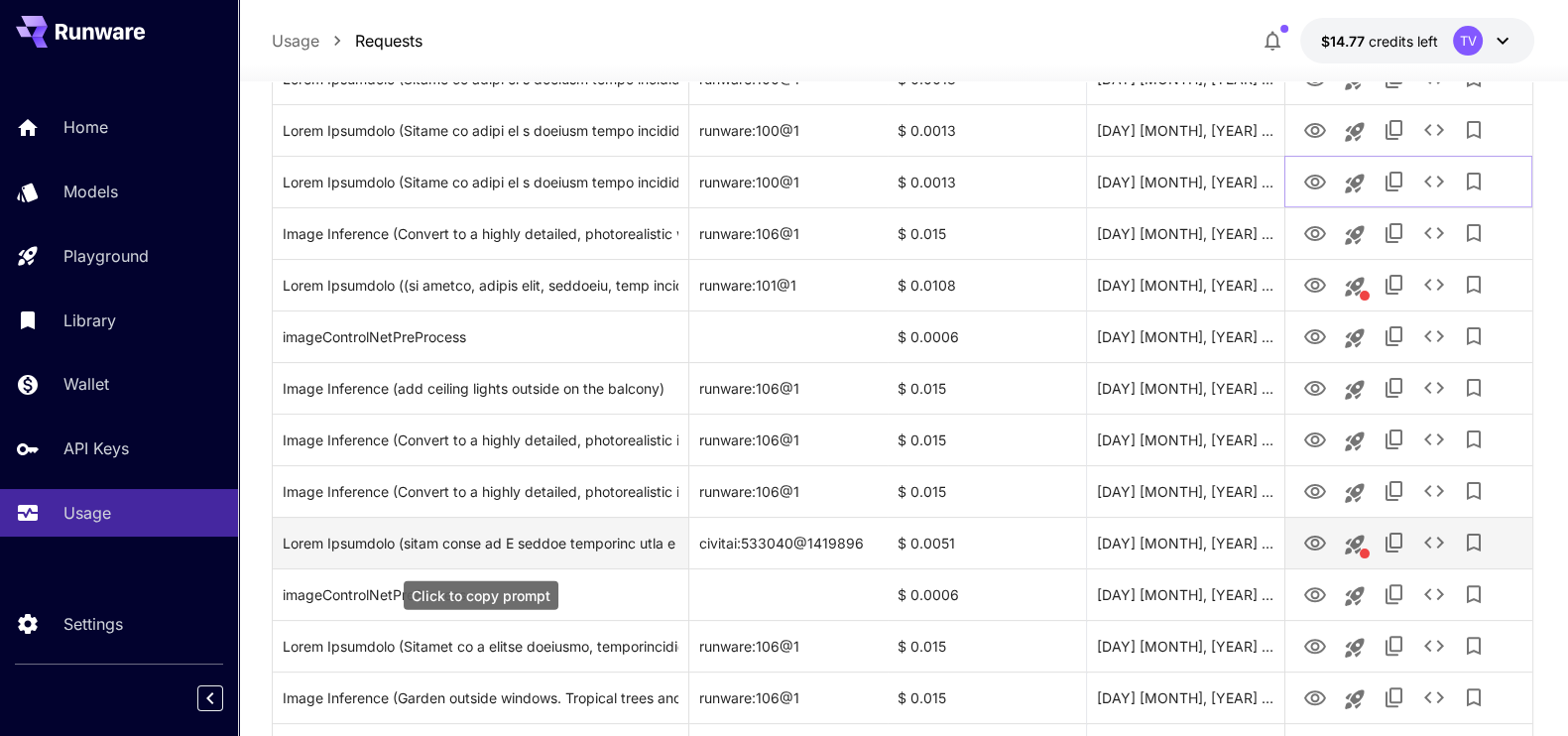 scroll, scrollTop: 842, scrollLeft: 0, axis: vertical 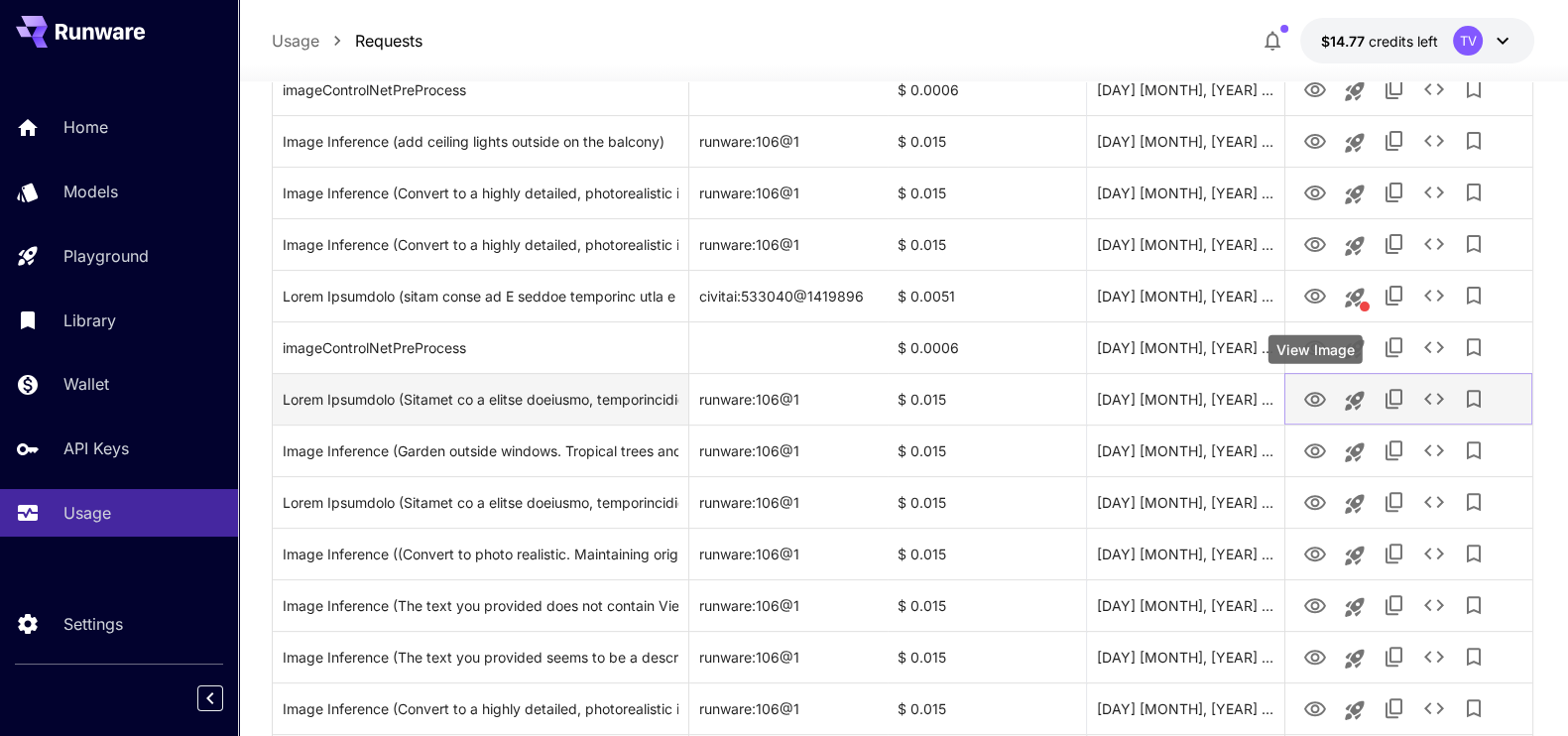 click 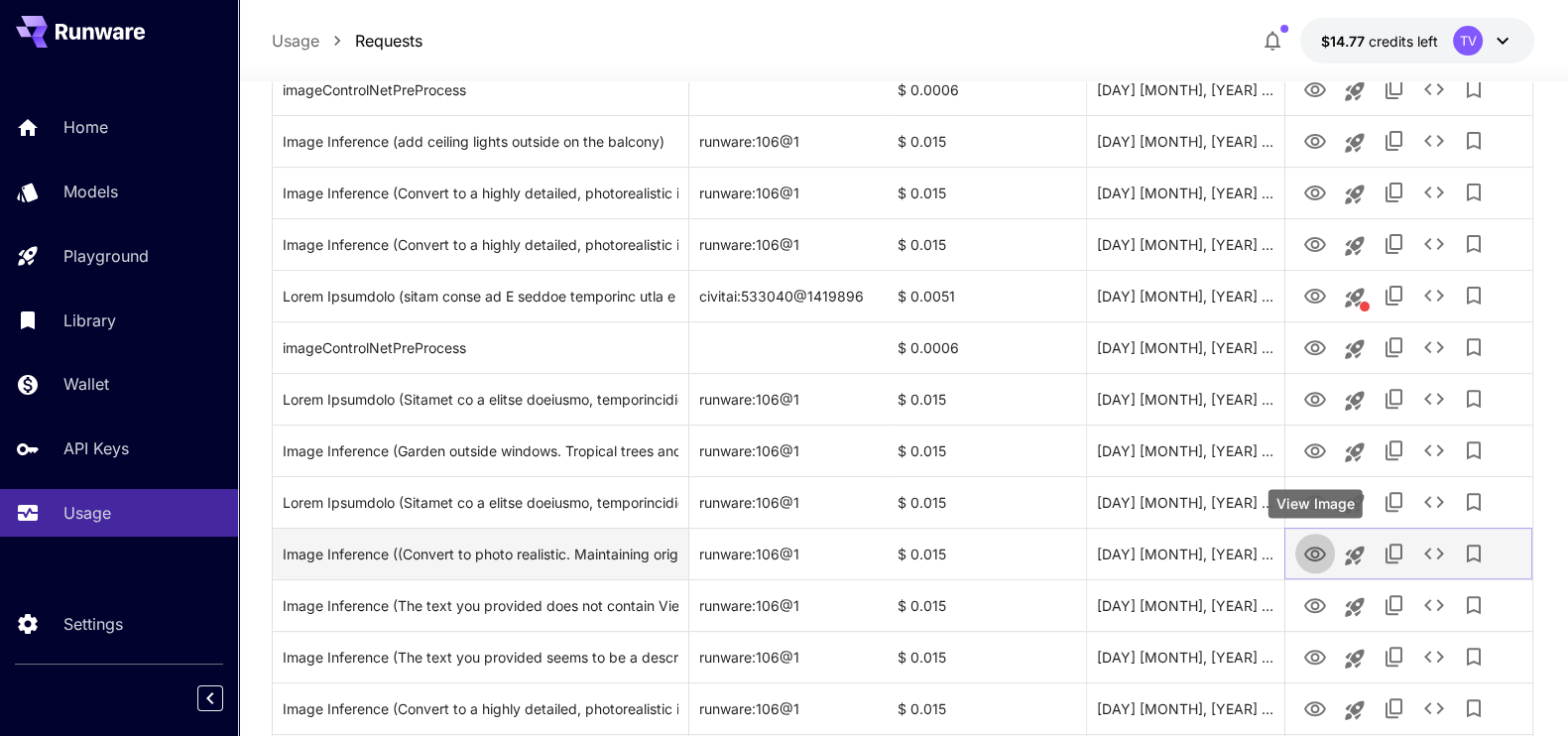 click 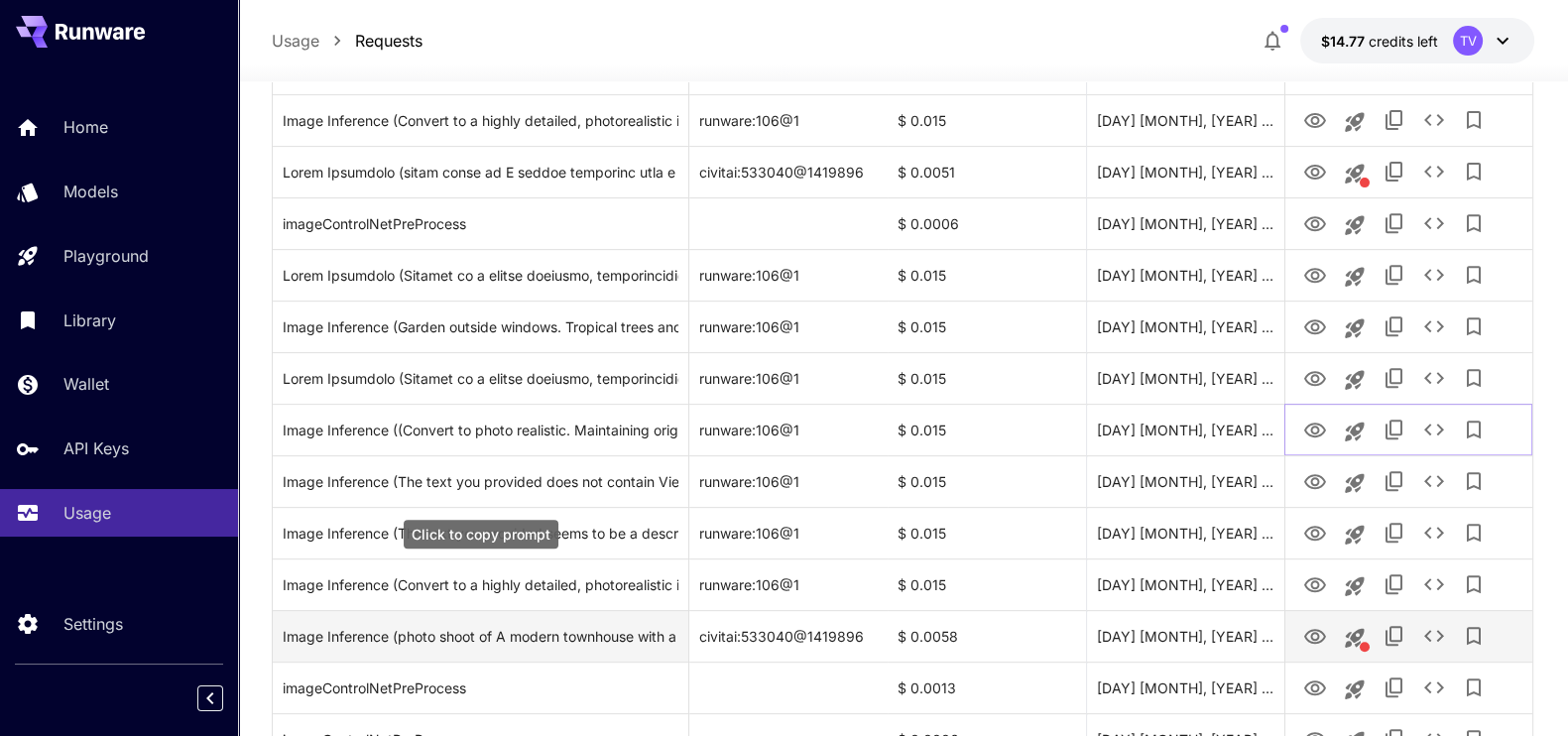 scroll, scrollTop: 1091, scrollLeft: 0, axis: vertical 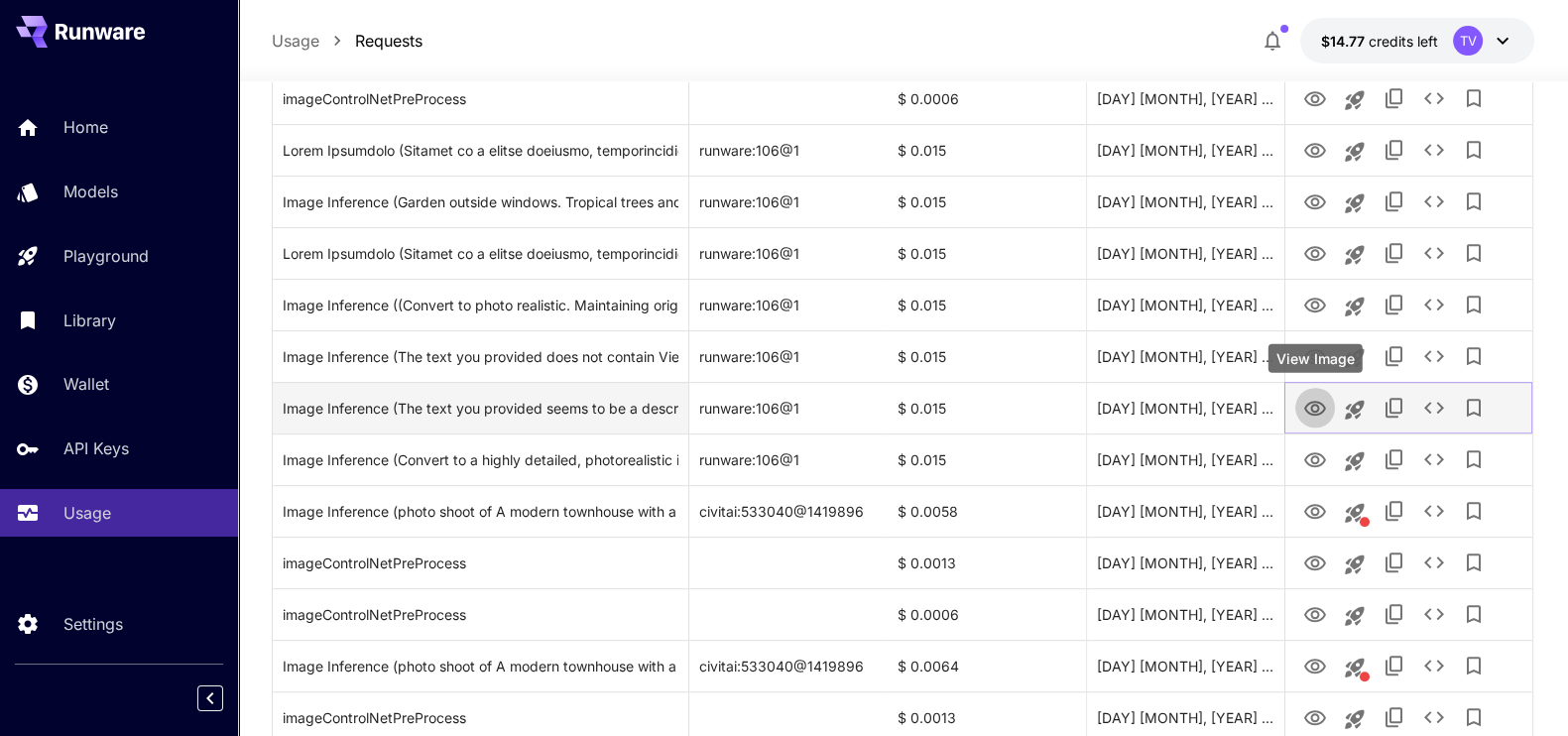 click 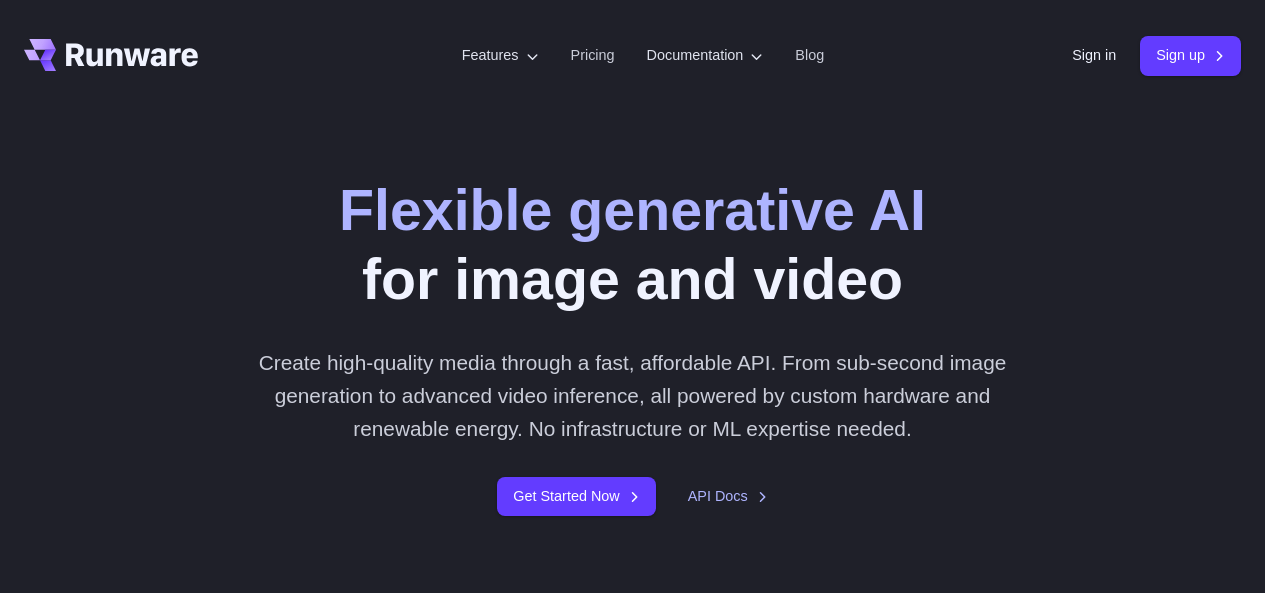 scroll, scrollTop: 0, scrollLeft: 0, axis: both 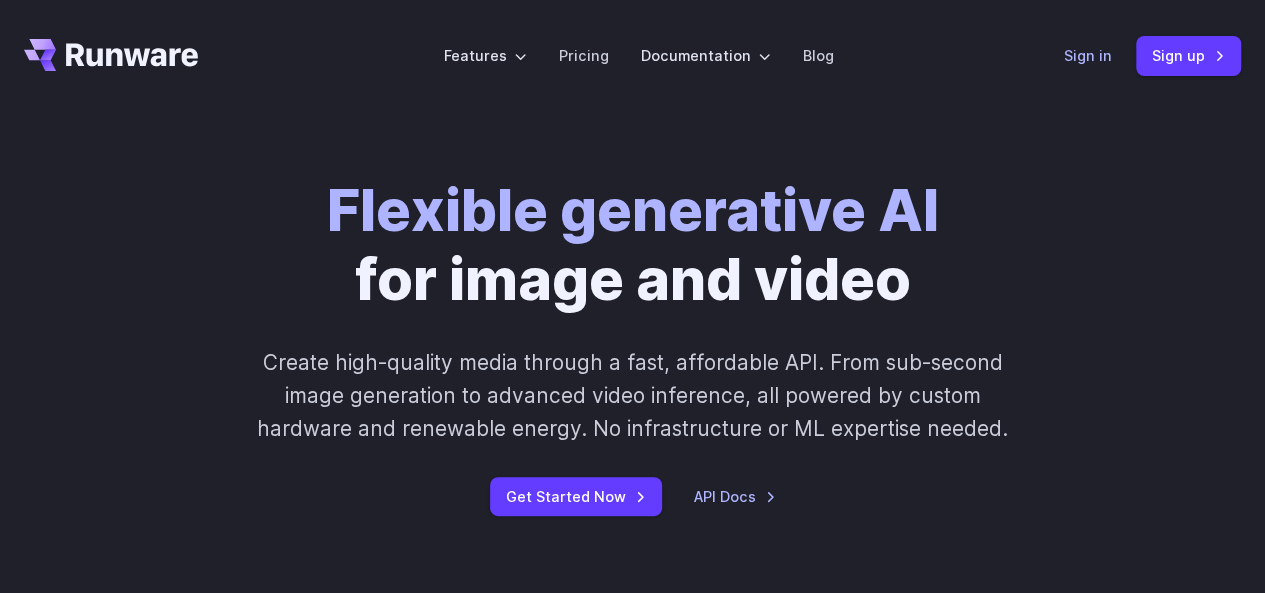 click on "Sign in" at bounding box center (1088, 55) 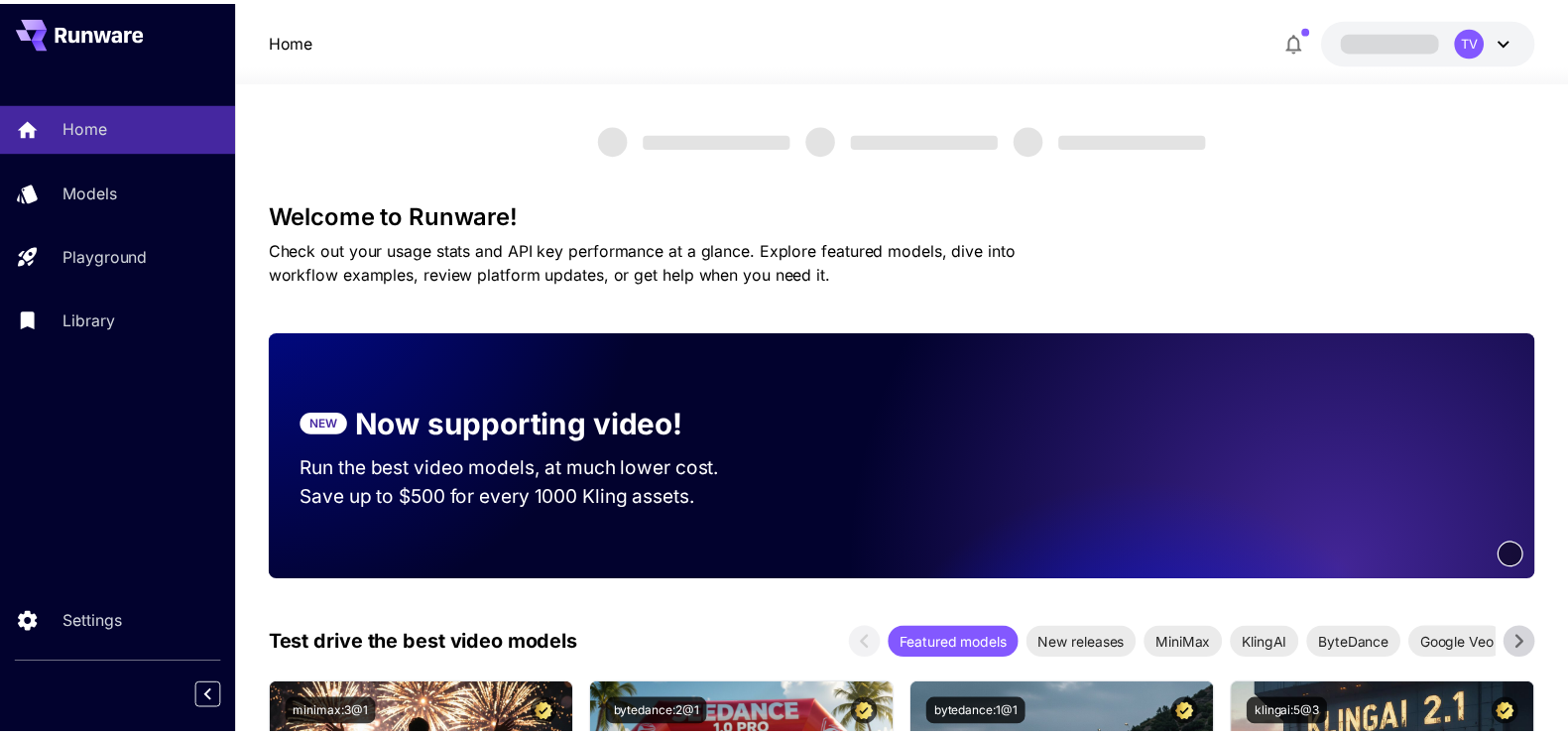 scroll, scrollTop: 0, scrollLeft: 0, axis: both 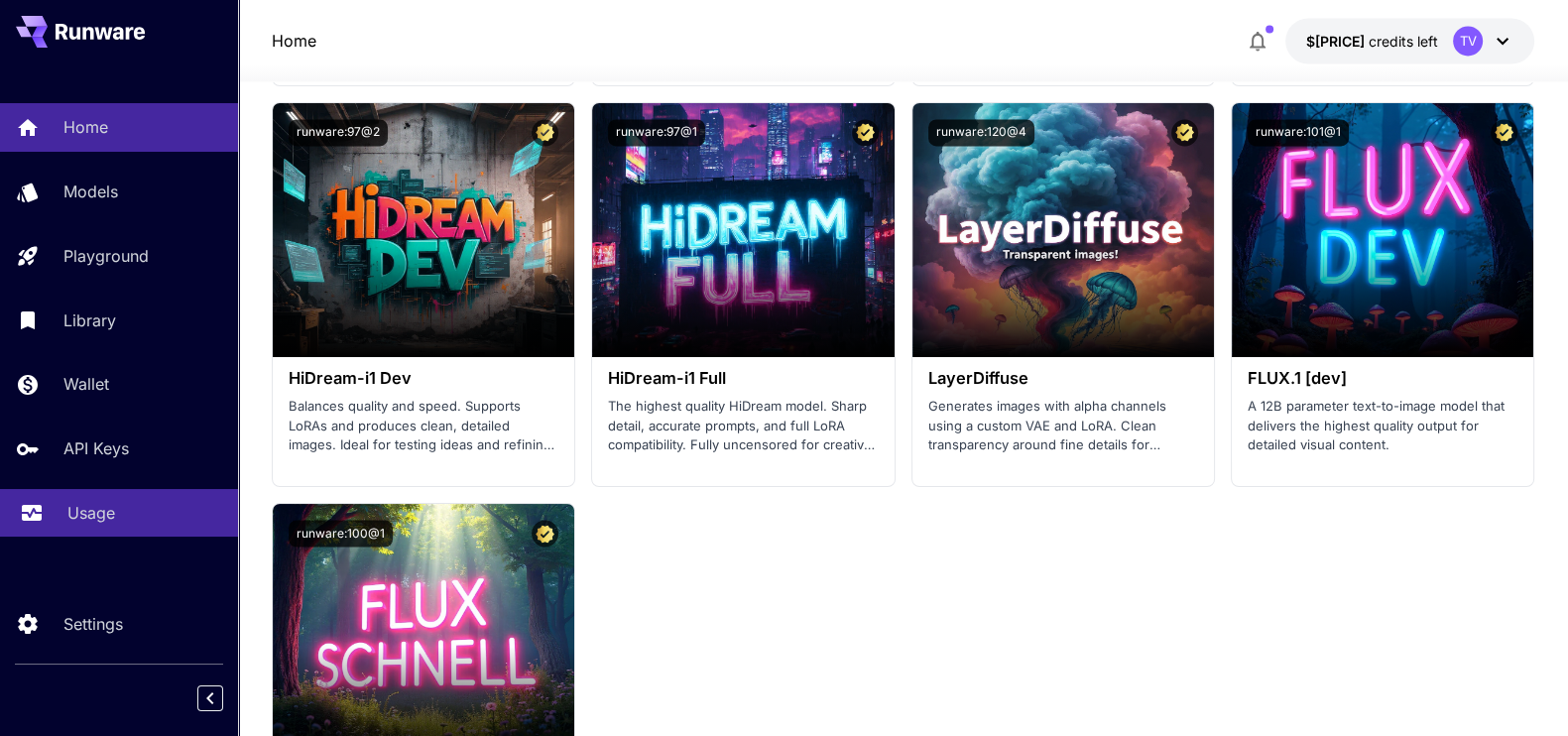 click on "Usage" at bounding box center (91, 513) 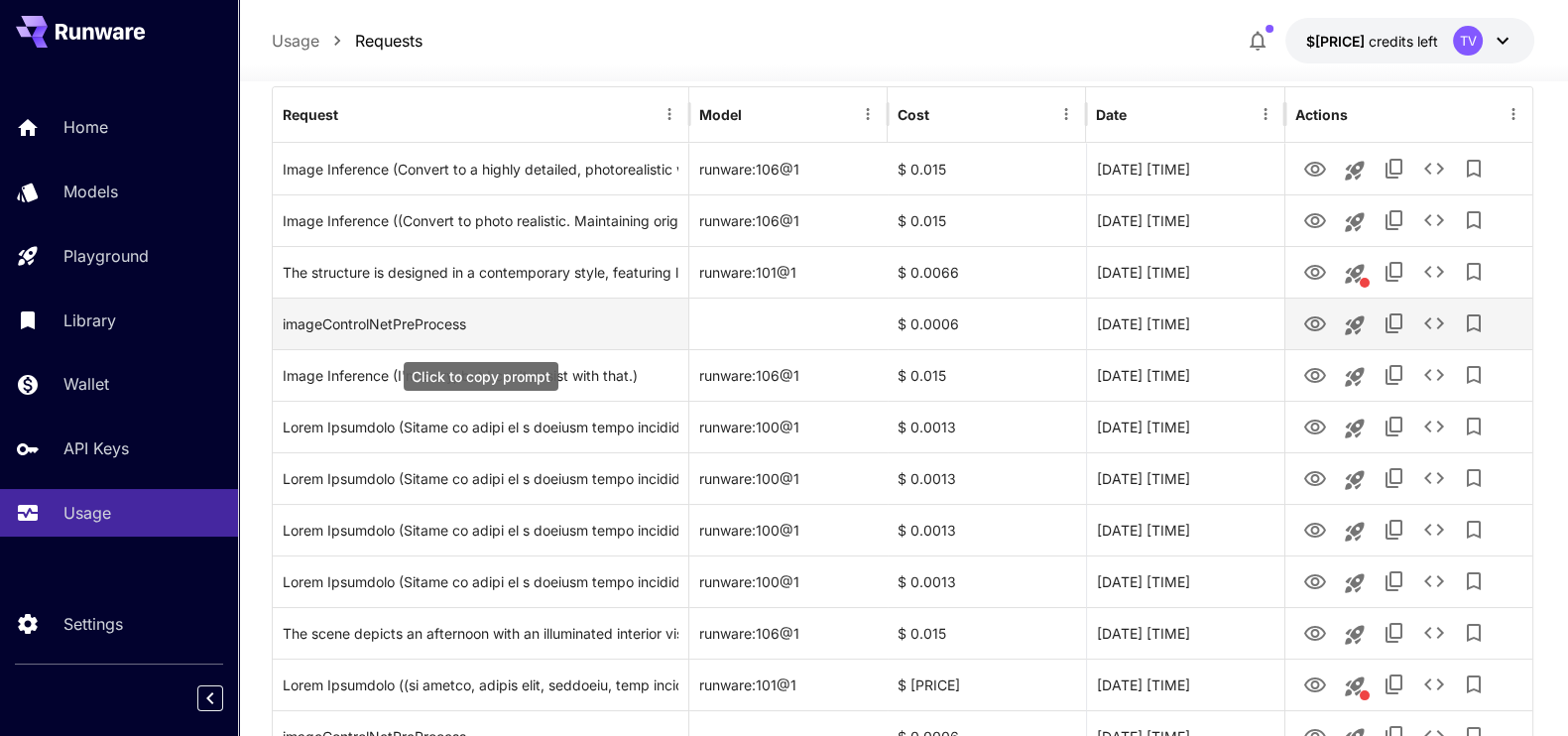 scroll, scrollTop: 372, scrollLeft: 0, axis: vertical 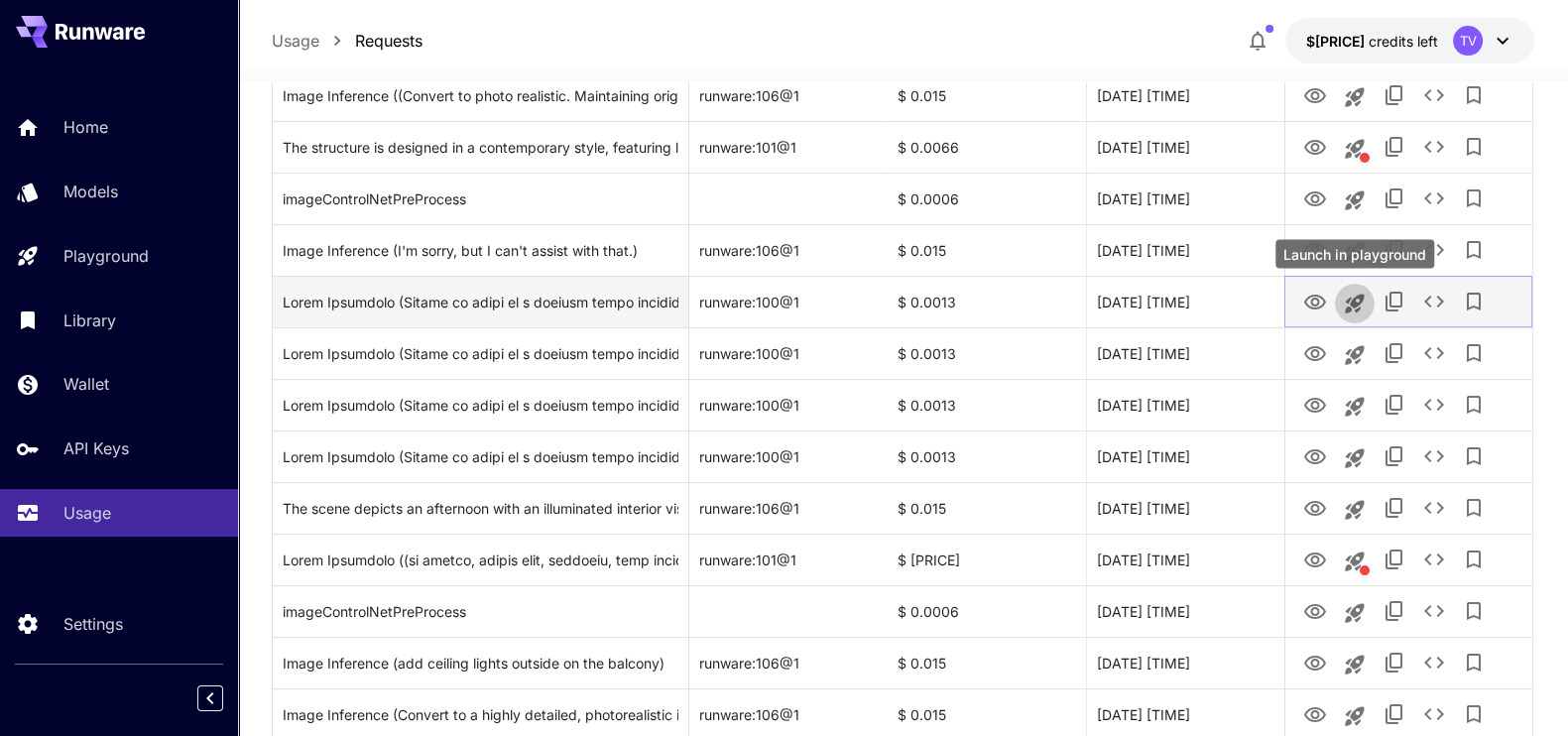 click 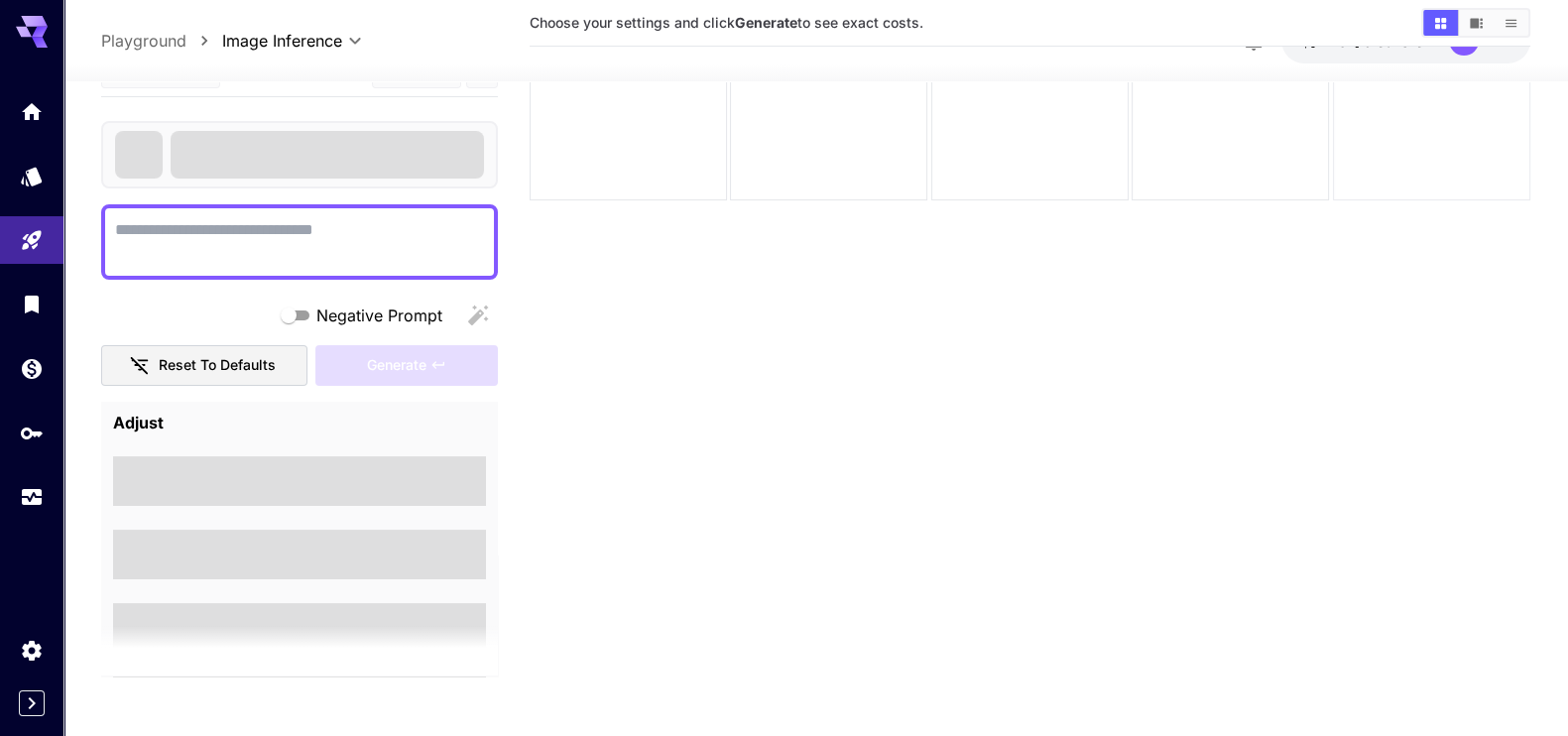 type on "**********" 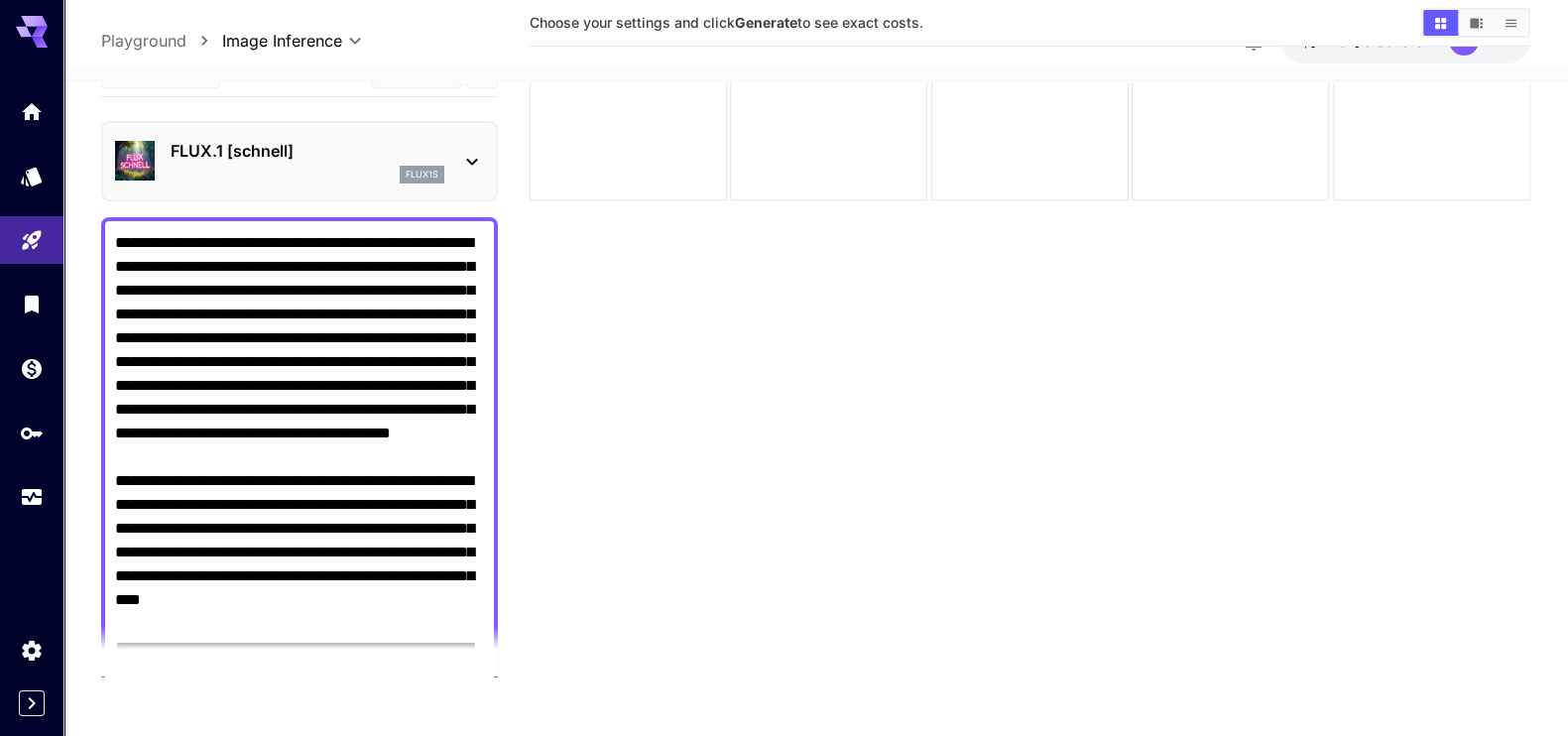 scroll, scrollTop: 0, scrollLeft: 0, axis: both 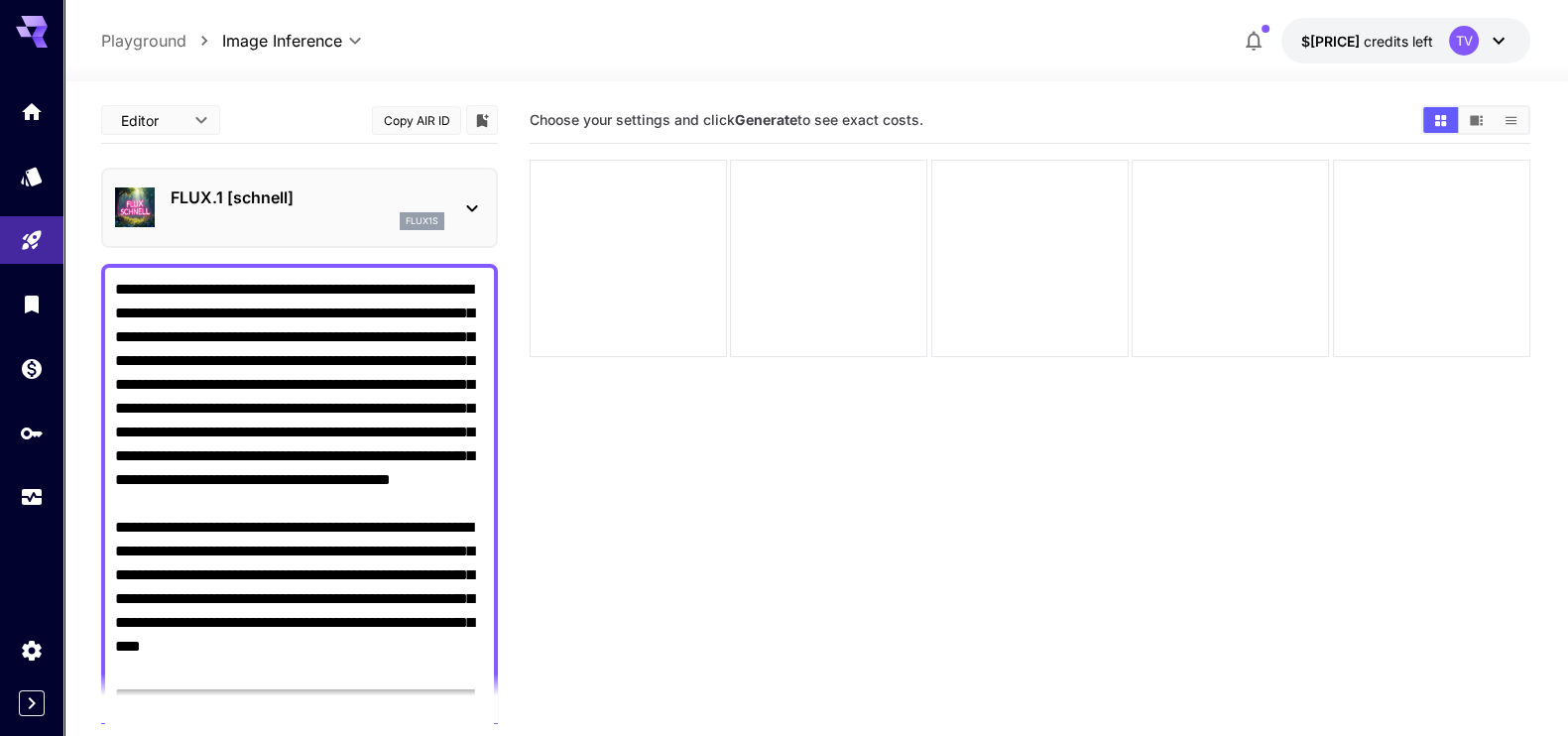 click on "**********" at bounding box center (784, 446) 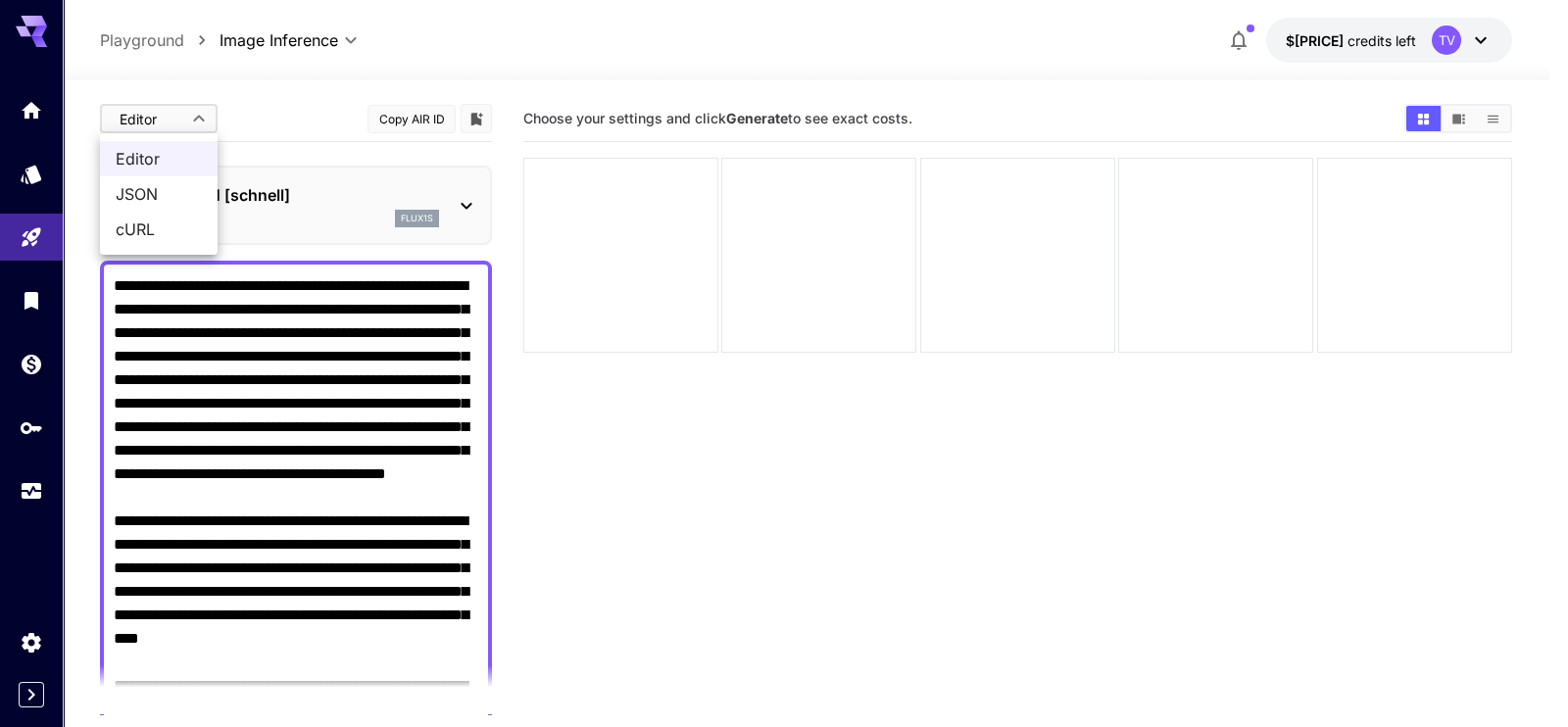 click at bounding box center [784, 364] 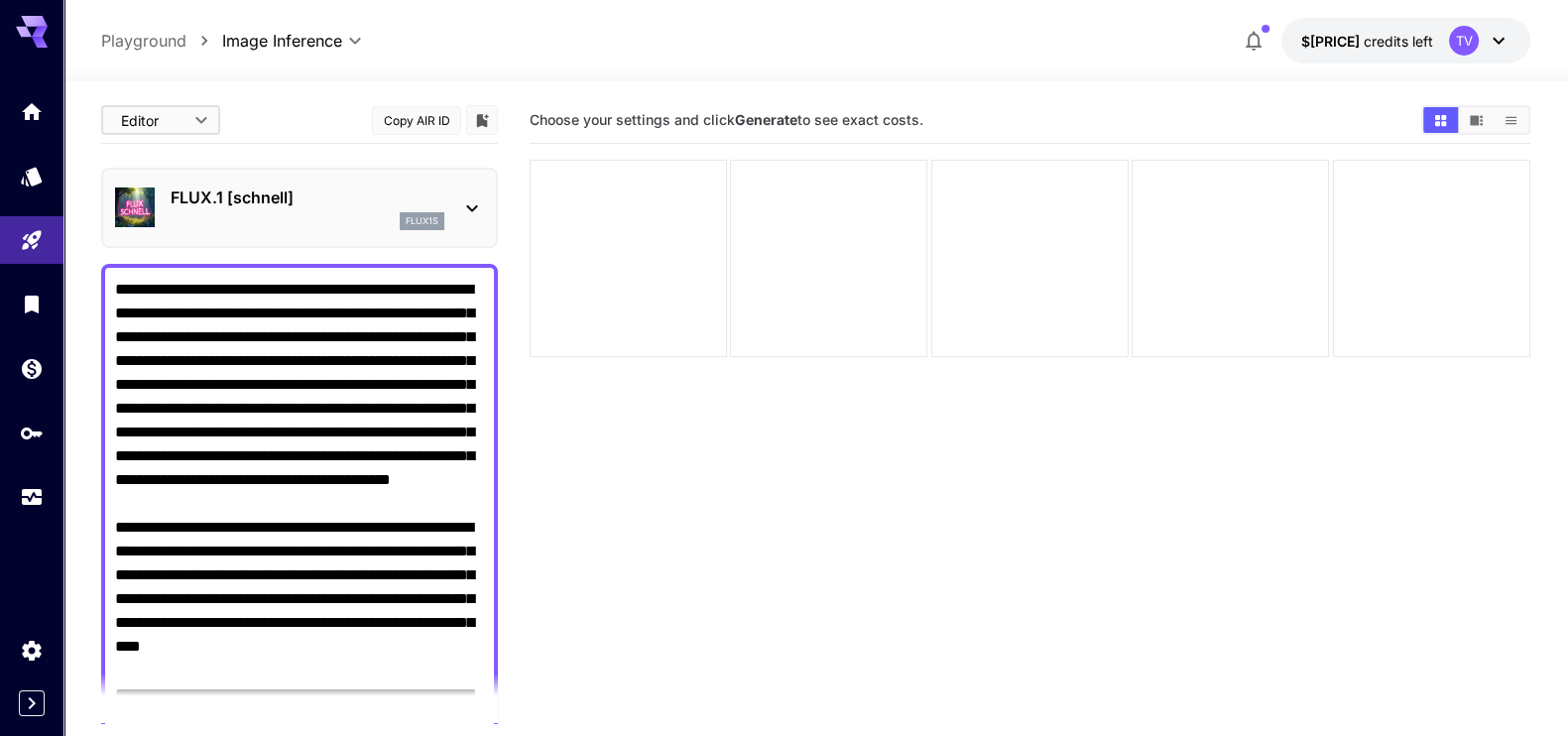 scroll, scrollTop: 157, scrollLeft: 0, axis: vertical 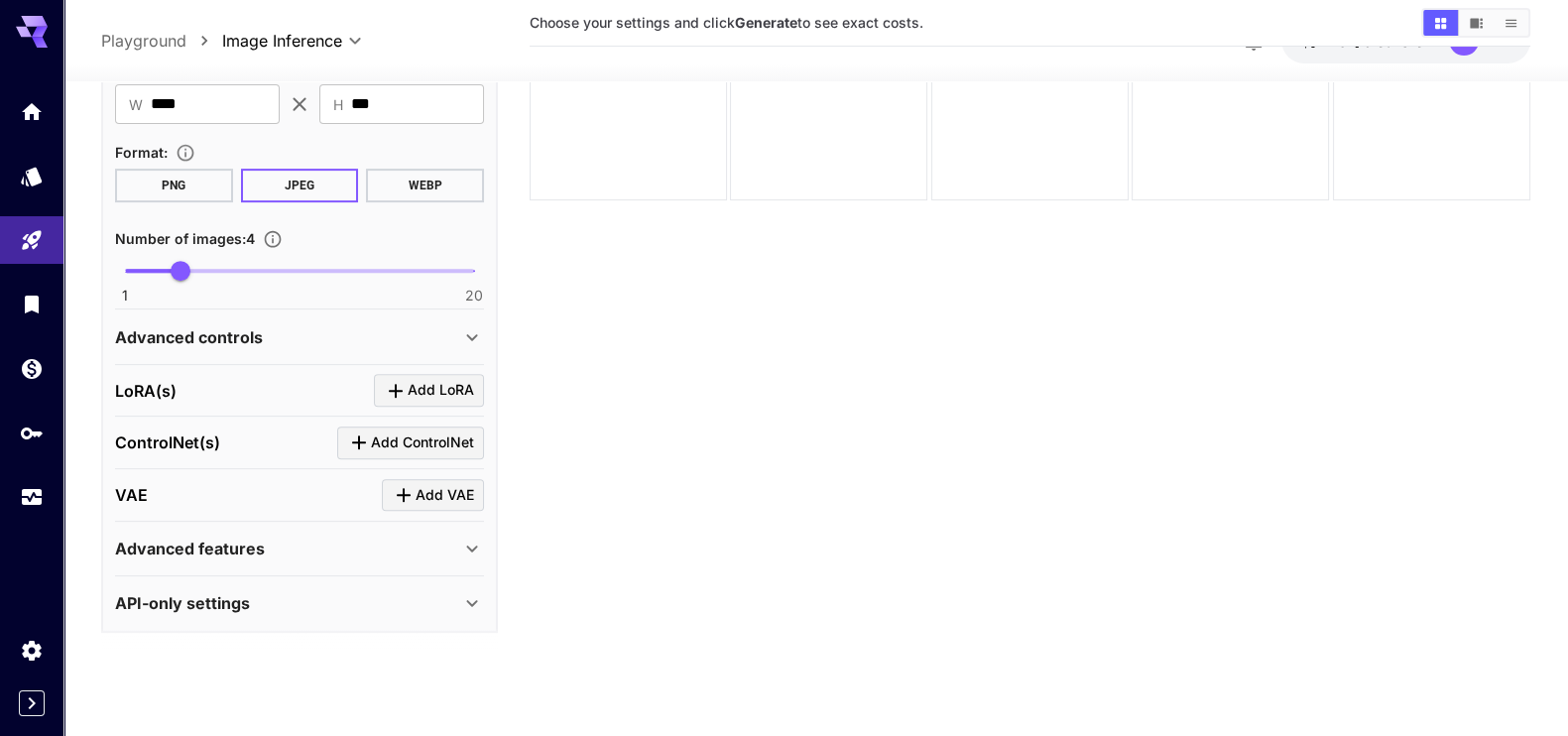 click 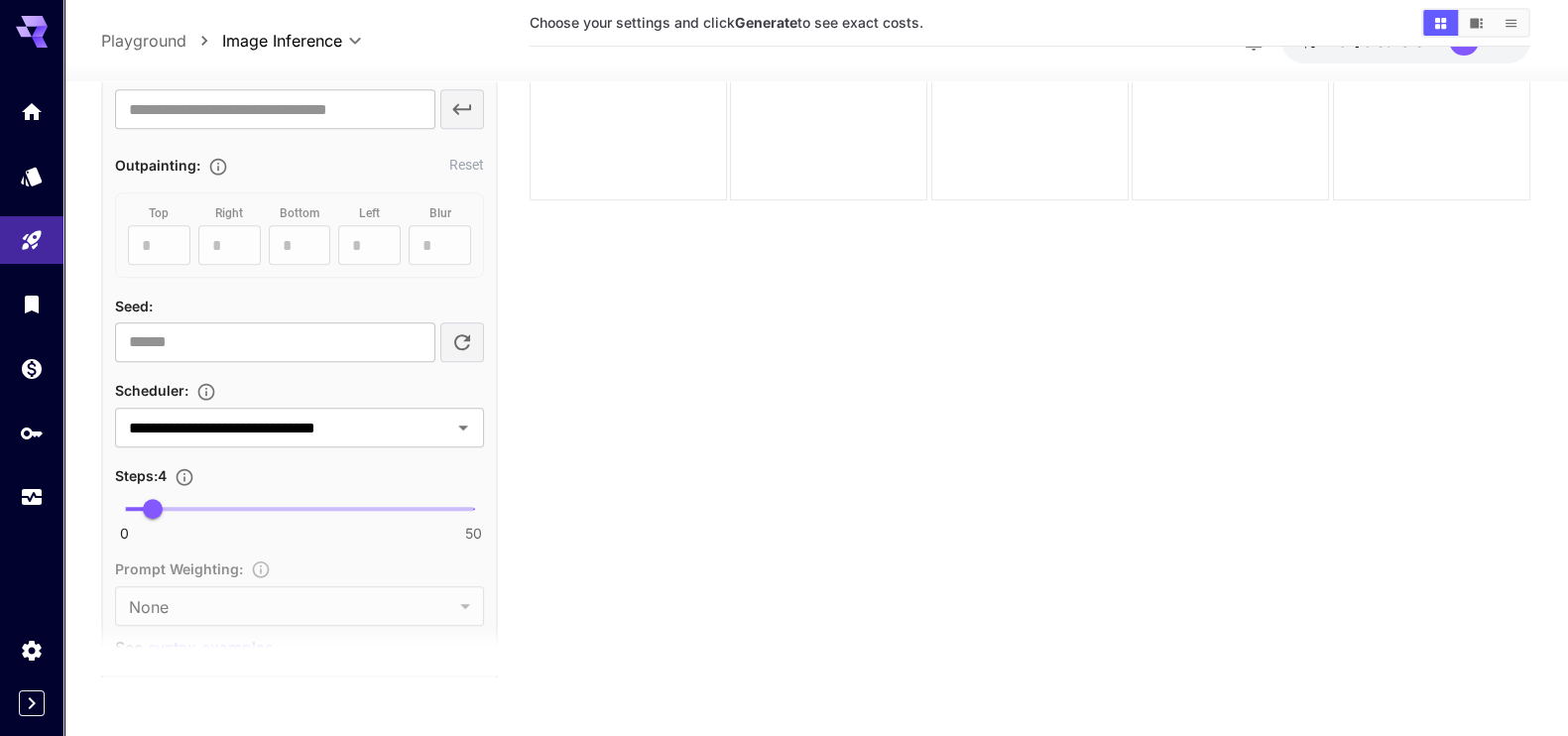 scroll, scrollTop: 1664, scrollLeft: 0, axis: vertical 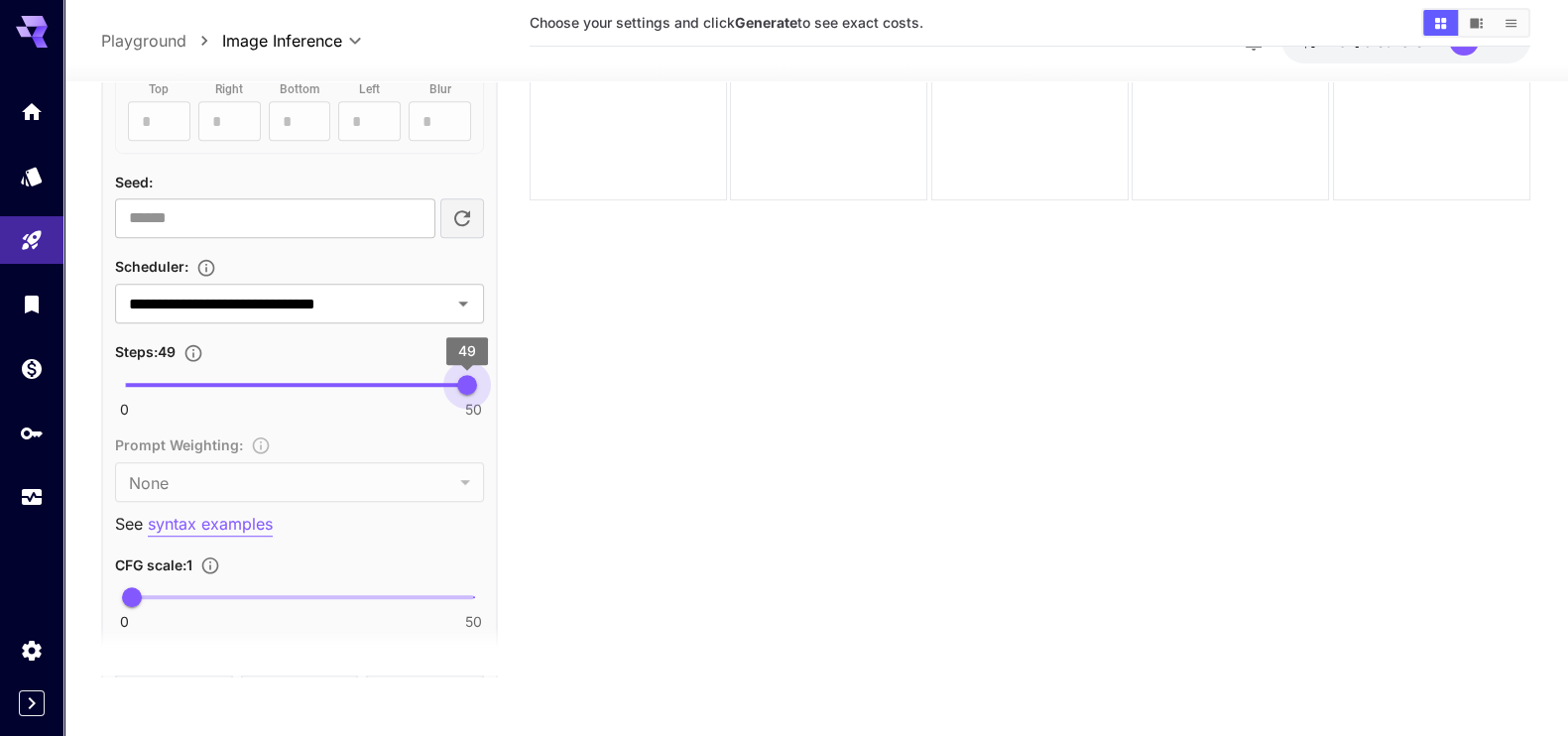 click on "50" at bounding box center [473, 410] 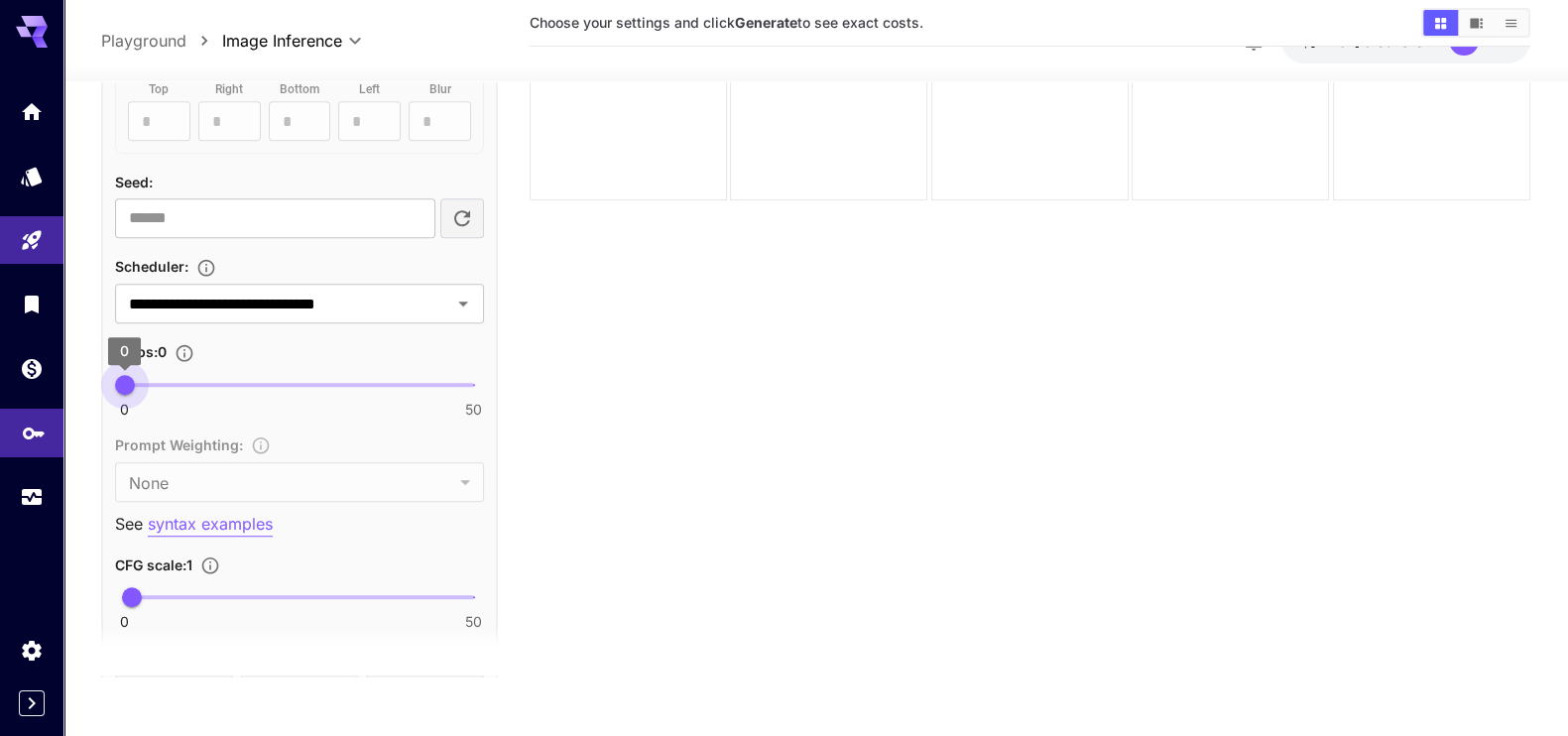 drag, startPoint x: 469, startPoint y: 384, endPoint x: 18, endPoint y: 419, distance: 452.35605 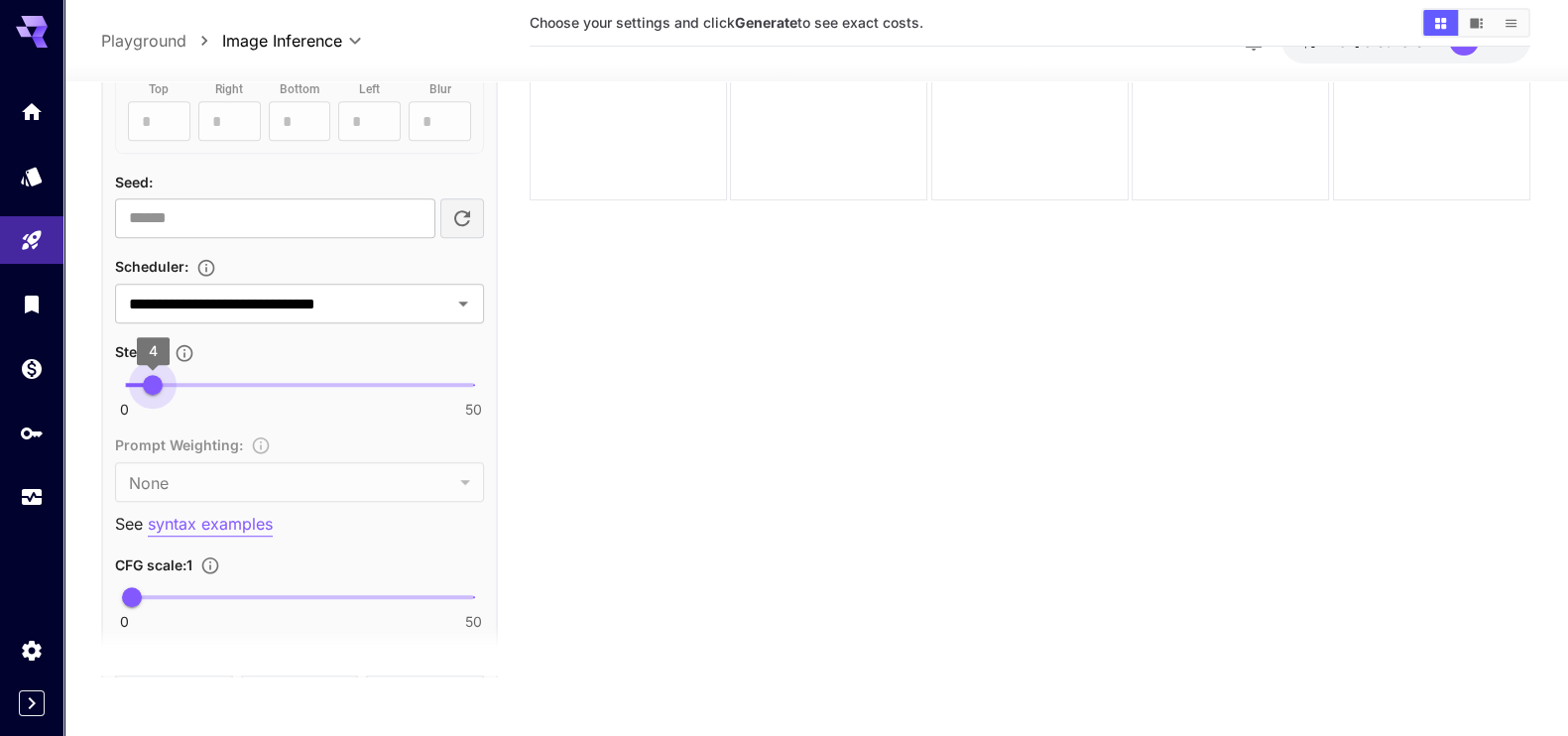 type on "*" 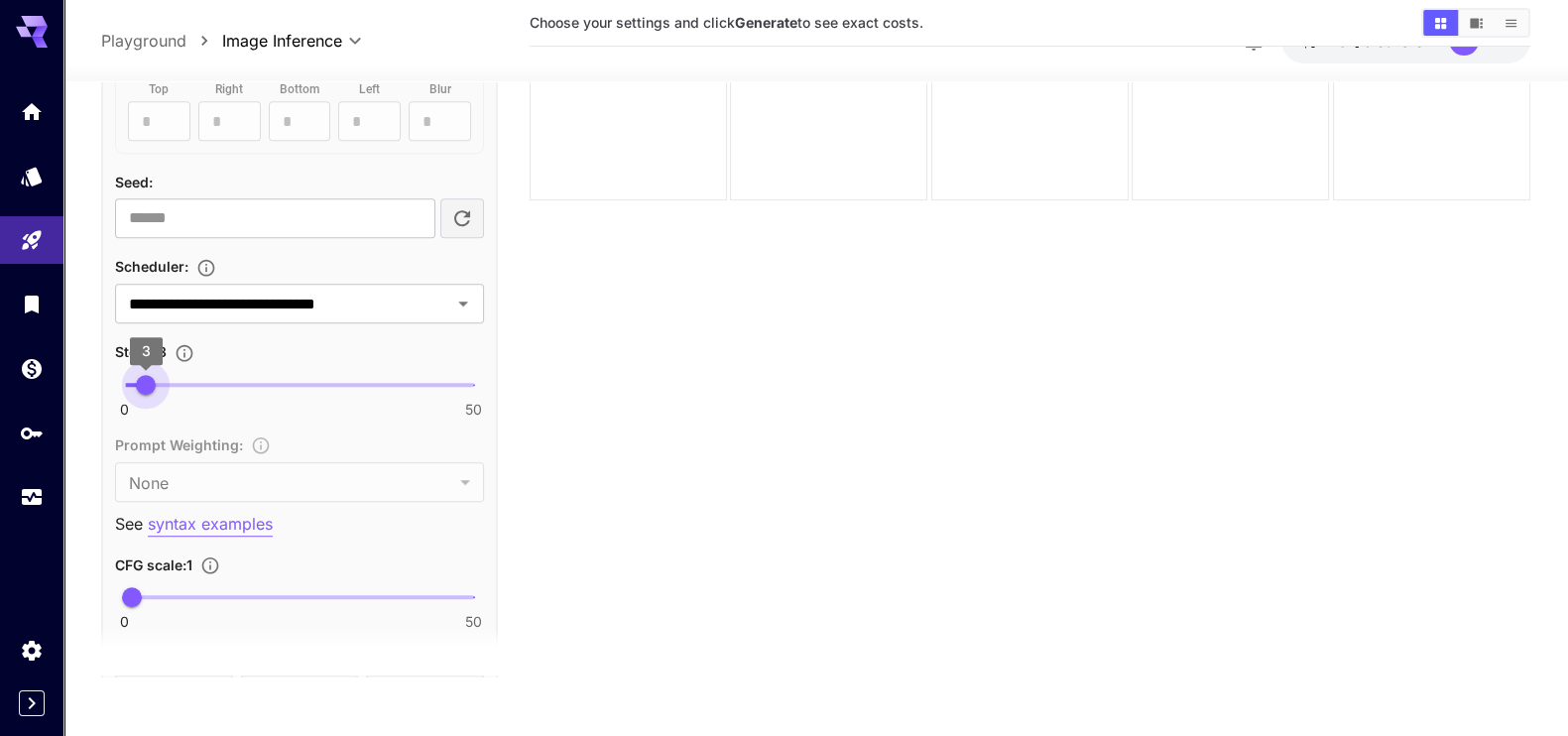 drag, startPoint x: 124, startPoint y: 382, endPoint x: 147, endPoint y: 386, distance: 23.345235 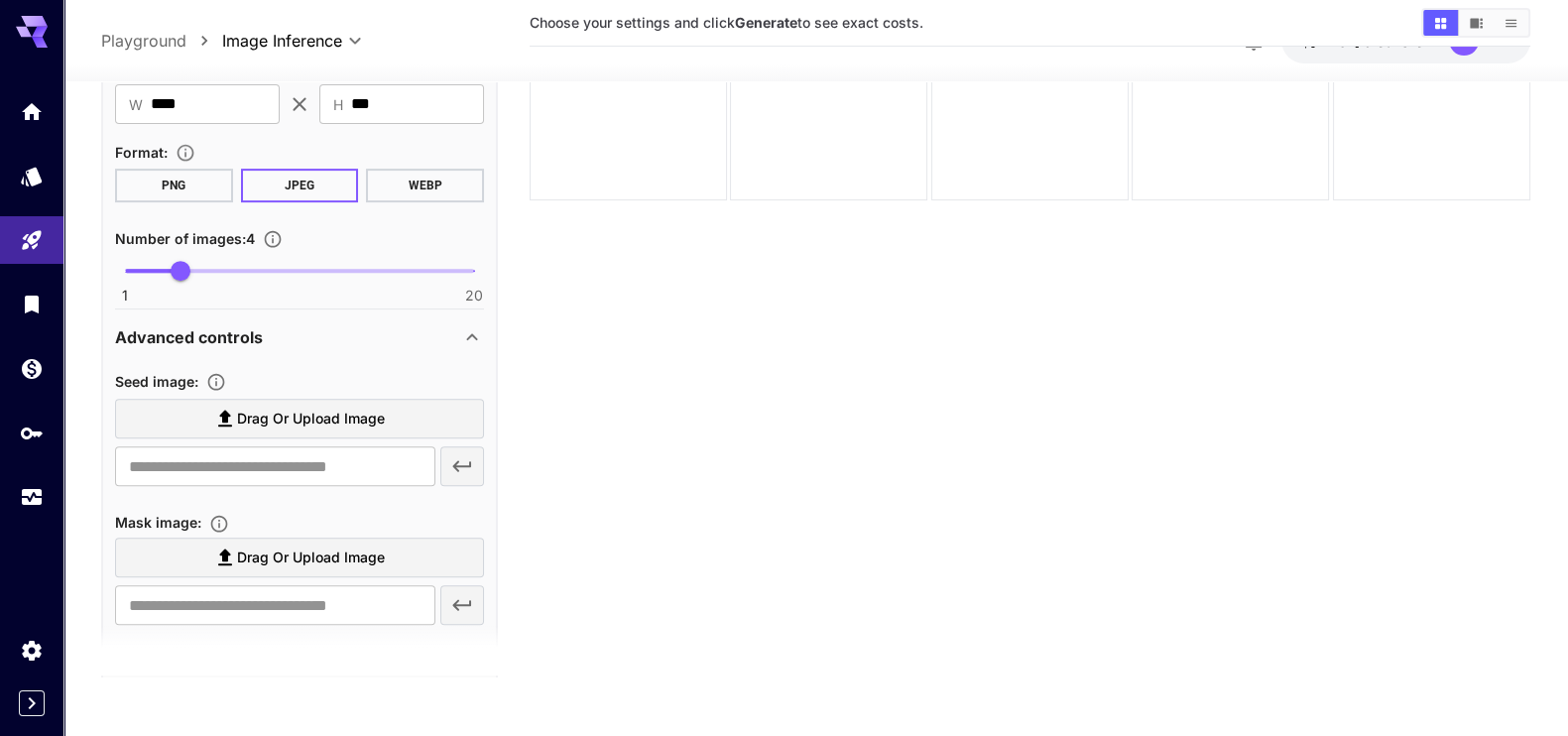 scroll, scrollTop: 920, scrollLeft: 0, axis: vertical 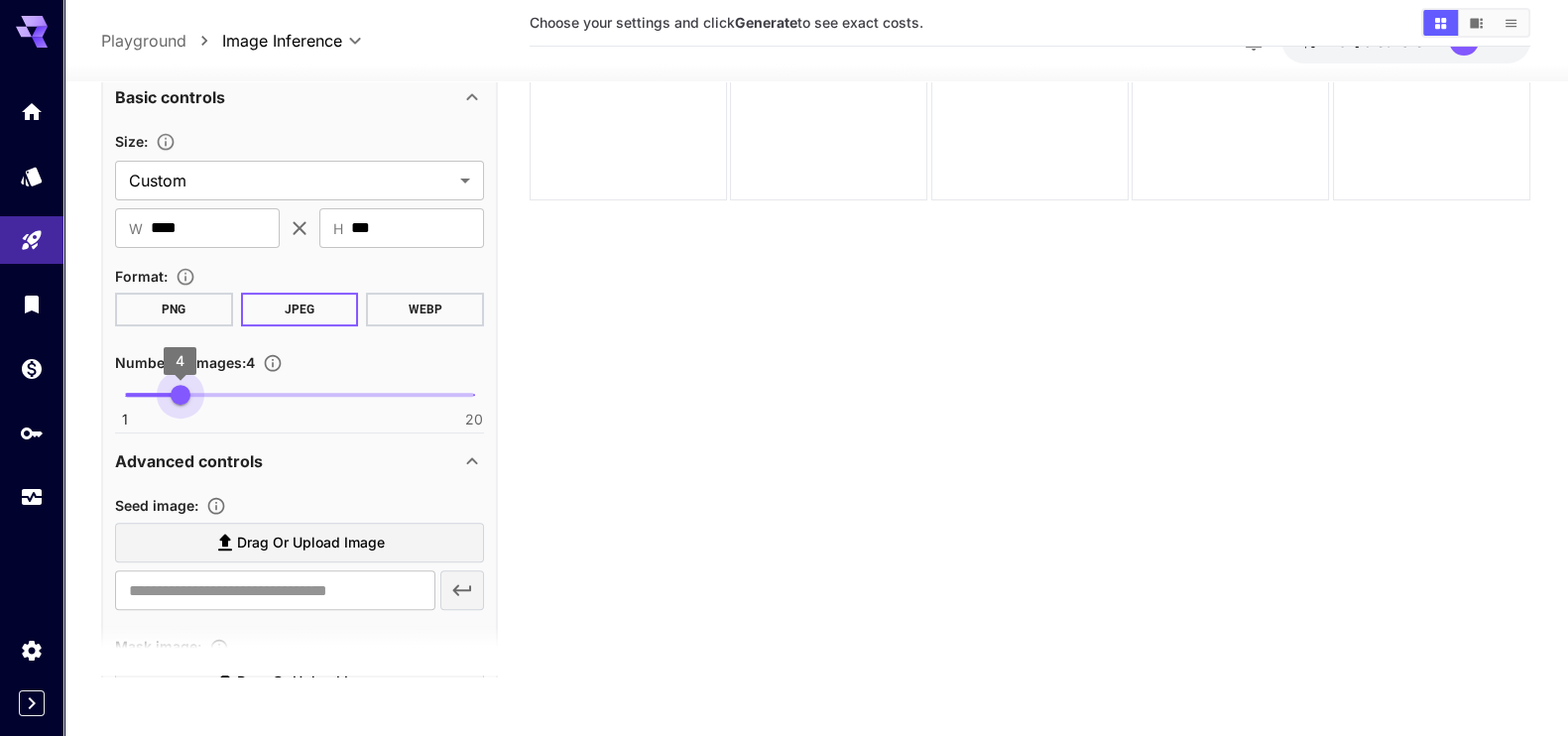 type on "*" 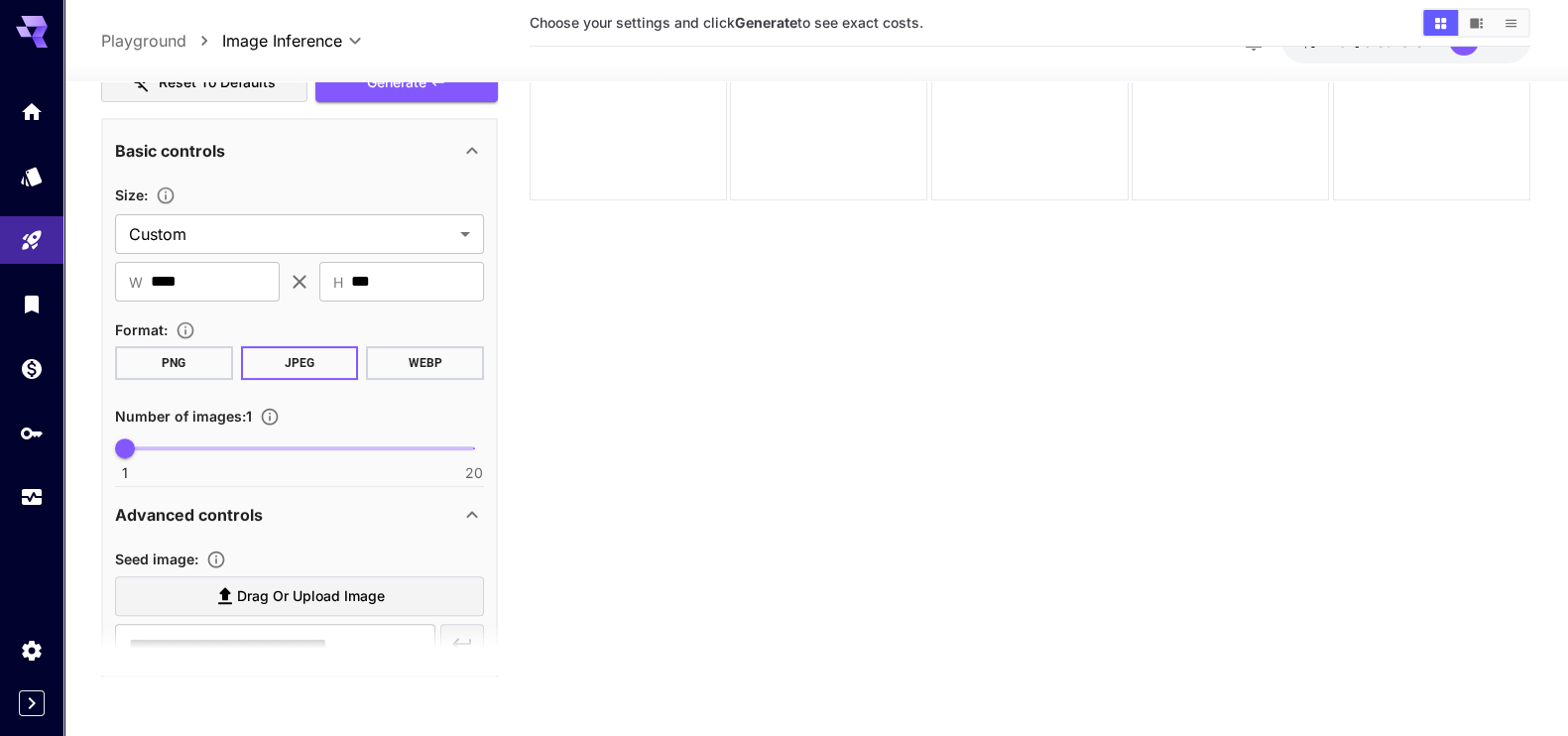 scroll, scrollTop: 620, scrollLeft: 0, axis: vertical 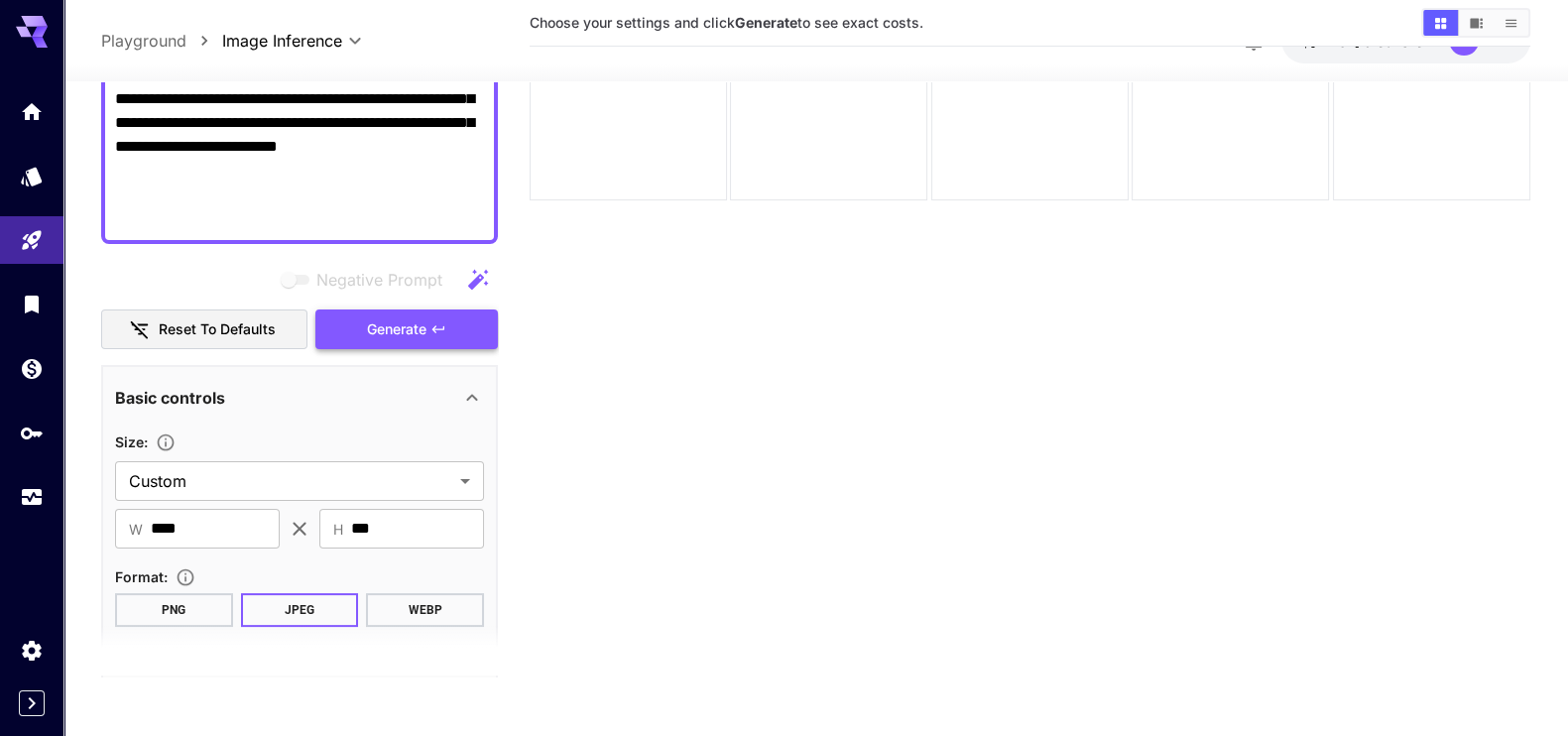 click on "Generate" at bounding box center [407, 329] 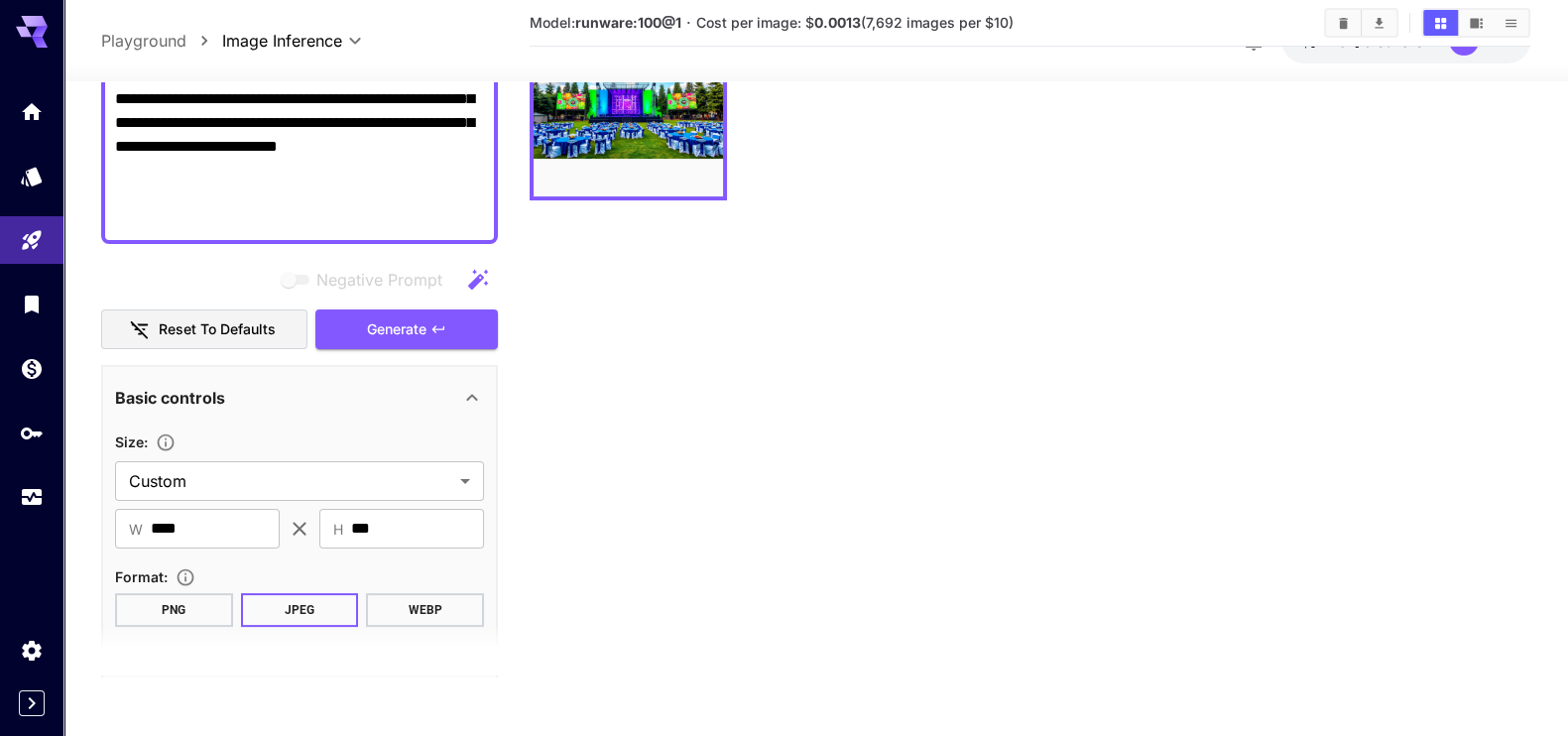 scroll, scrollTop: 0, scrollLeft: 0, axis: both 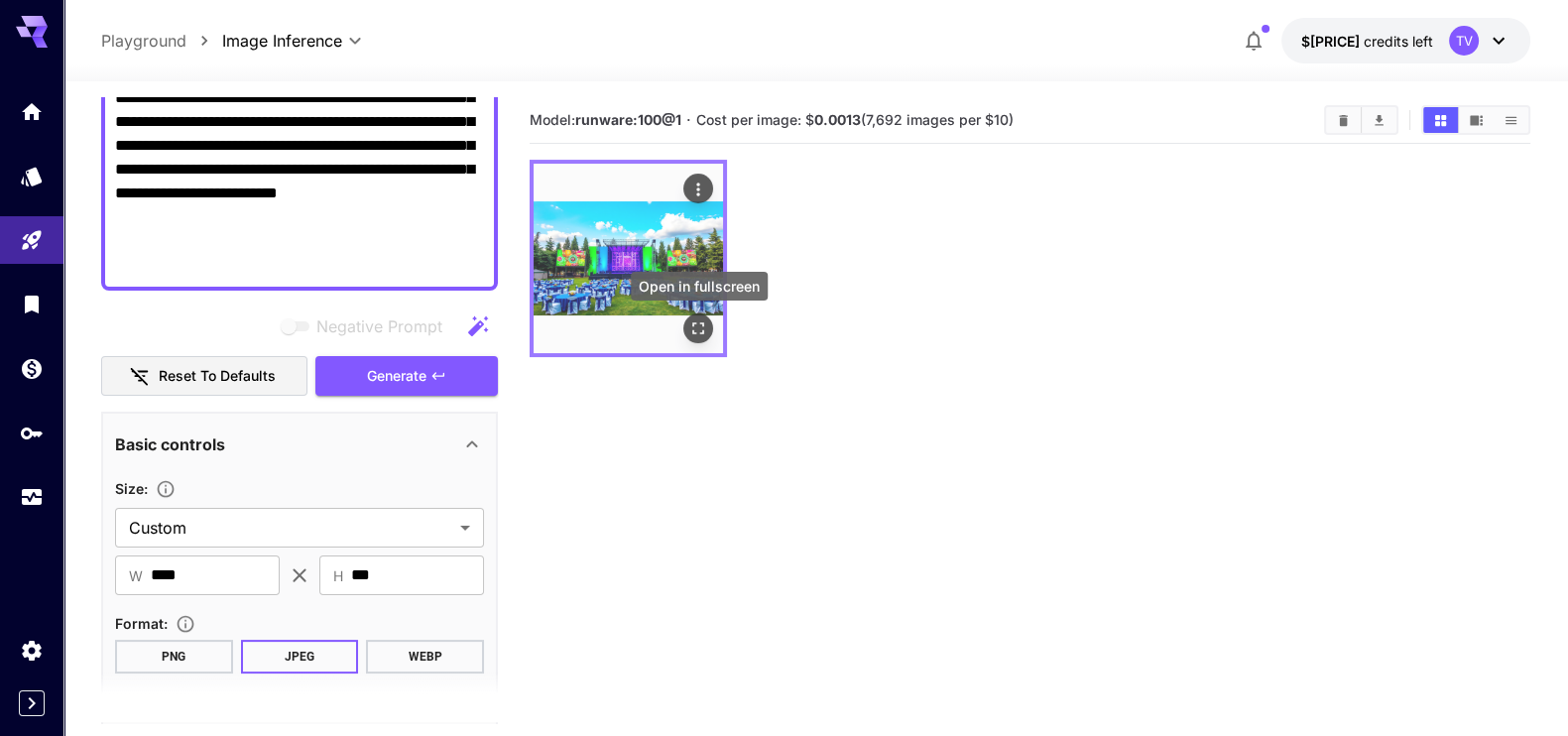 click 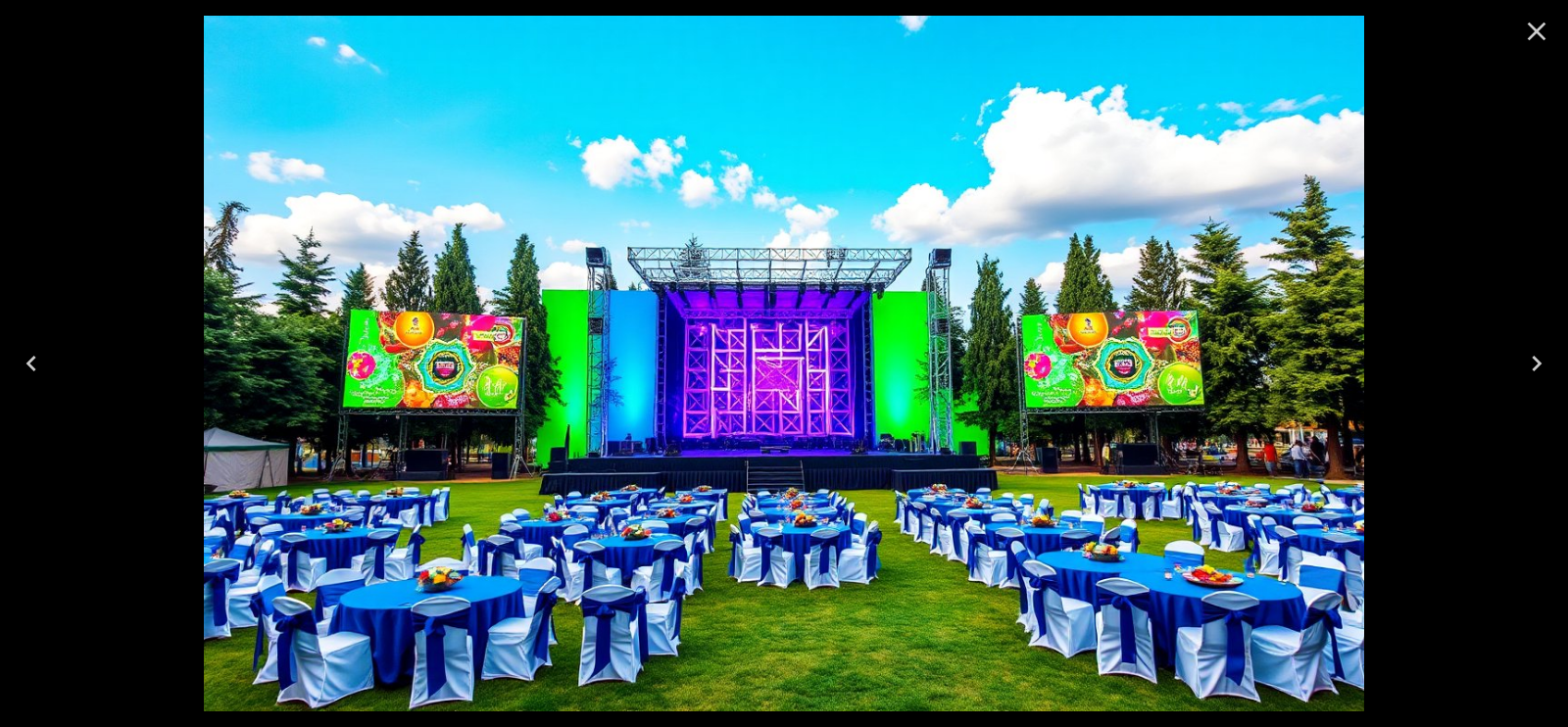 click 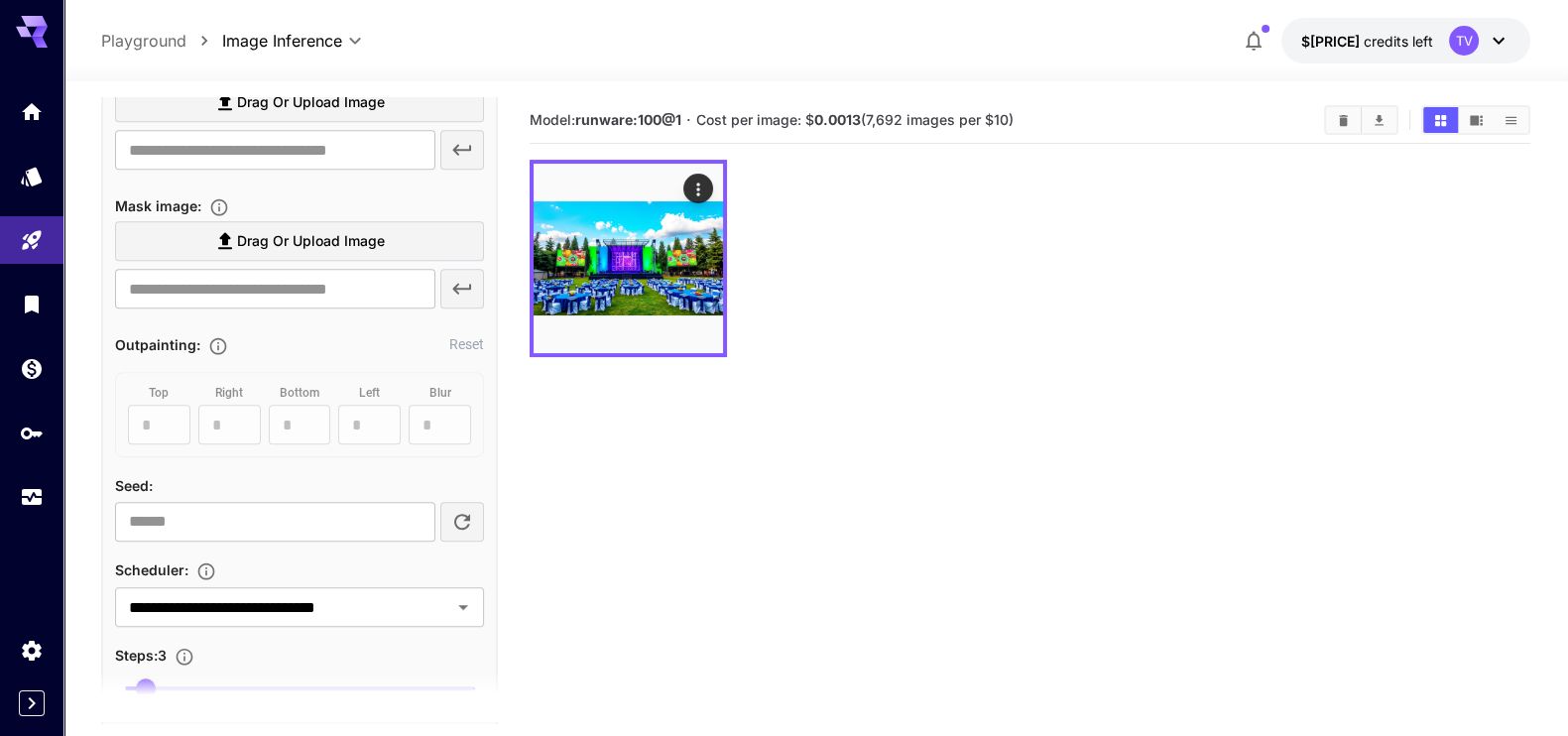 scroll, scrollTop: 1532, scrollLeft: 0, axis: vertical 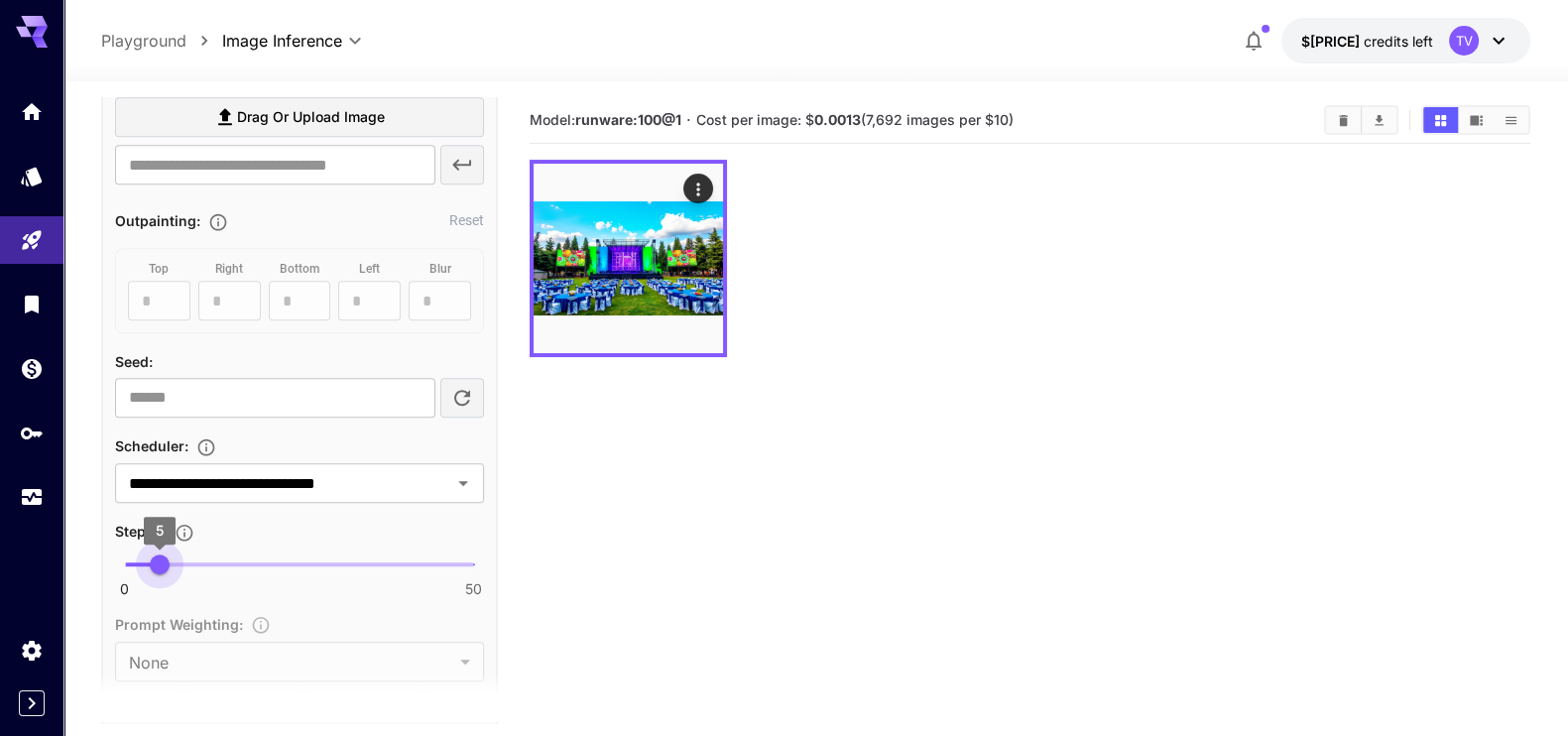 click on "5" at bounding box center [160, 564] 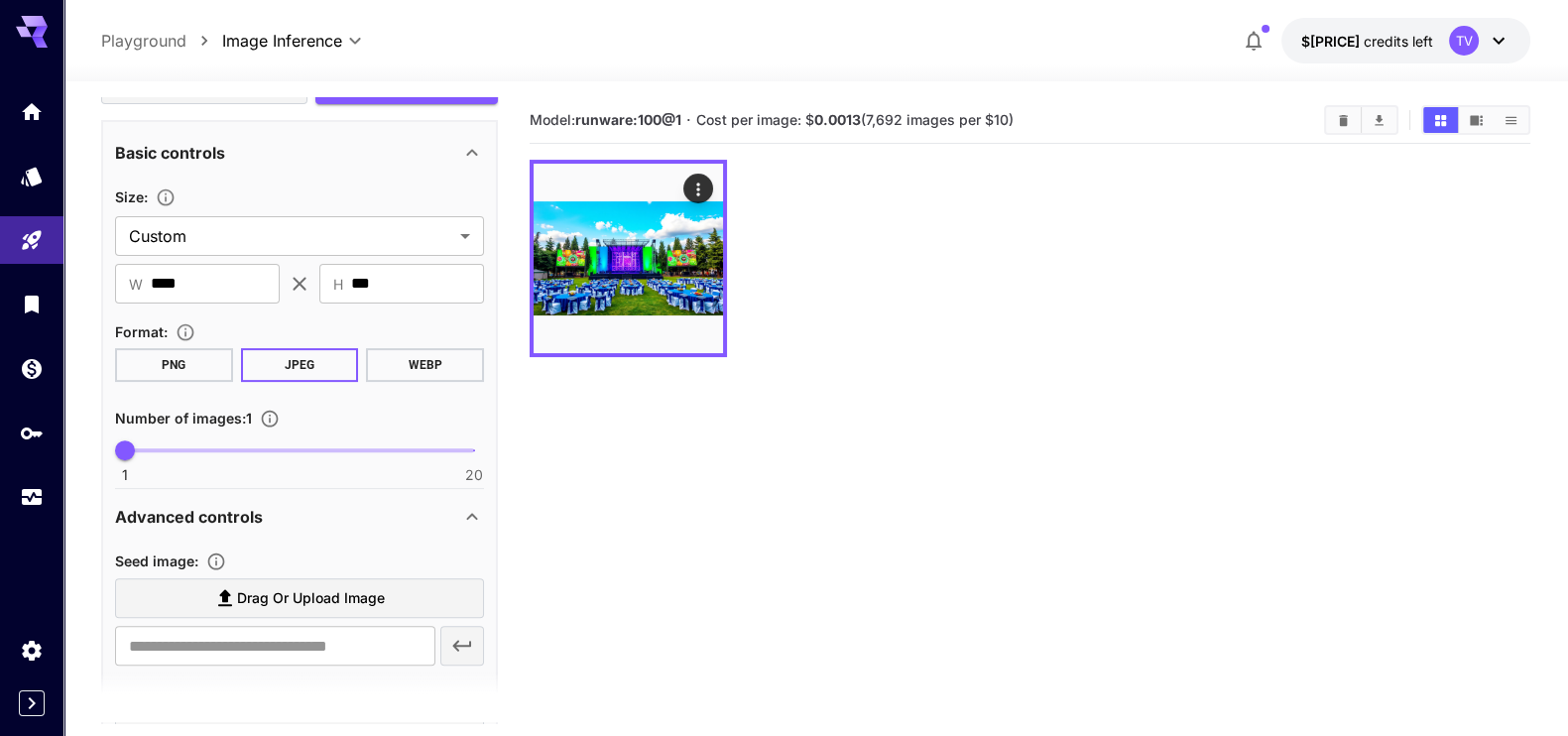 scroll, scrollTop: 664, scrollLeft: 0, axis: vertical 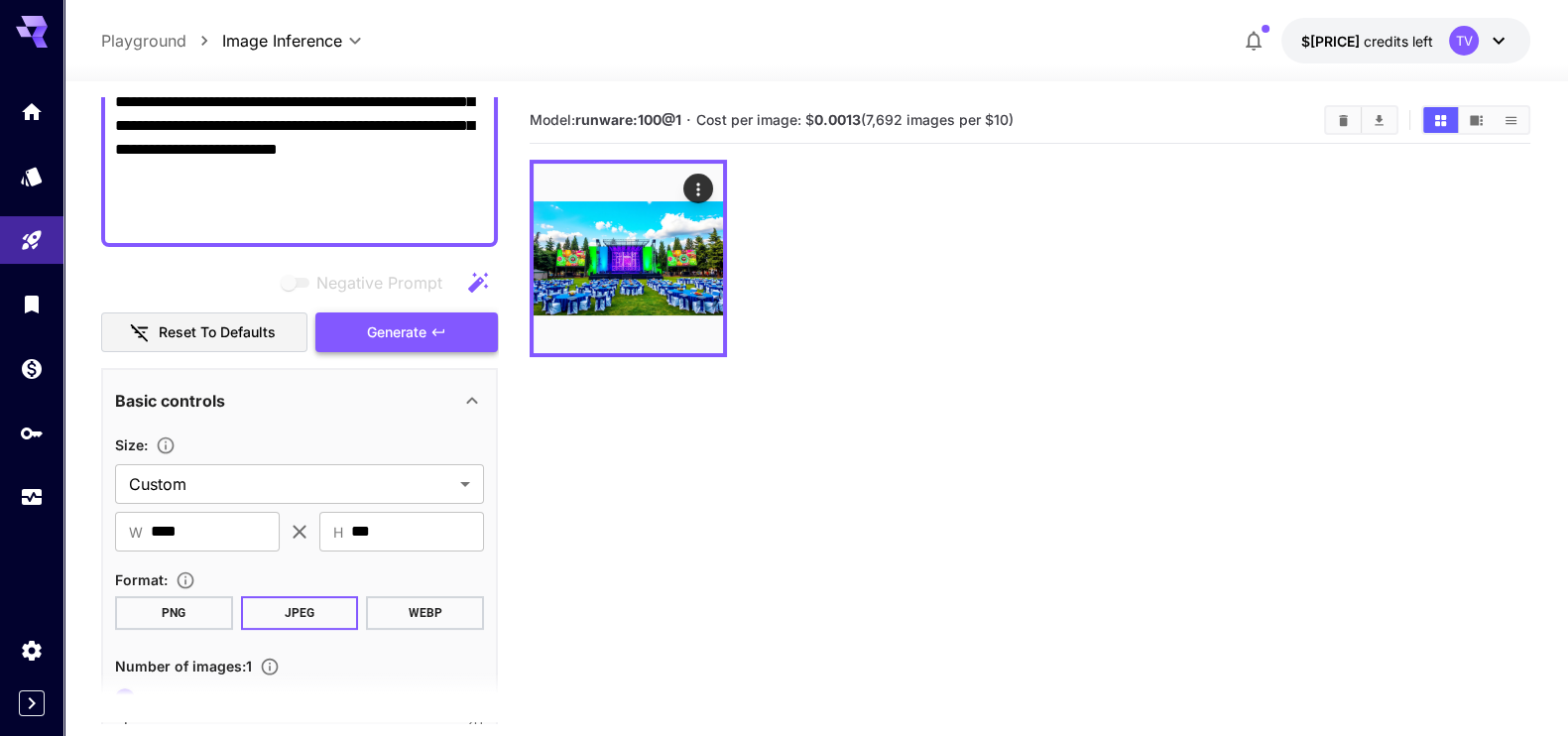 click on "Generate" at bounding box center (397, 332) 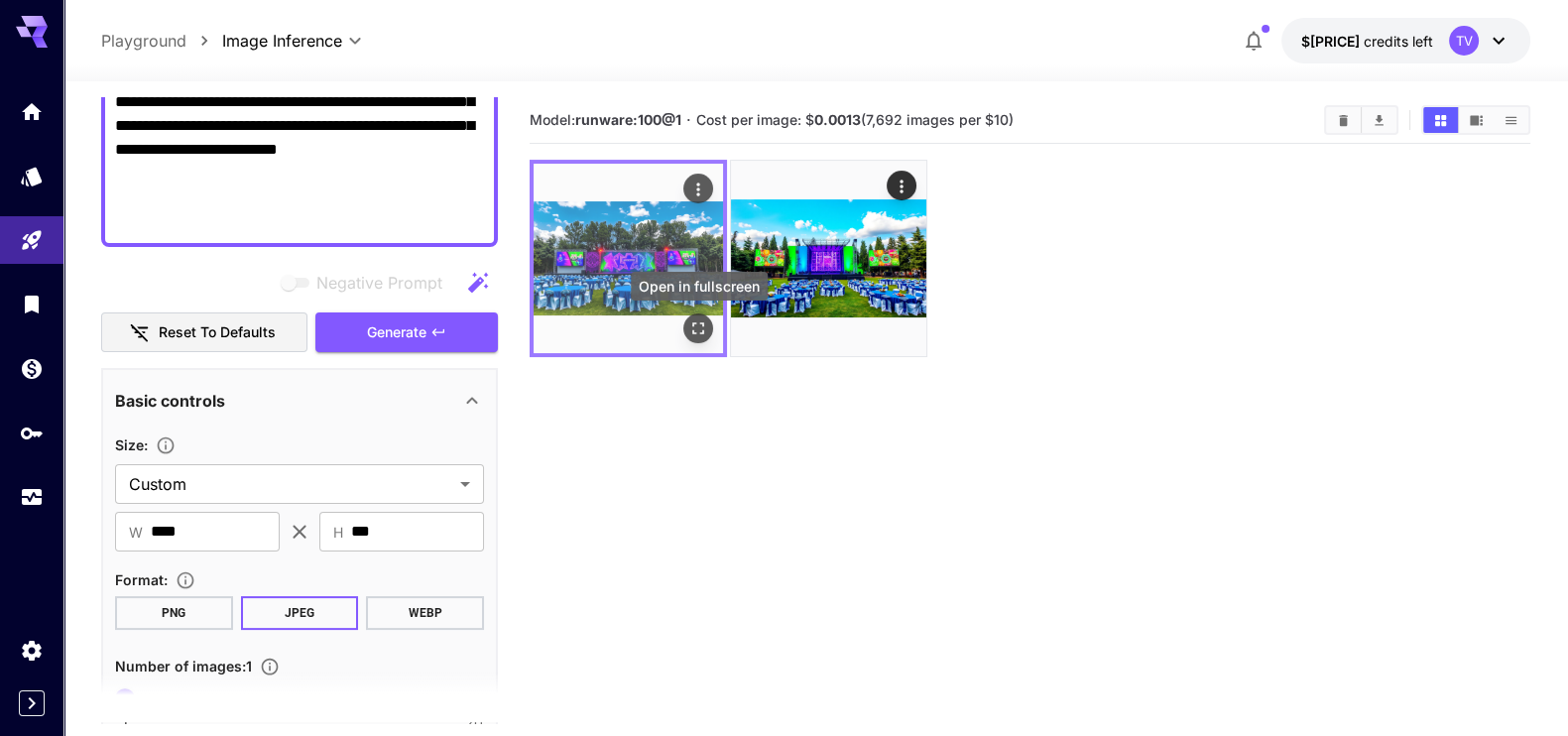 click 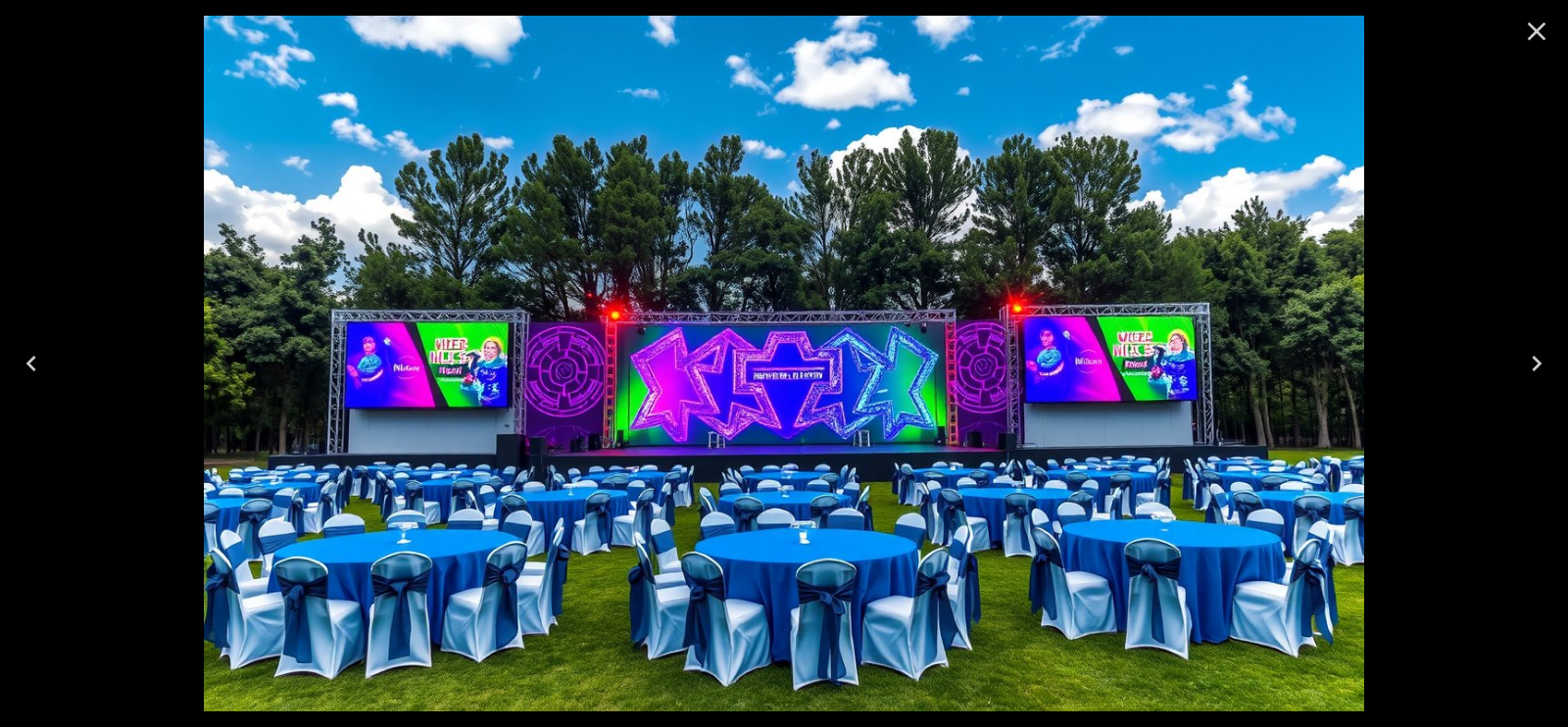 click 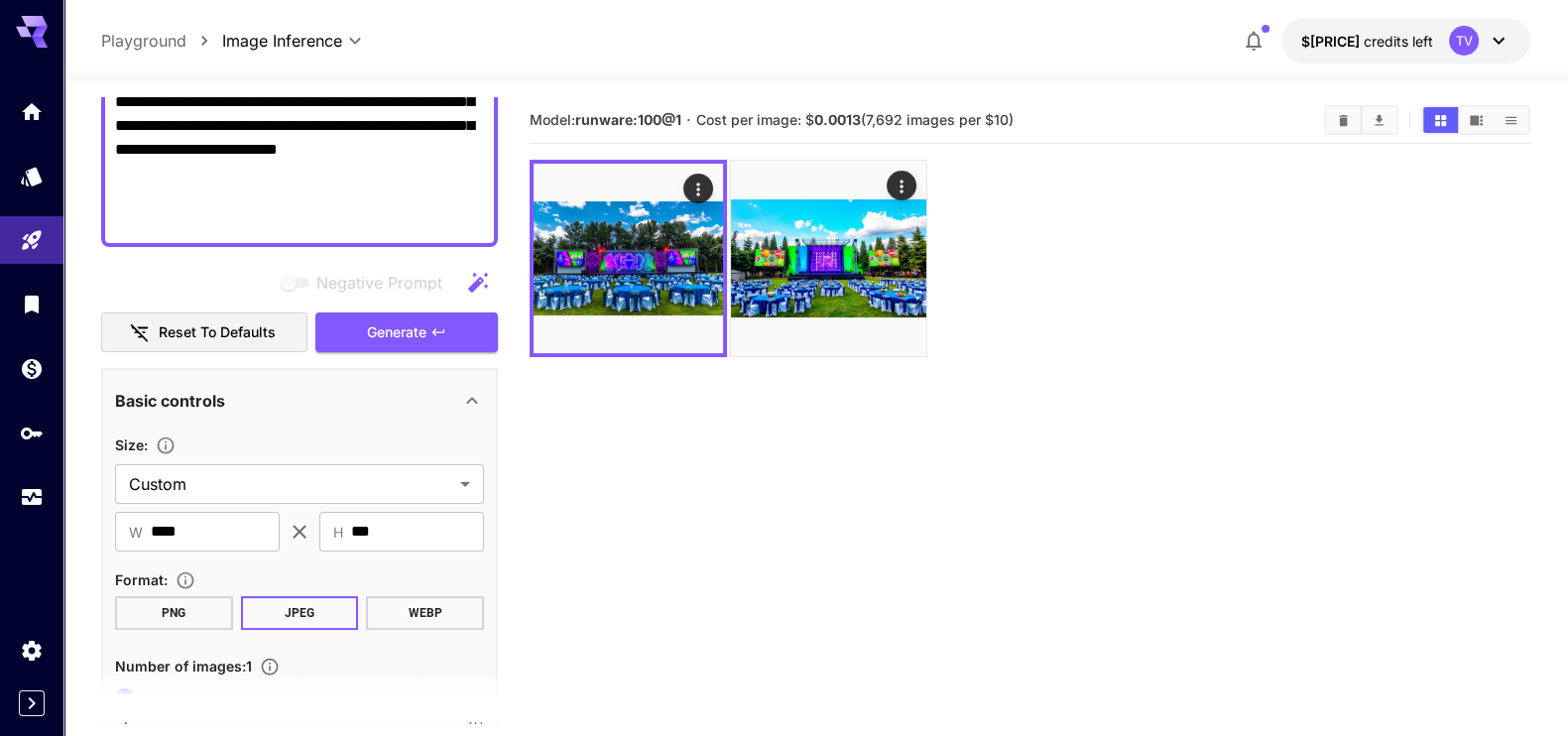 drag, startPoint x: 907, startPoint y: 327, endPoint x: 1072, endPoint y: 340, distance: 165.51133 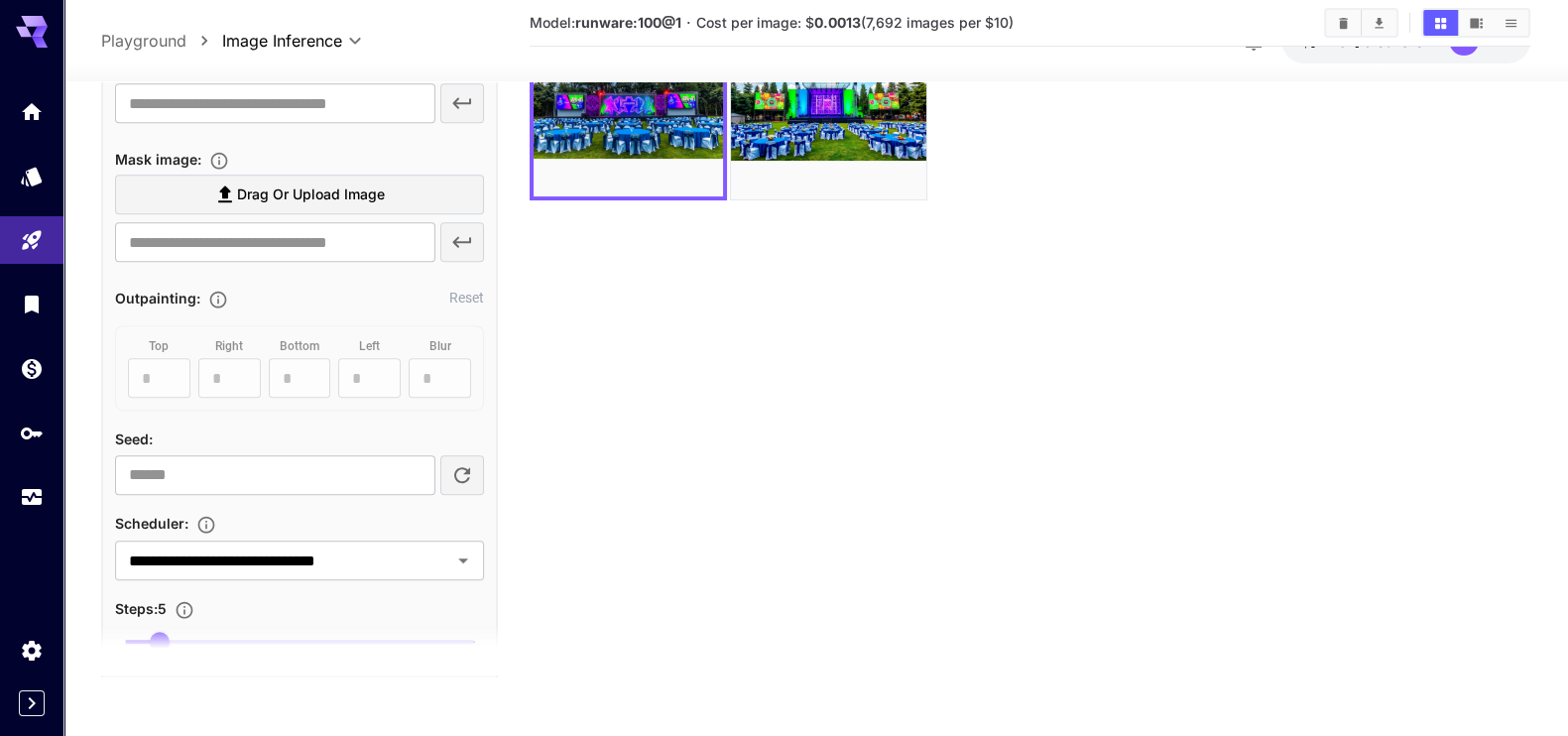 scroll, scrollTop: 1656, scrollLeft: 0, axis: vertical 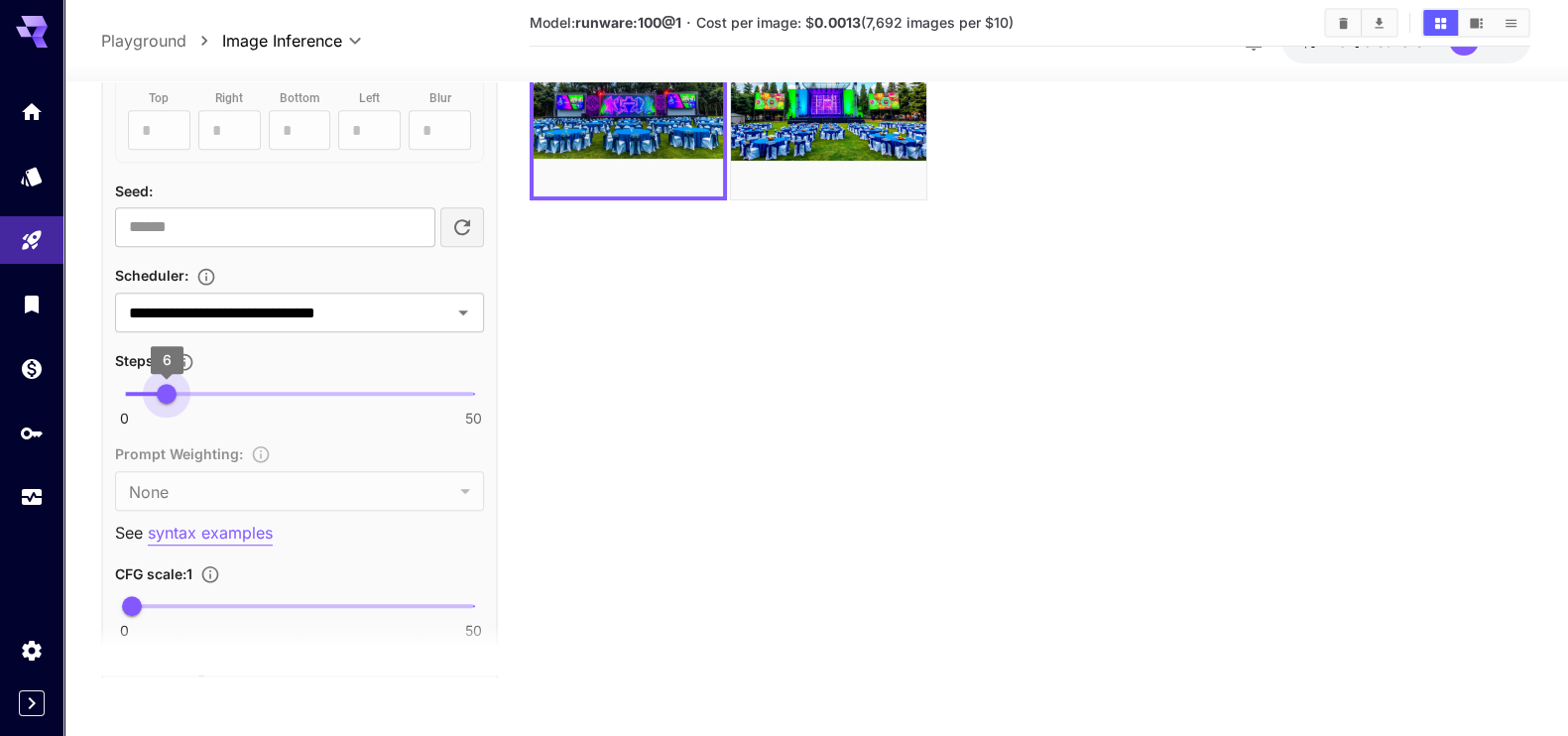 click on "6" at bounding box center (167, 394) 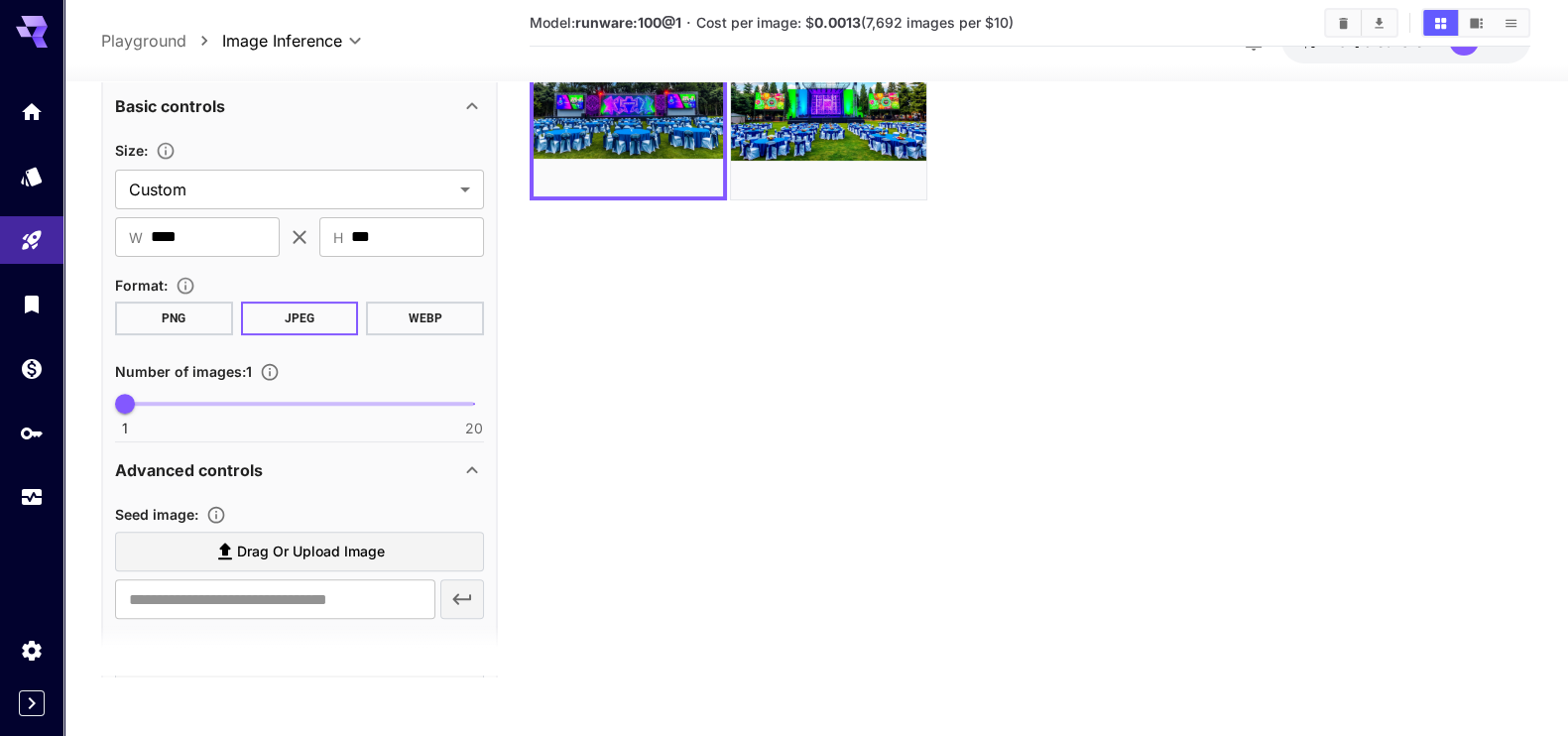scroll, scrollTop: 416, scrollLeft: 0, axis: vertical 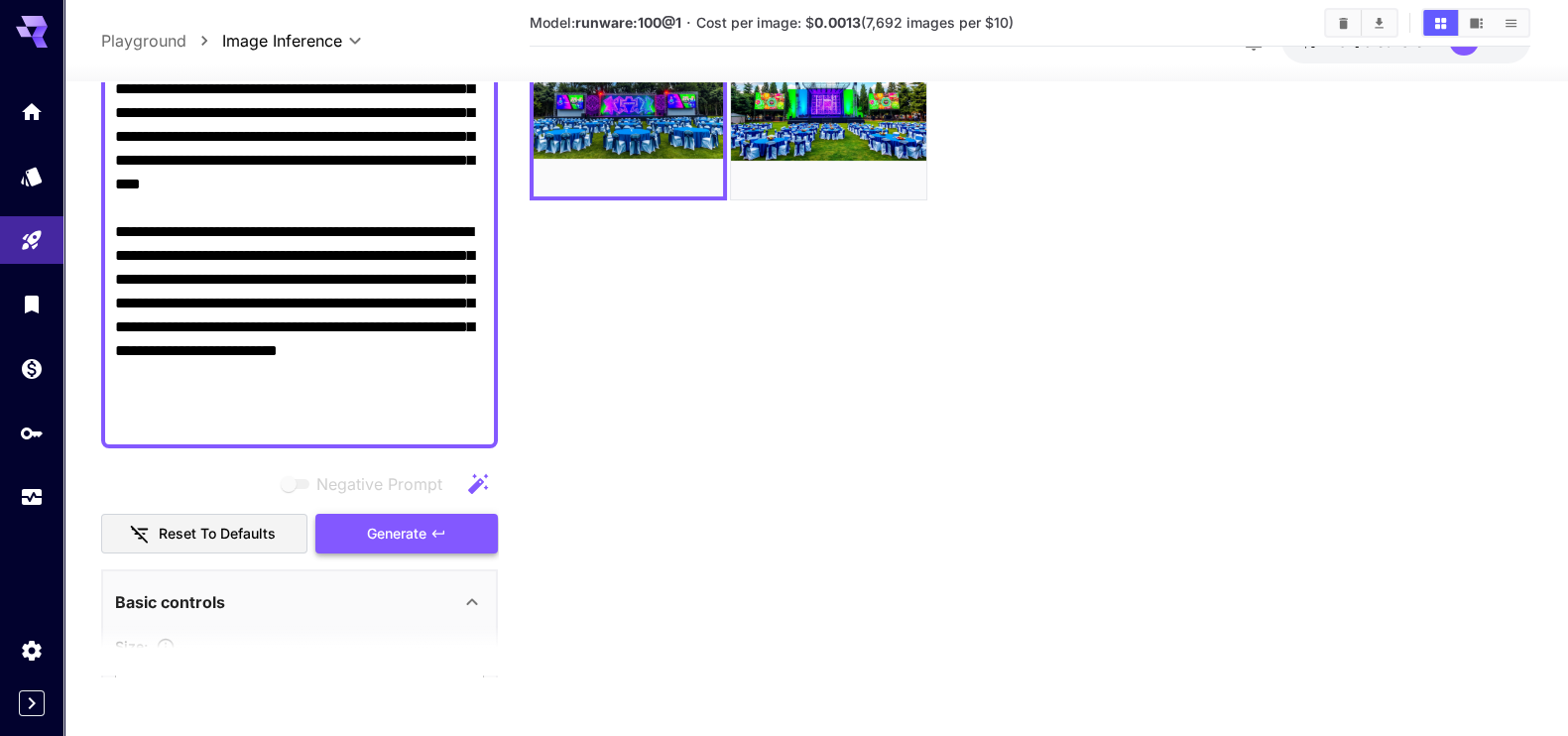 click on "Generate" at bounding box center [397, 534] 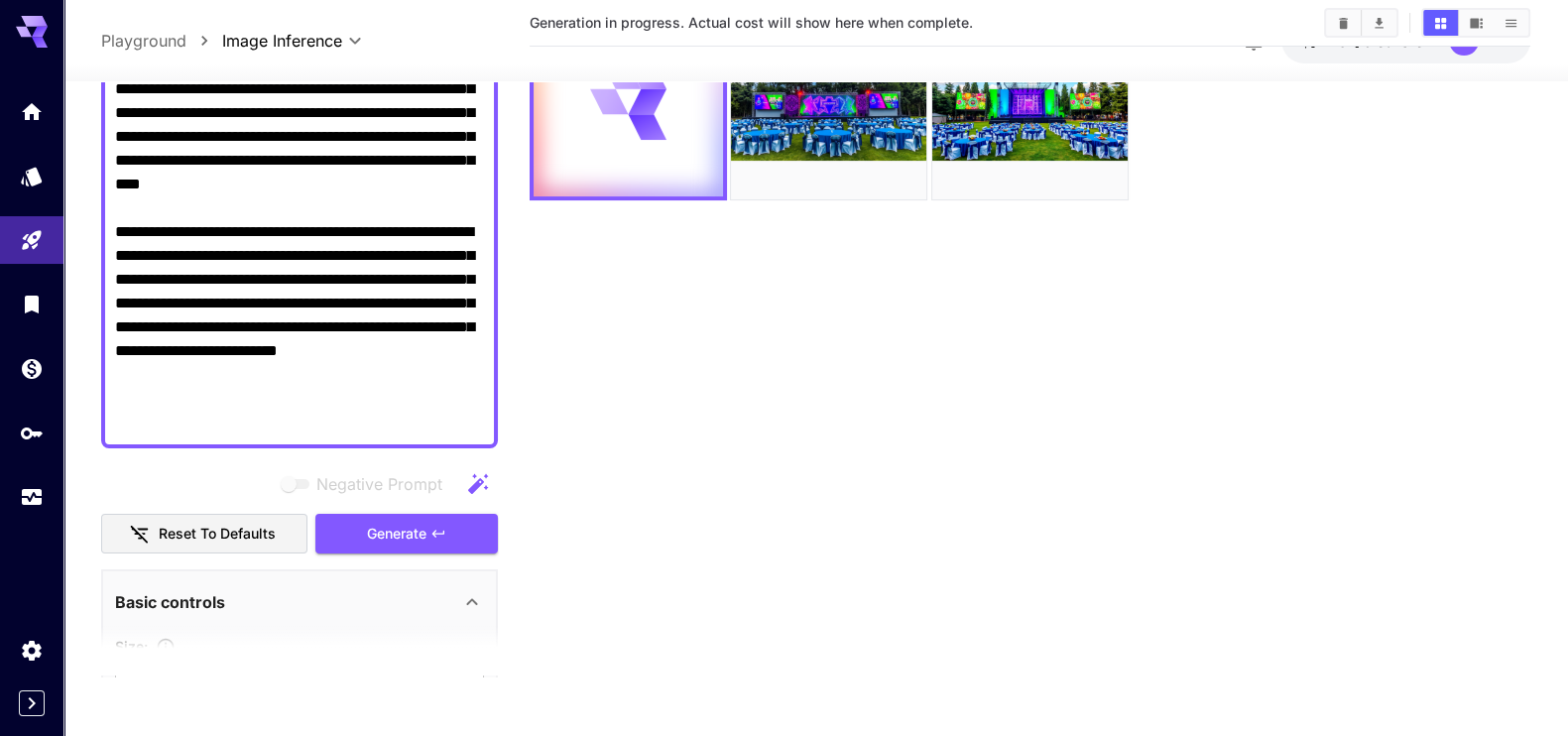 scroll, scrollTop: 0, scrollLeft: 0, axis: both 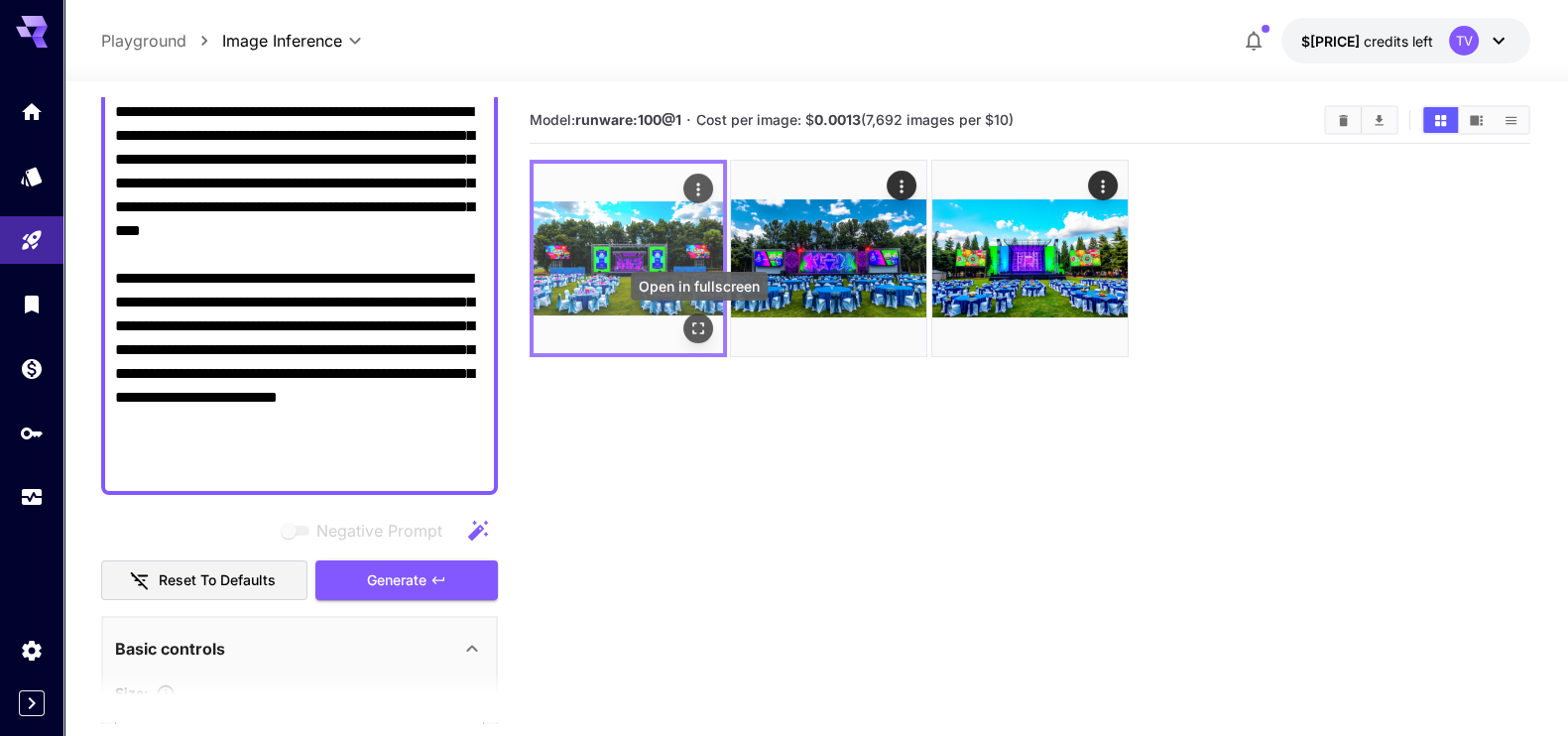 click 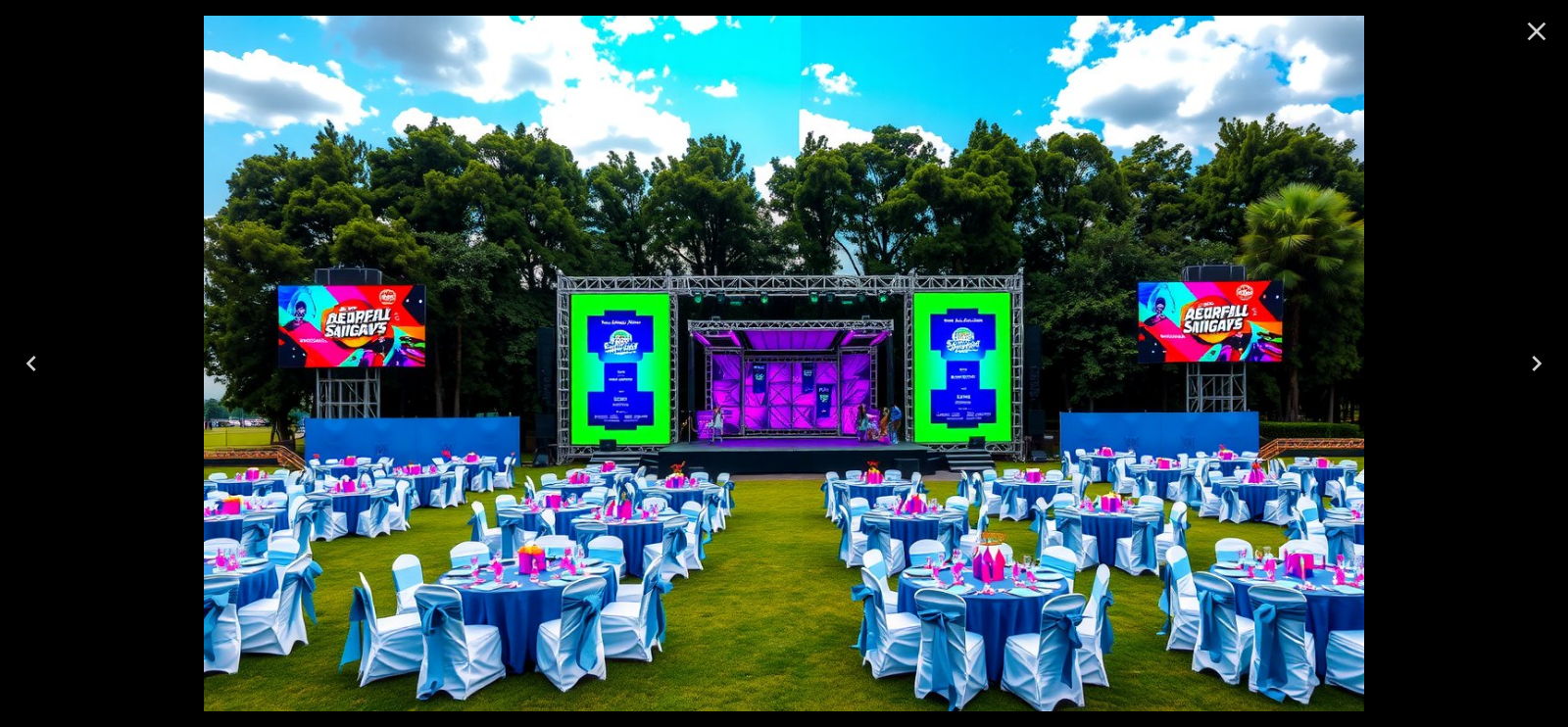 click 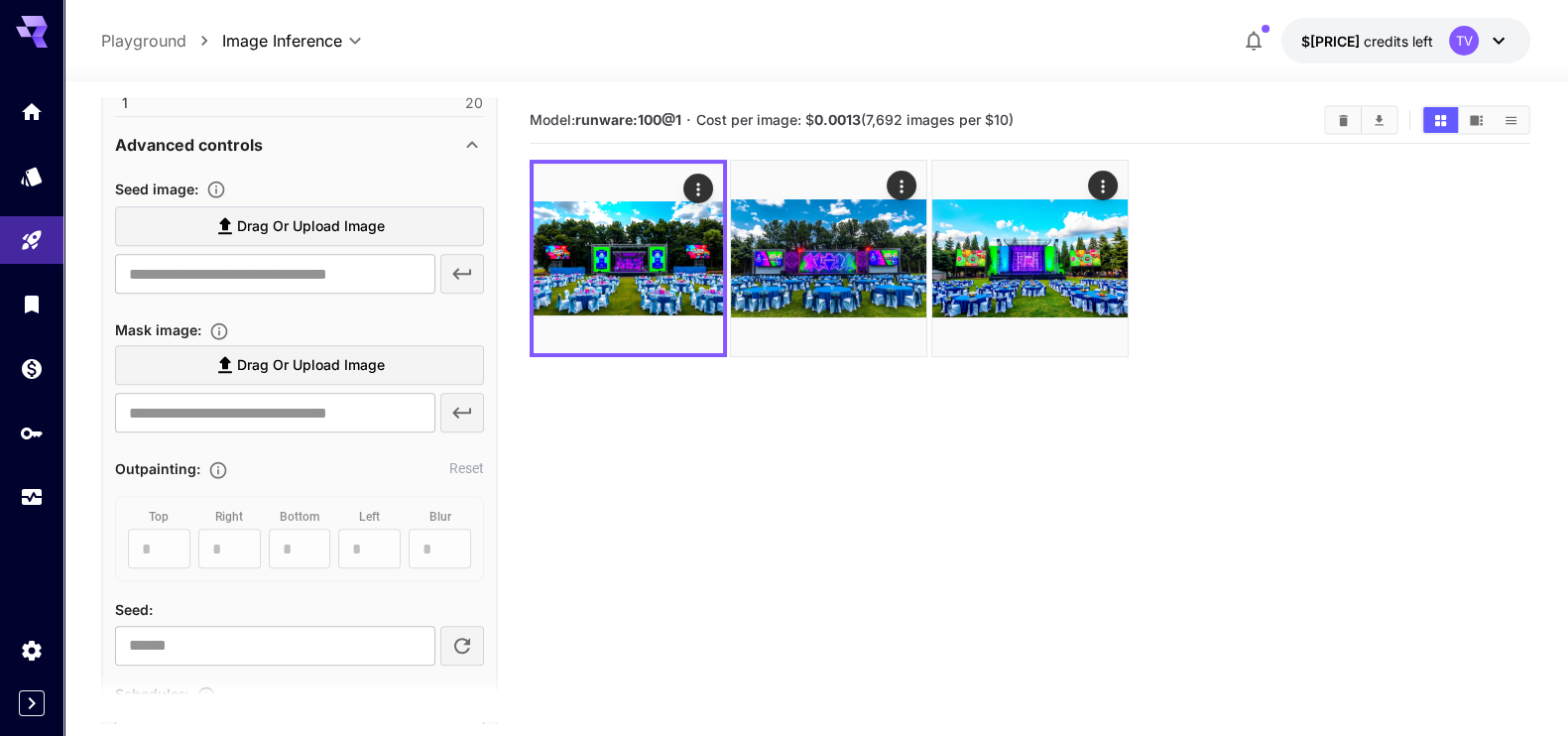 scroll, scrollTop: 1532, scrollLeft: 0, axis: vertical 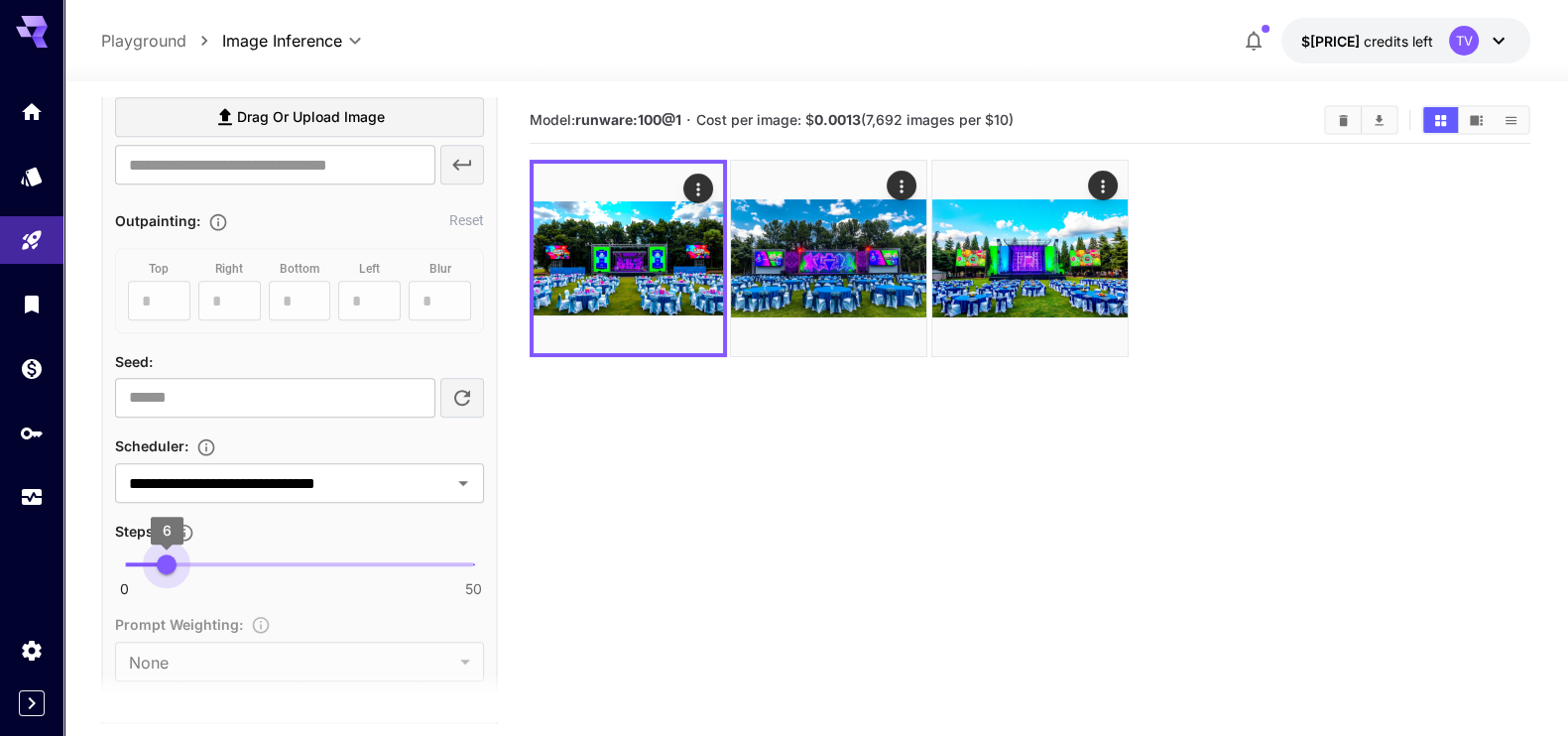 type on "*" 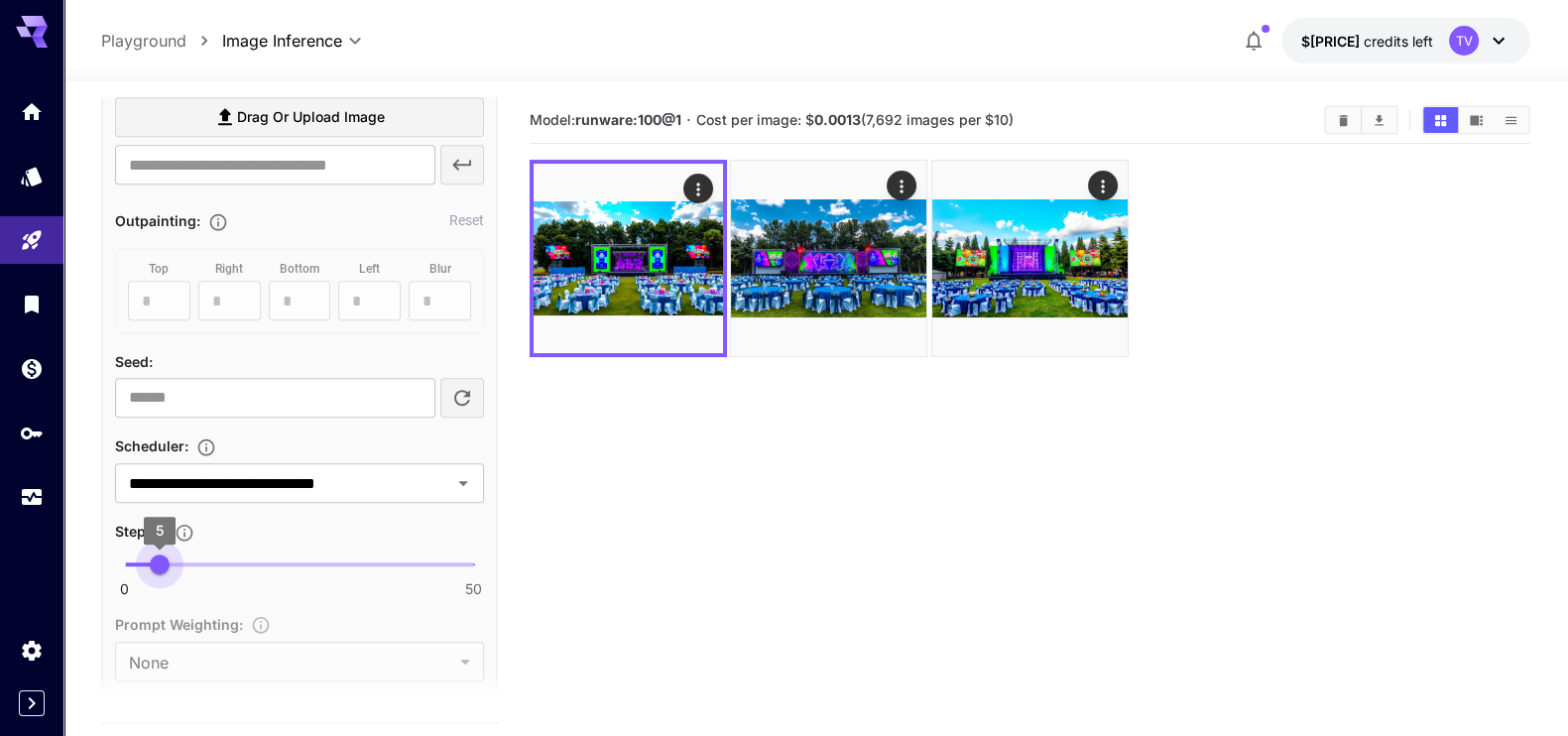 drag, startPoint x: 173, startPoint y: 562, endPoint x: 157, endPoint y: 562, distance: 16 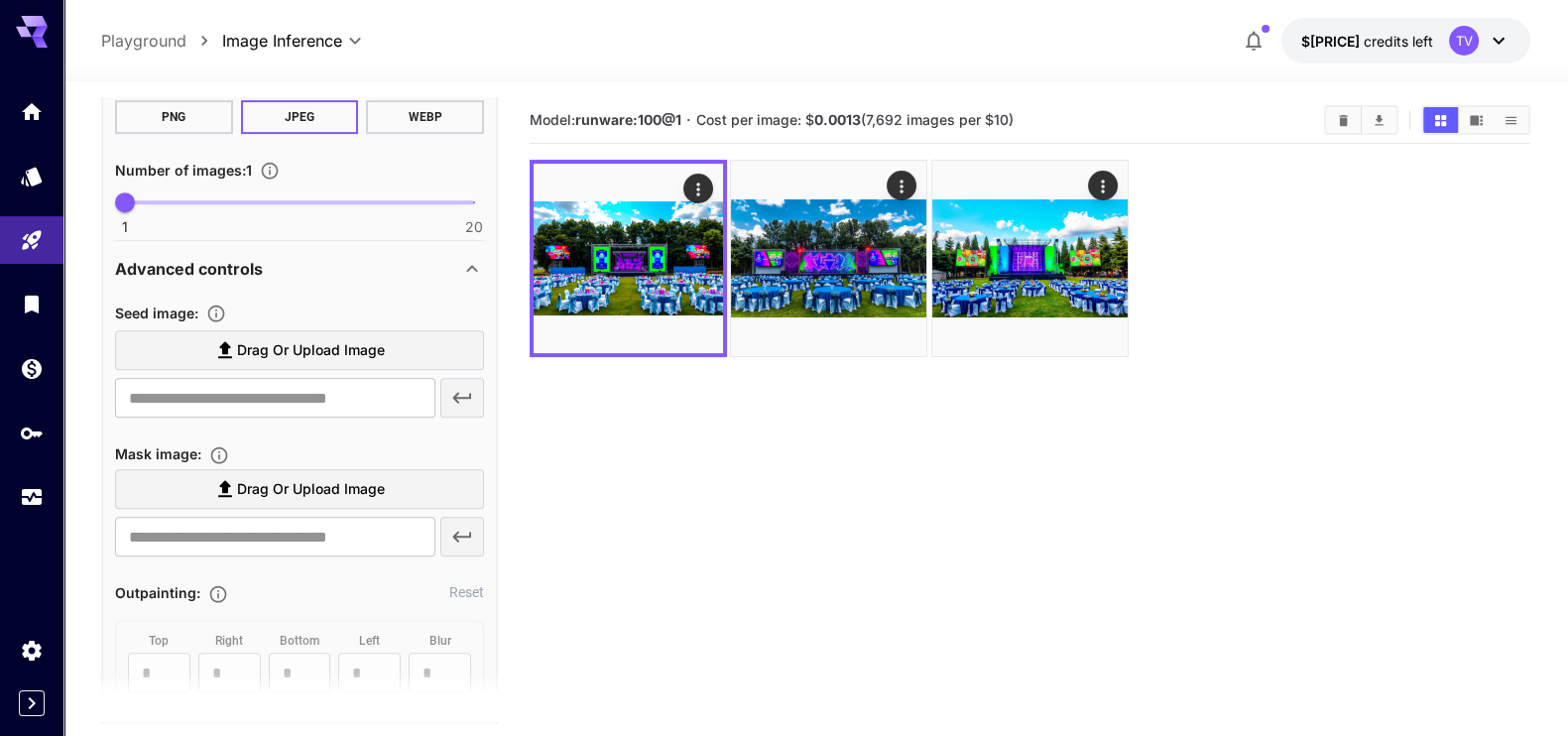 scroll, scrollTop: 788, scrollLeft: 0, axis: vertical 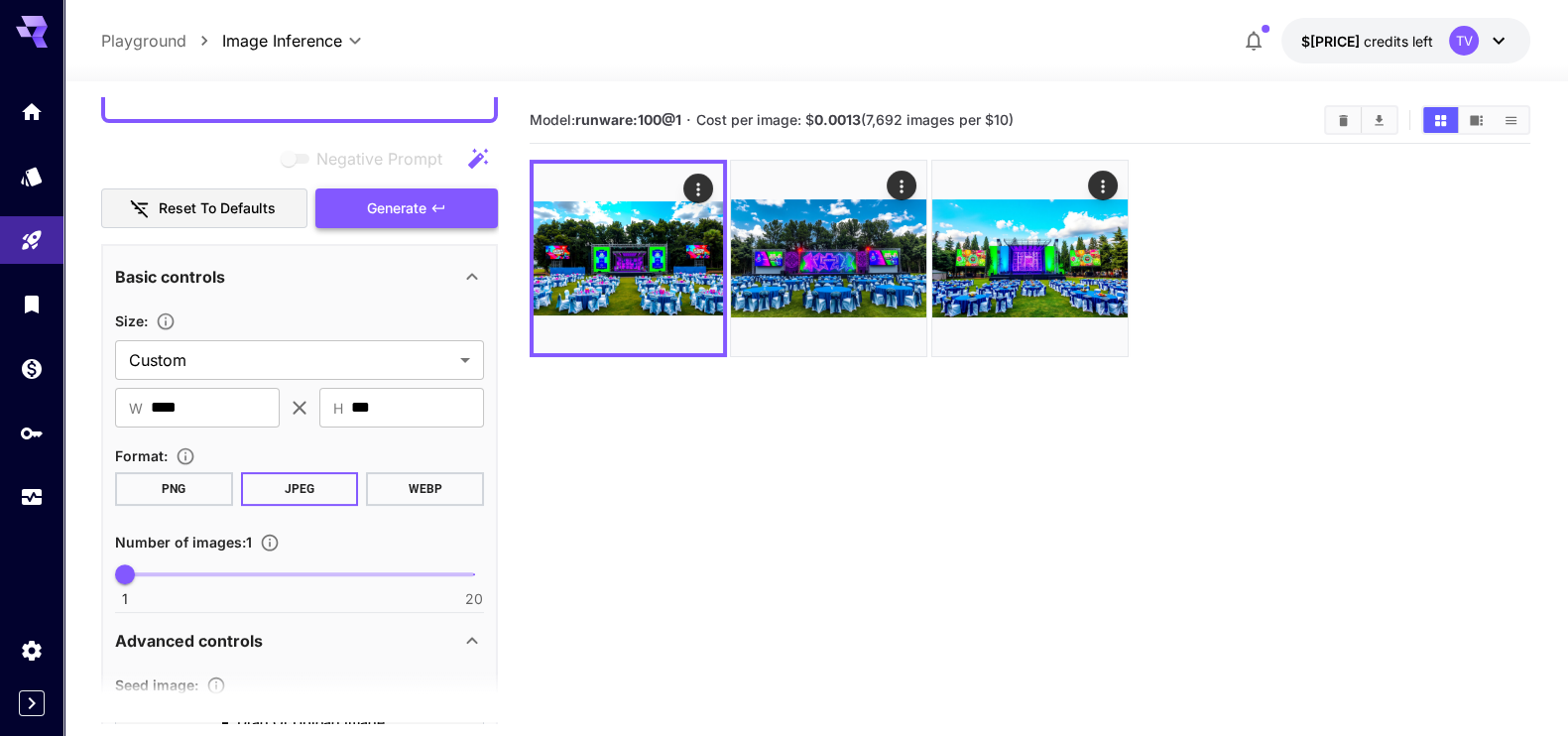 click on "Generate" at bounding box center (407, 208) 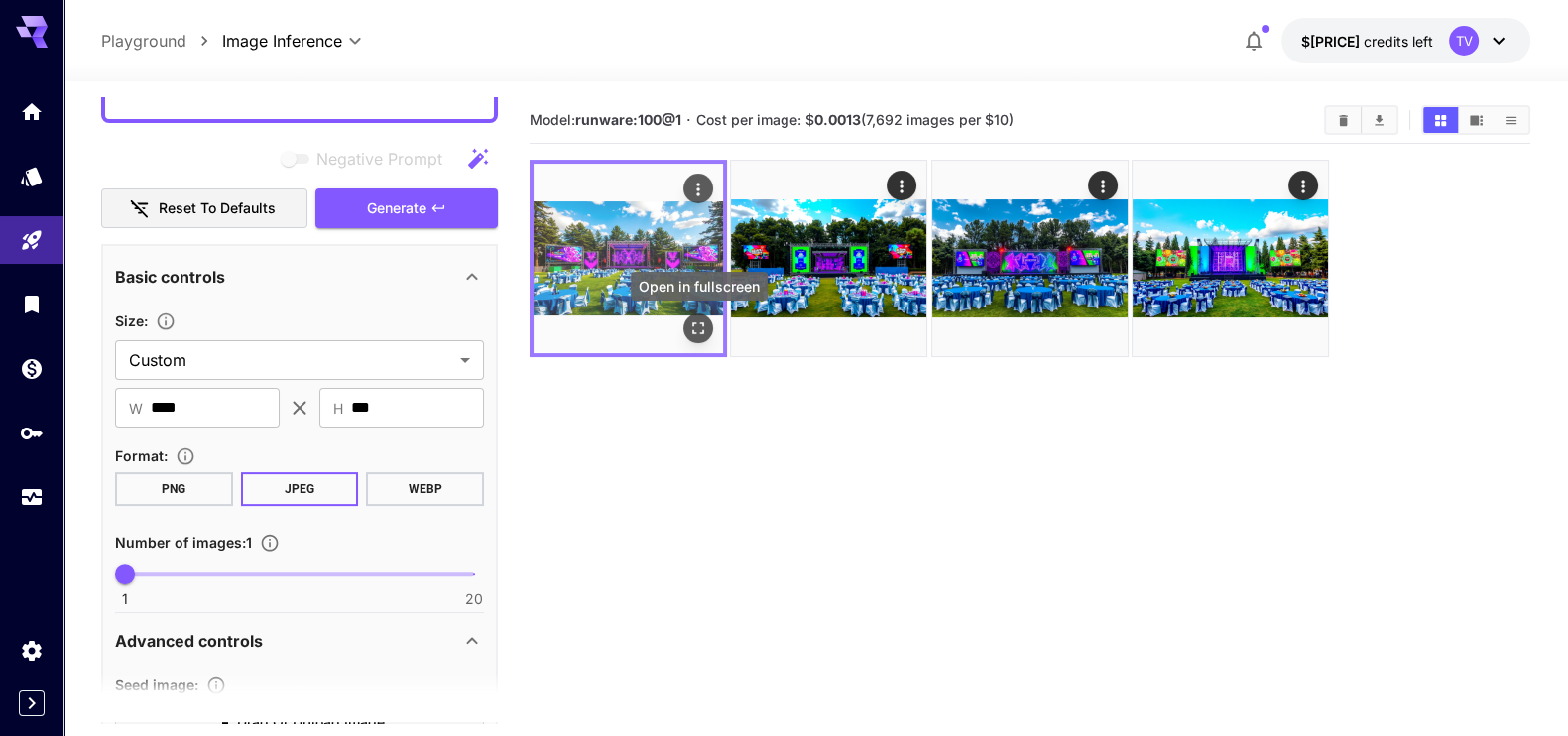 click 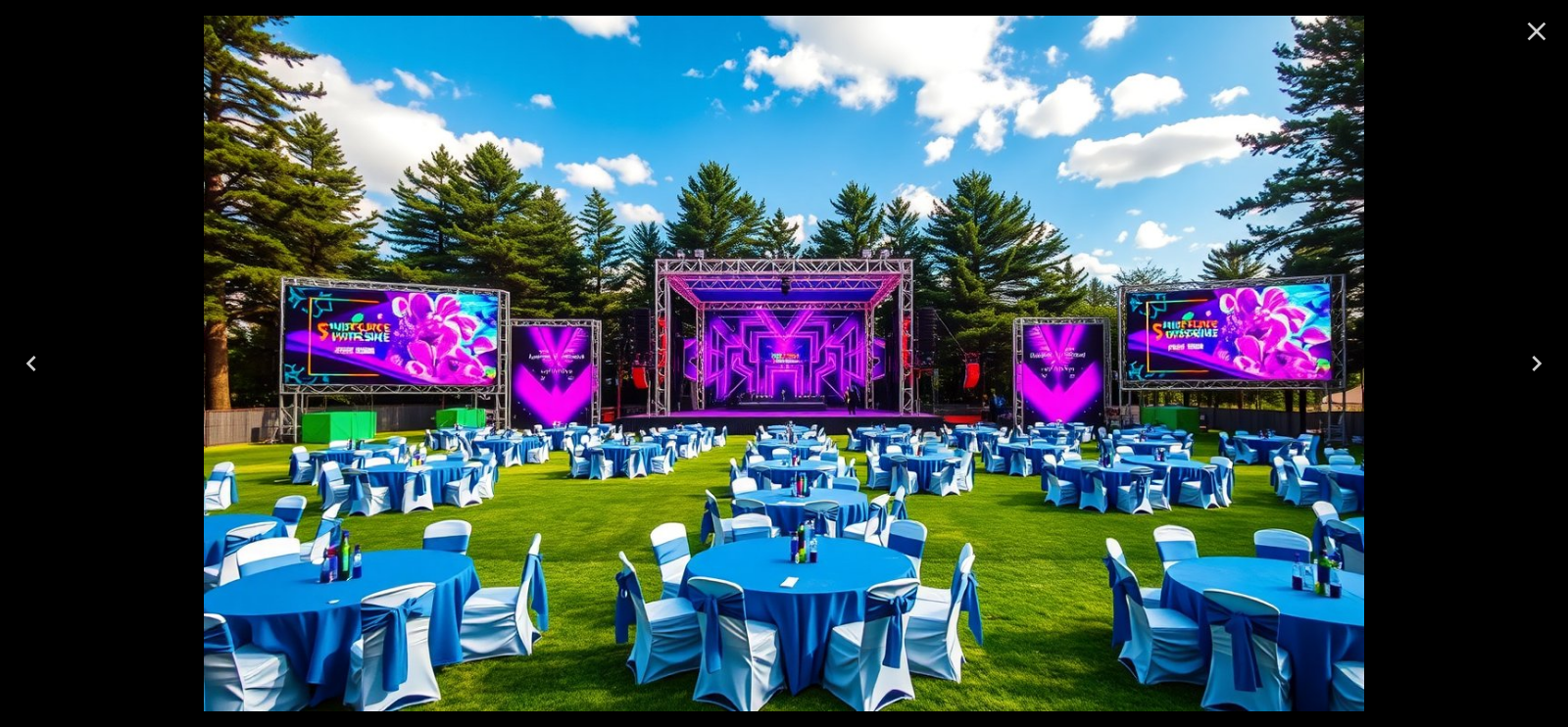 click 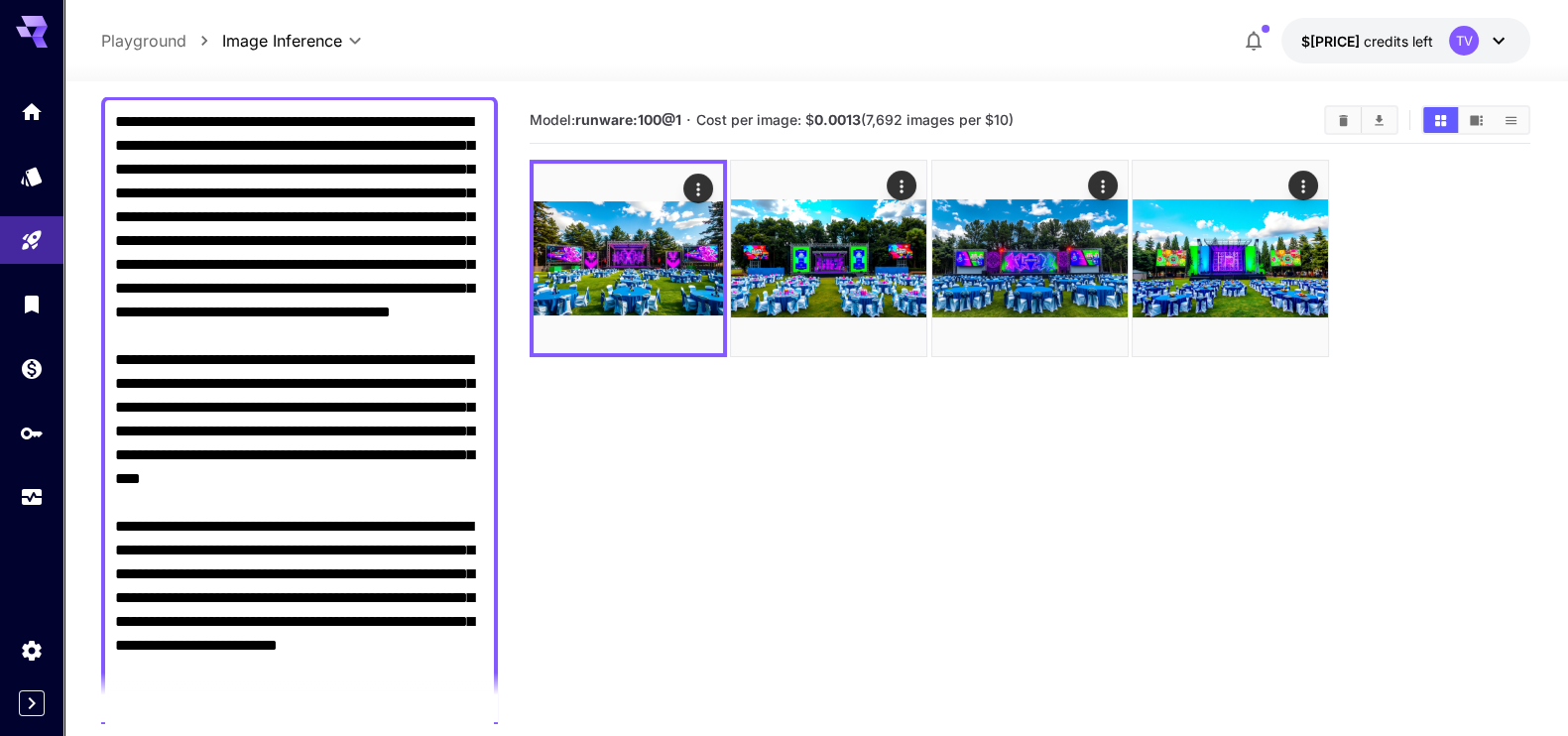 scroll, scrollTop: 0, scrollLeft: 0, axis: both 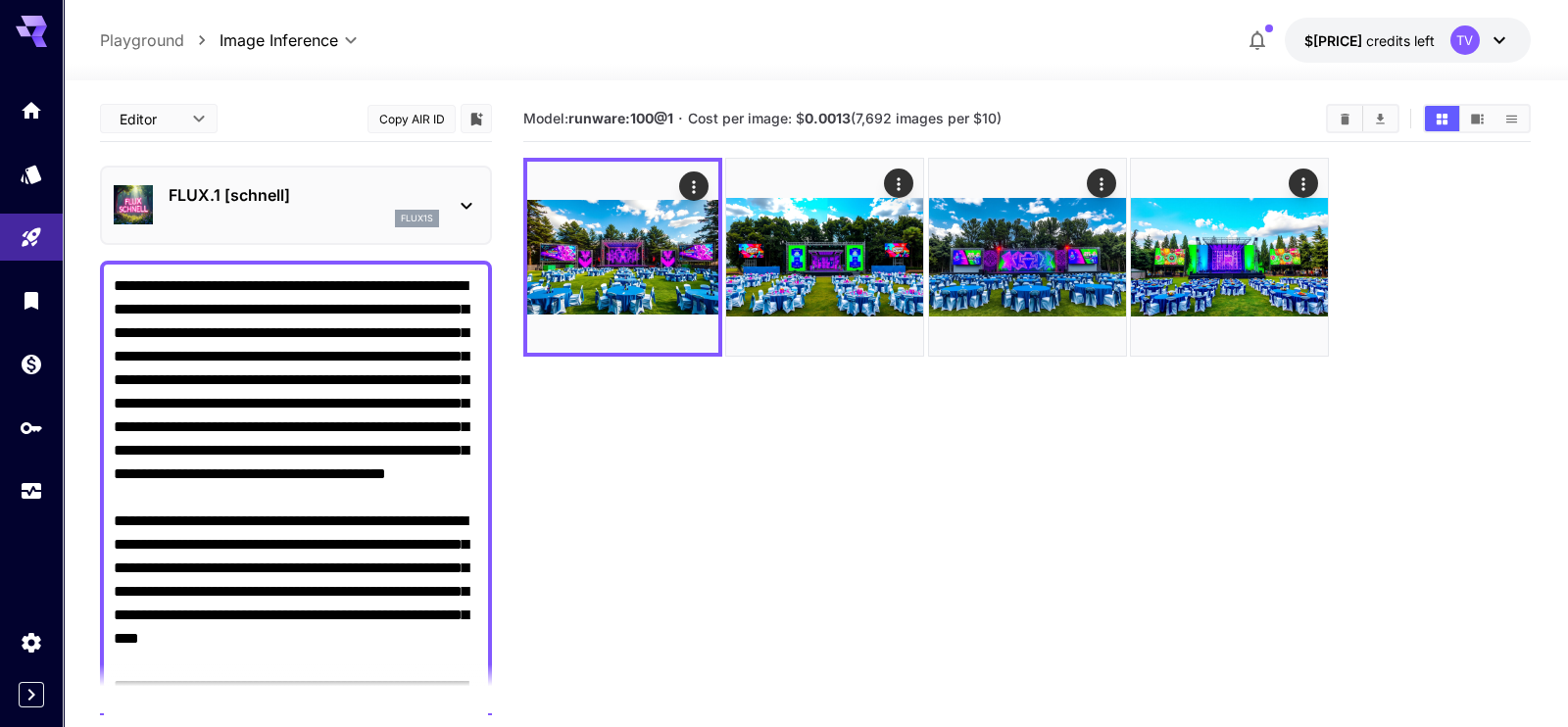 click on "**********" at bounding box center (784, 441) 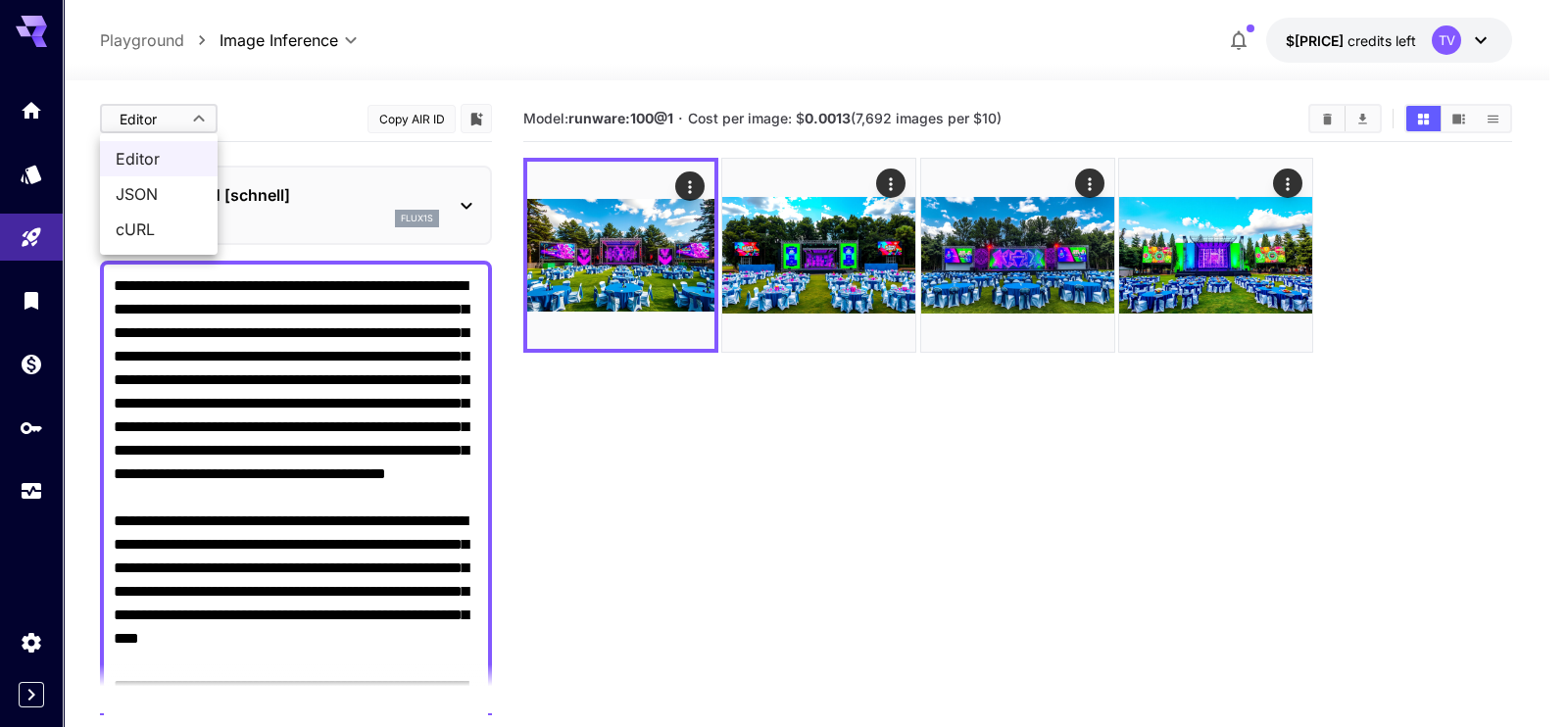click on "JSON" at bounding box center [159, 194] 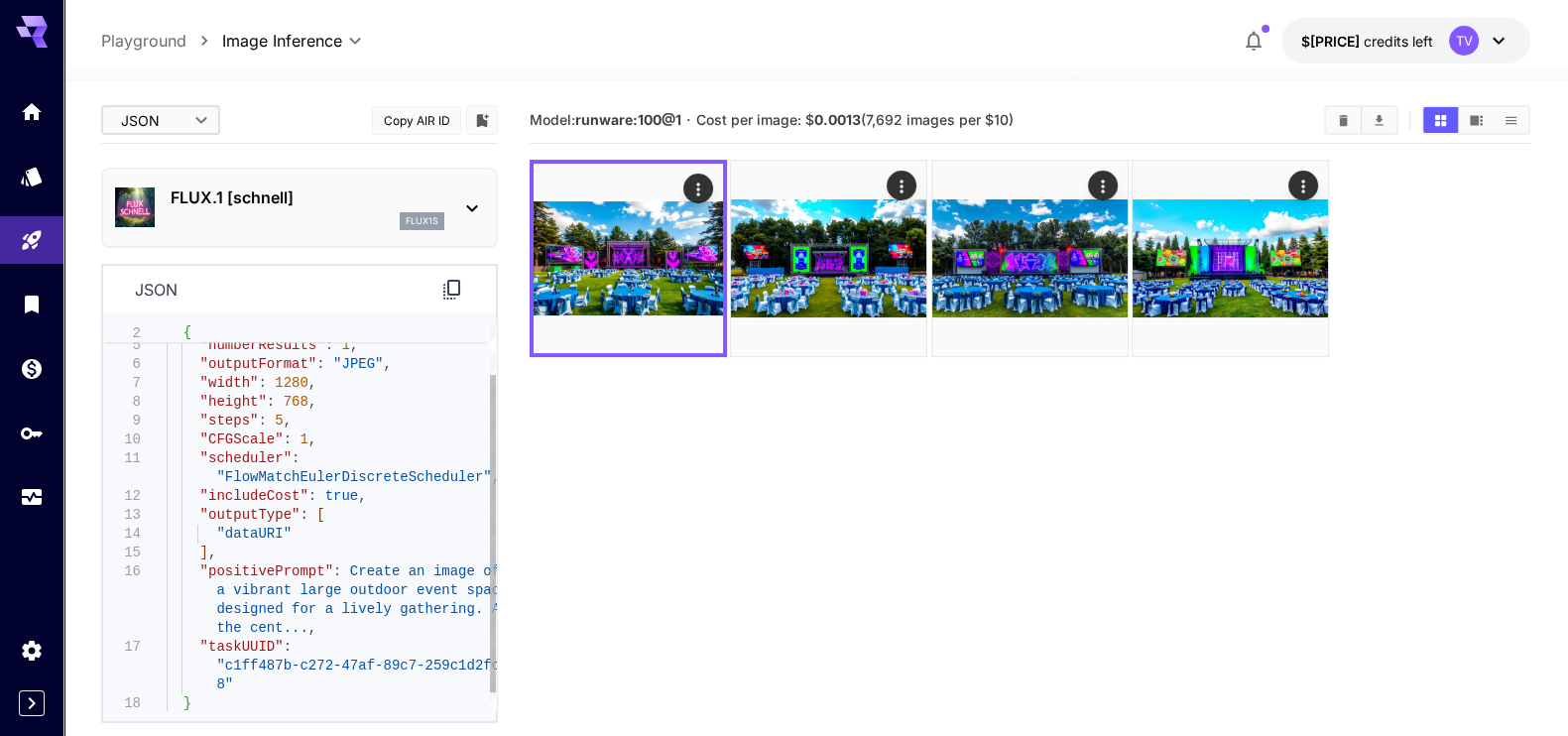 type on "**********" 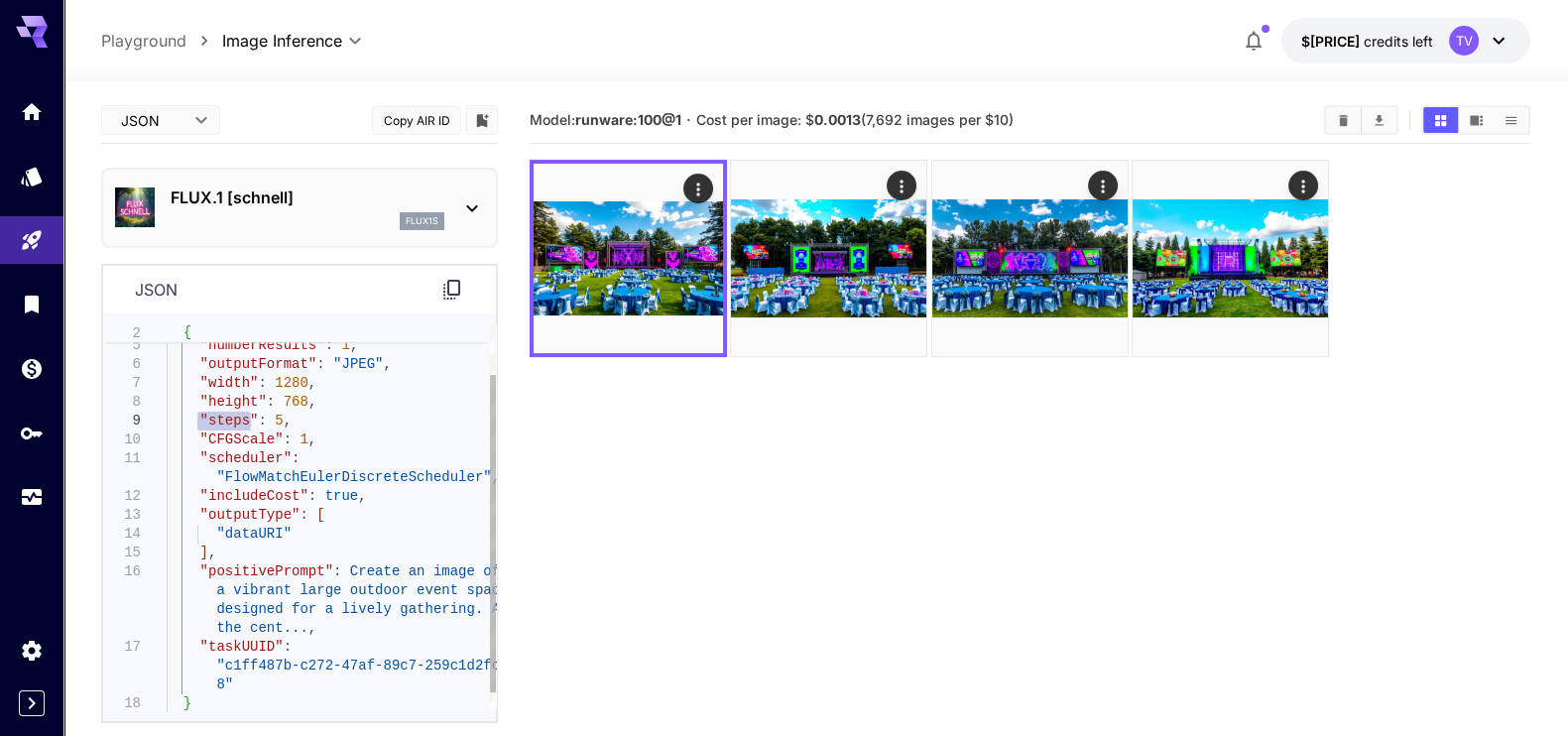 drag, startPoint x: 197, startPoint y: 421, endPoint x: 248, endPoint y: 419, distance: 51.0392 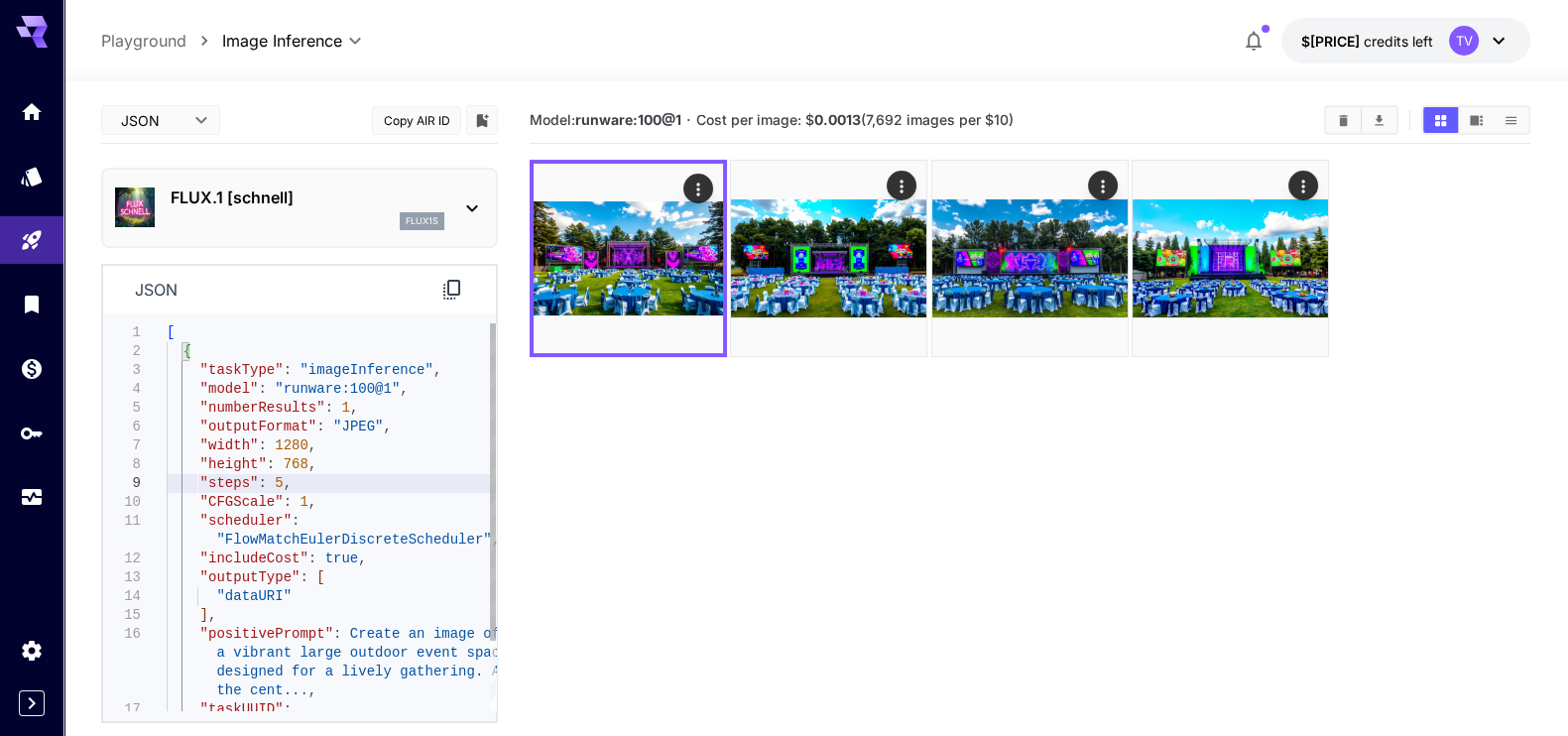 click on ""model" :   "runware:100@1" ,      "numberResults" :   1 ,      "outputFormat" :   "JPEG" ,      "width" :   1280 ,      "height" :   768 ,      "steps" :   5 ,      "CFGScale" :   1 ,      "scheduler" :          "FlowMatchEulerDiscreteScheduler" ,      "includeCost" :   true ,      "outputType" :   [        "dataURI"      ] ,      "positivePrompt" :   "Create an image of         a vibrant large outdoor event space         designed for a lively gathering. At         the cent..." ,      "taskUUID" :   [    {      "taskType" :   "imageInference" ," at bounding box center [331, 558] 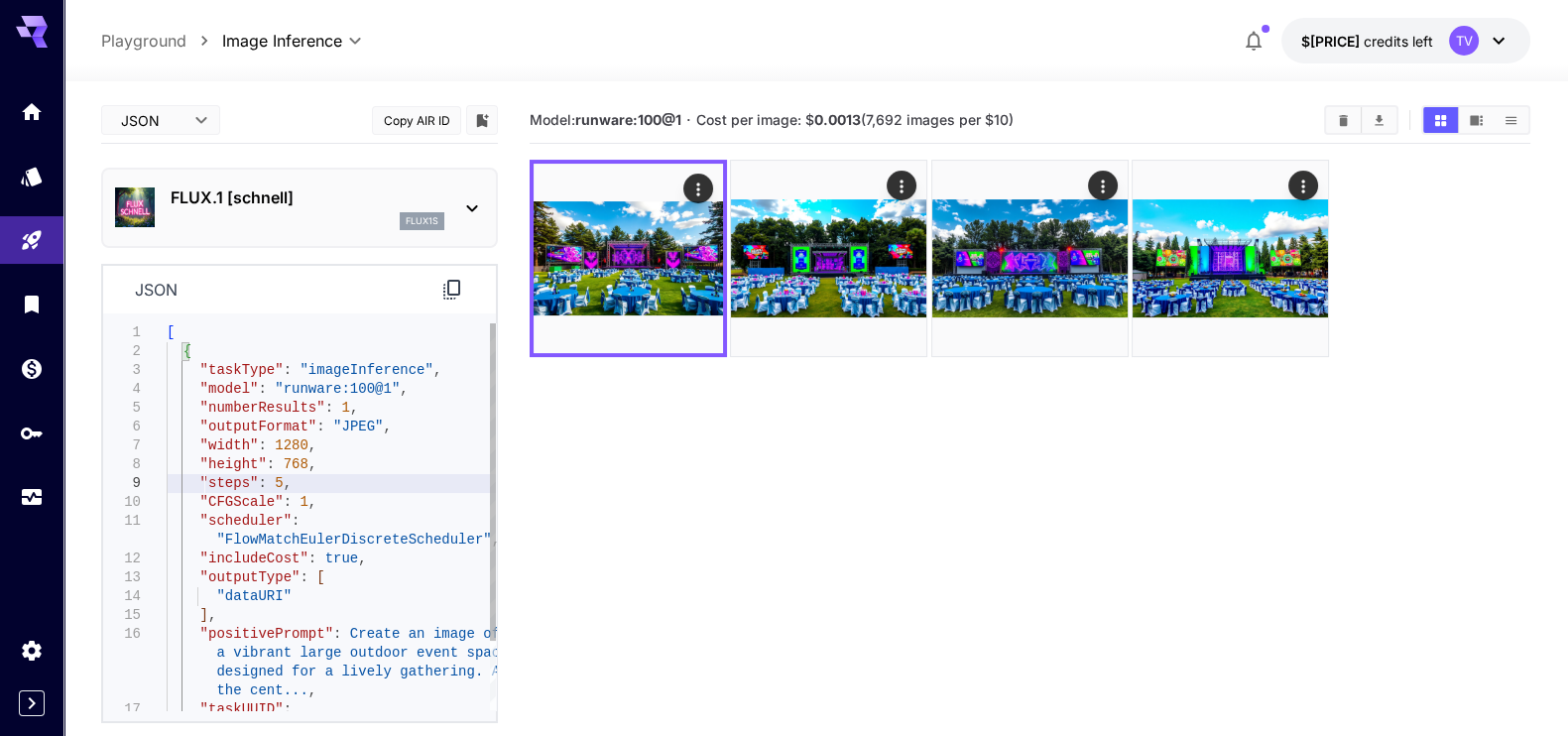 click on ""model" :   "runware:100@1" ,      "numberResults" :   1 ,      "outputFormat" :   "JPEG" ,      "width" :   1280 ,      "height" :   768 ,      "steps" :   5 ,      "CFGScale" :   1 ,      "scheduler" :          "FlowMatchEulerDiscreteScheduler" ,      "includeCost" :   true ,      "outputType" :   [        "dataURI"      ] ,      "positivePrompt" :   "Create an image of         a vibrant large outdoor event space         designed for a lively gathering. At         the cent..." ,      "taskUUID" :   [    {      "taskType" :   "imageInference" ," at bounding box center (331, 558) 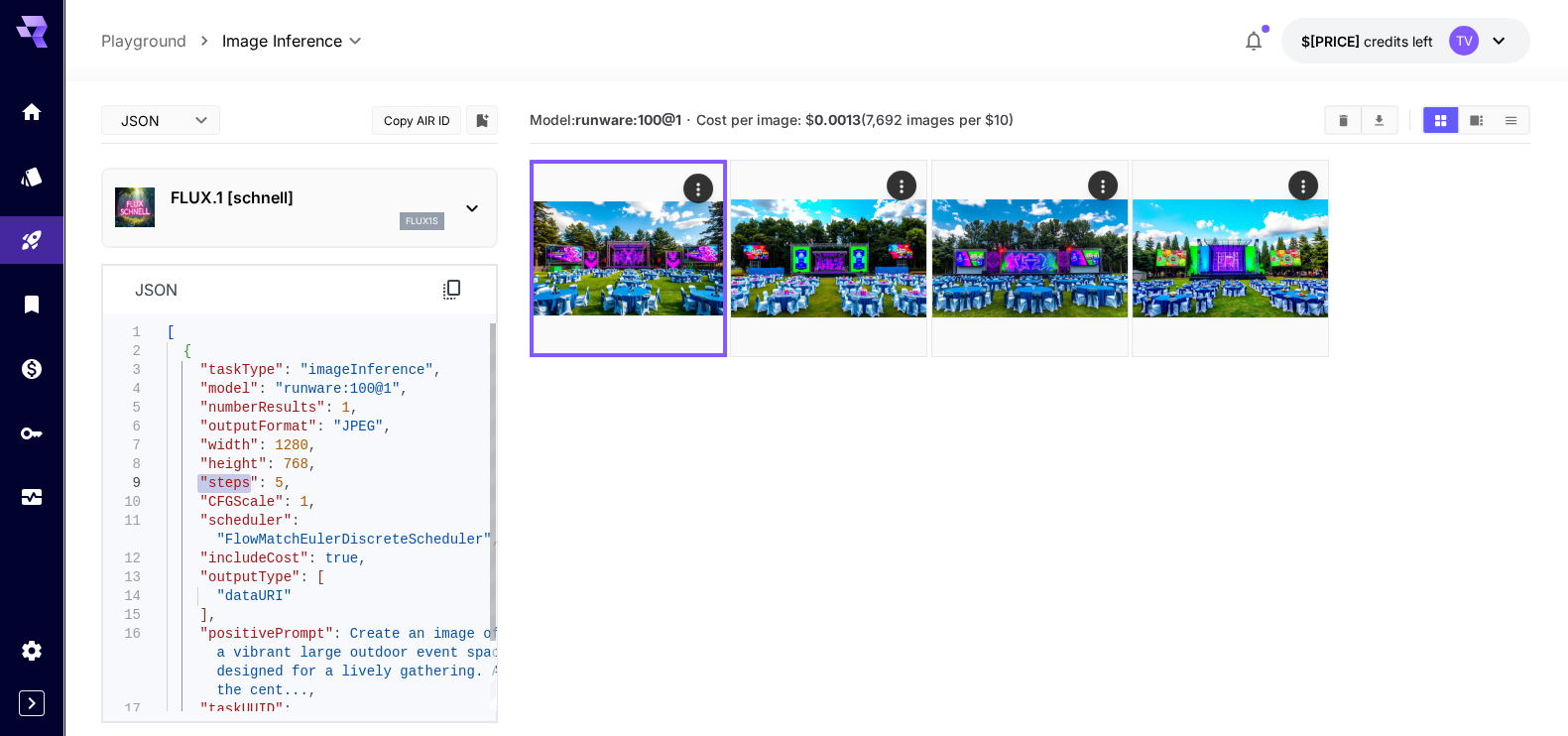 drag, startPoint x: 198, startPoint y: 483, endPoint x: 248, endPoint y: 485, distance: 50.039984 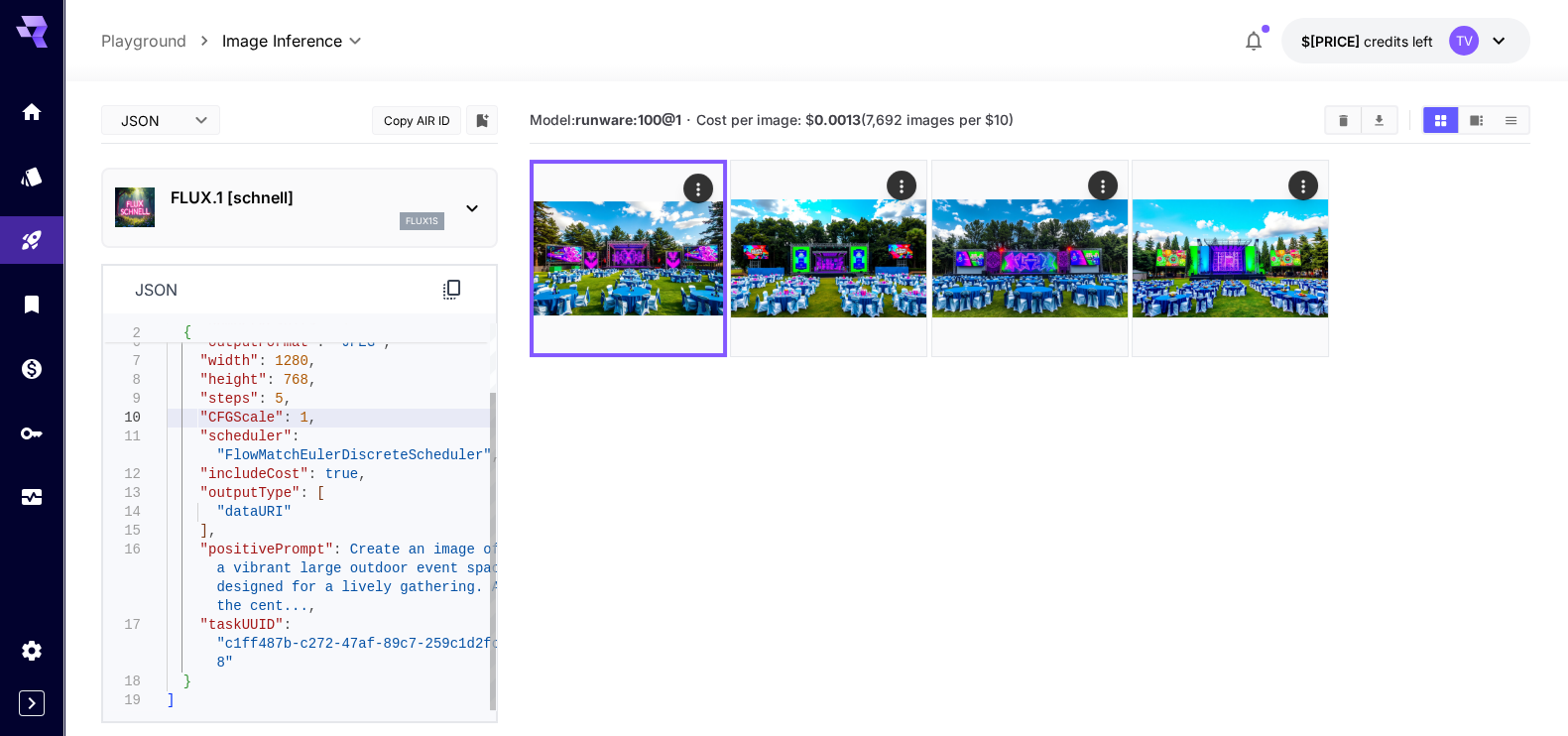 scroll, scrollTop: 0, scrollLeft: 0, axis: both 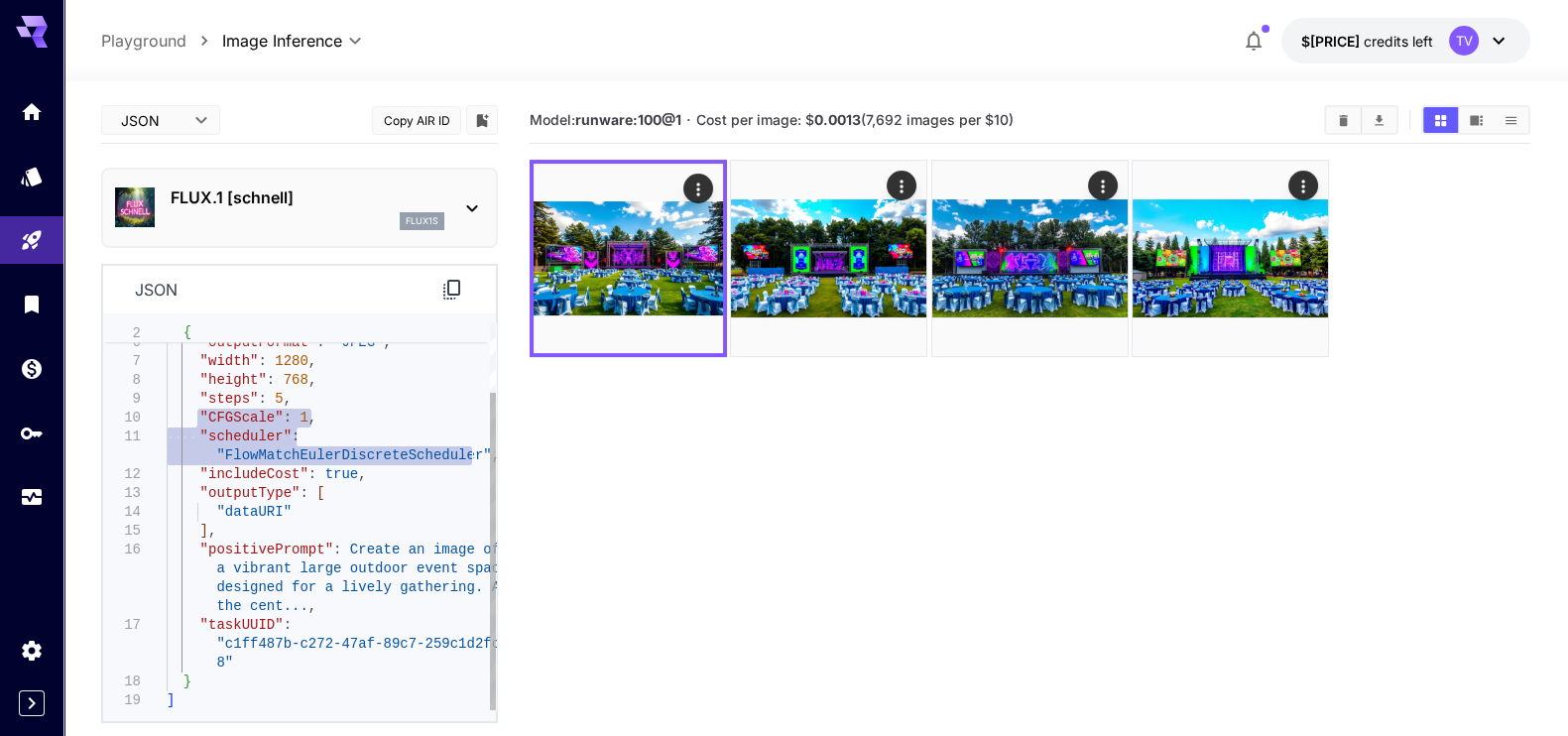 drag, startPoint x: 198, startPoint y: 419, endPoint x: 477, endPoint y: 453, distance: 281.06405 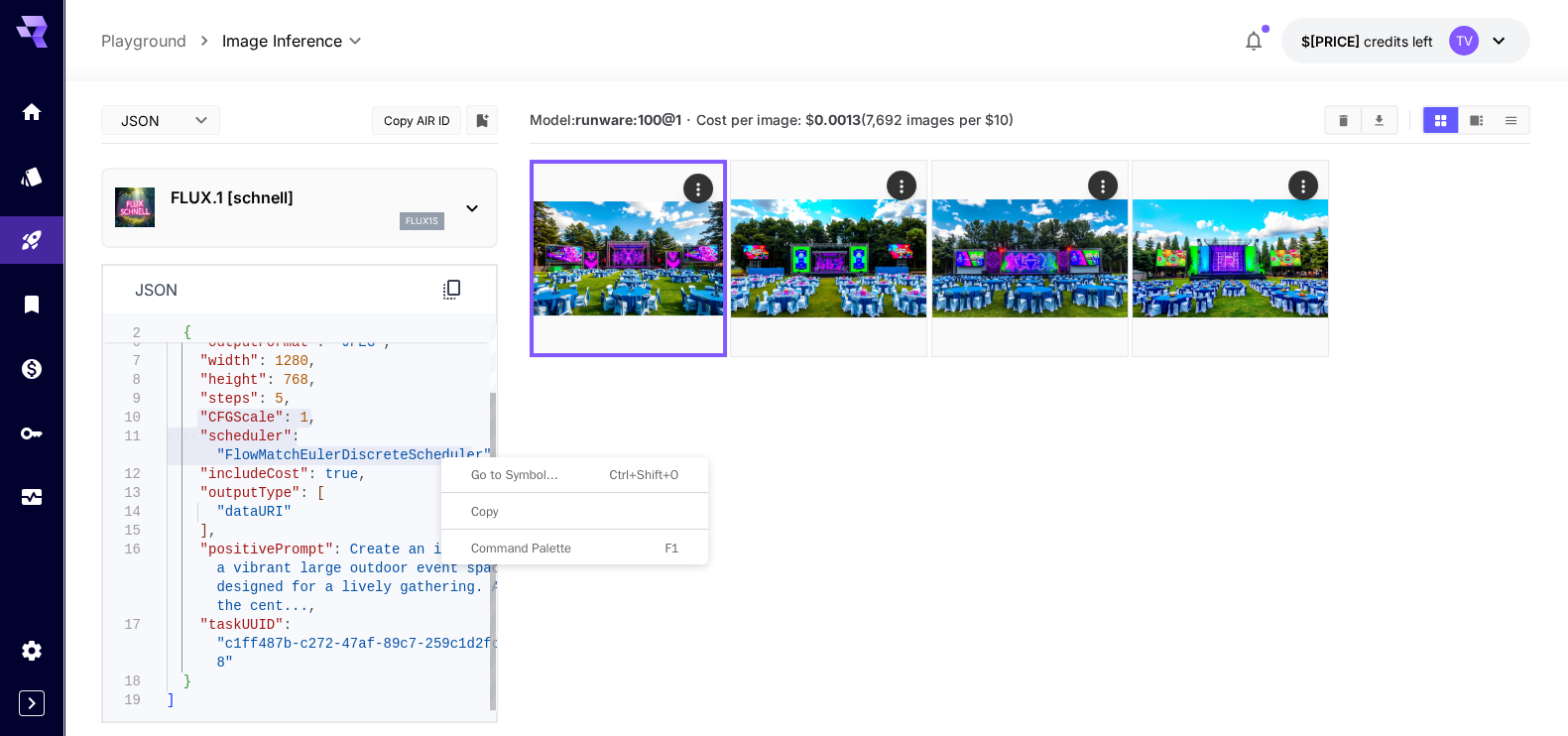 click on ""numberResults" :   1 ,      "outputFormat" :   "JPEG" ,      "width" :   1280 ,      "height" :   768 ,      "steps" :   5 ,      "CFGScale" :   1 ,      "scheduler" :          "FlowMatchEulerDiscreteScheduler" ,      "includeCost" :   true ,      "outputType" :   [        "dataURI"      ] ,      "positivePrompt" :   "Create an image of         a vibrant large outdoor event space         designed for a lively gathering. At         the cent..." ,      "taskUUID" :          "c1ff487b-c272-47af-89c7-259c1d2fccd        8"    } ]" at bounding box center (331, 474) 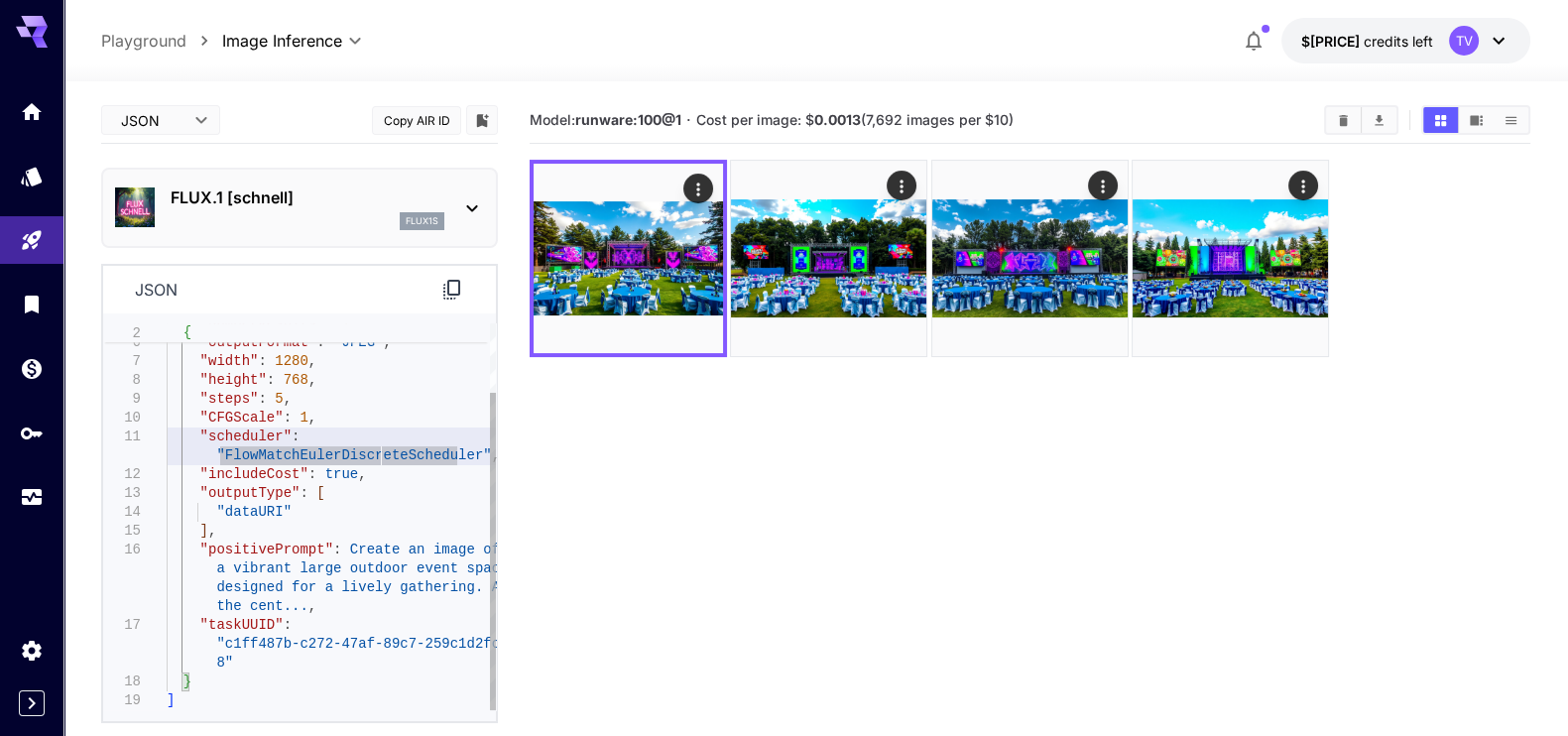 click on ""numberResults" :   1 ,      "outputFormat" :   "JPEG" ,      "width" :   1280 ,      "height" :   768 ,      "steps" :   5 ,      "CFGScale" :   1 ,      "scheduler" :          "FlowMatchEulerDiscreteScheduler" ,      "includeCost" :   true ,      "outputType" :   [        "dataURI"      ] ,      "positivePrompt" :   "Create an image of         a vibrant large outdoor event space         designed for a lively gathering. At         the cent..." ,      "taskUUID" :          "c1ff487b-c272-47af-89c7-259c1d2fccd        8"    } ]" at bounding box center (331, 474) 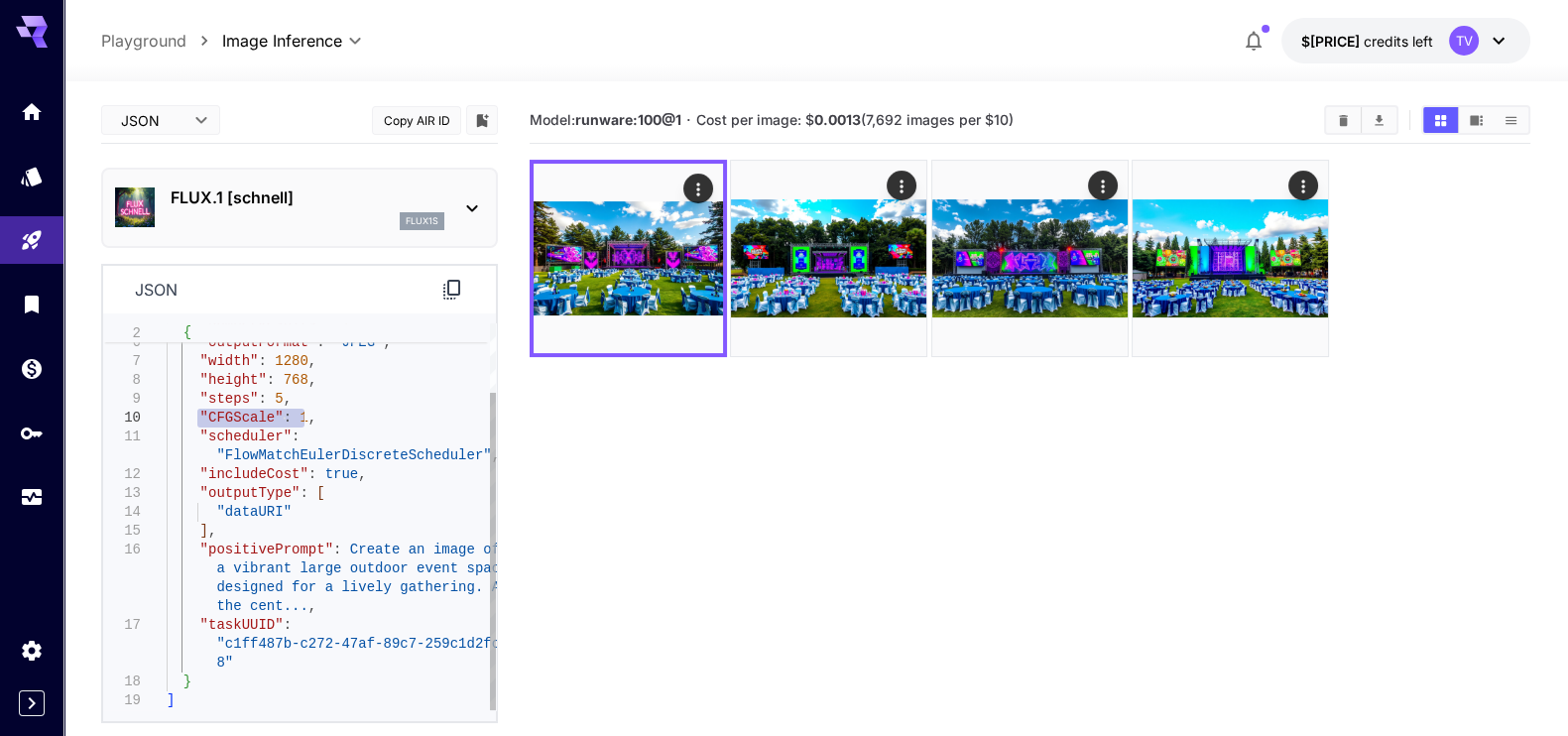 drag, startPoint x: 197, startPoint y: 413, endPoint x: 309, endPoint y: 413, distance: 112 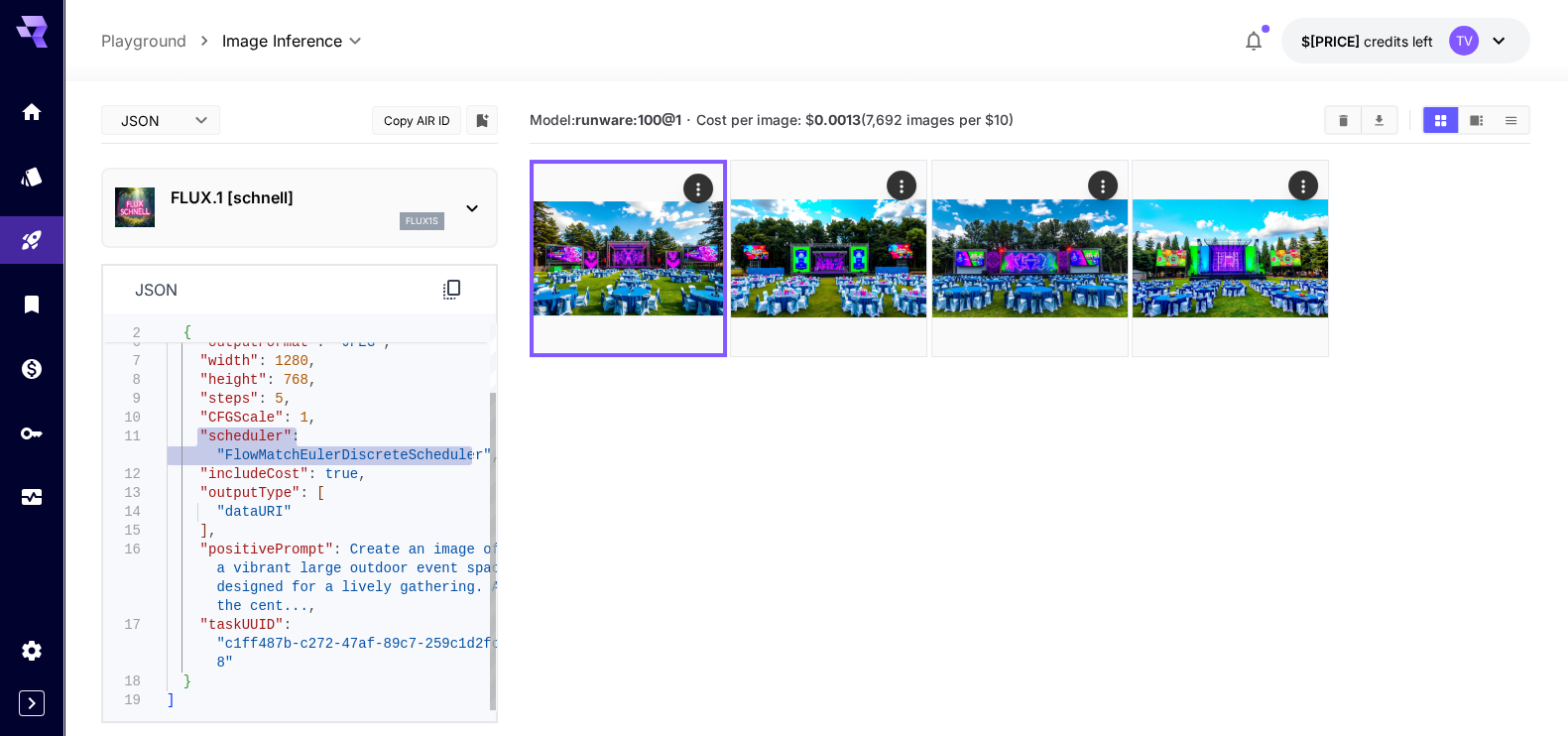 drag, startPoint x: 198, startPoint y: 436, endPoint x: 475, endPoint y: 448, distance: 277.25981 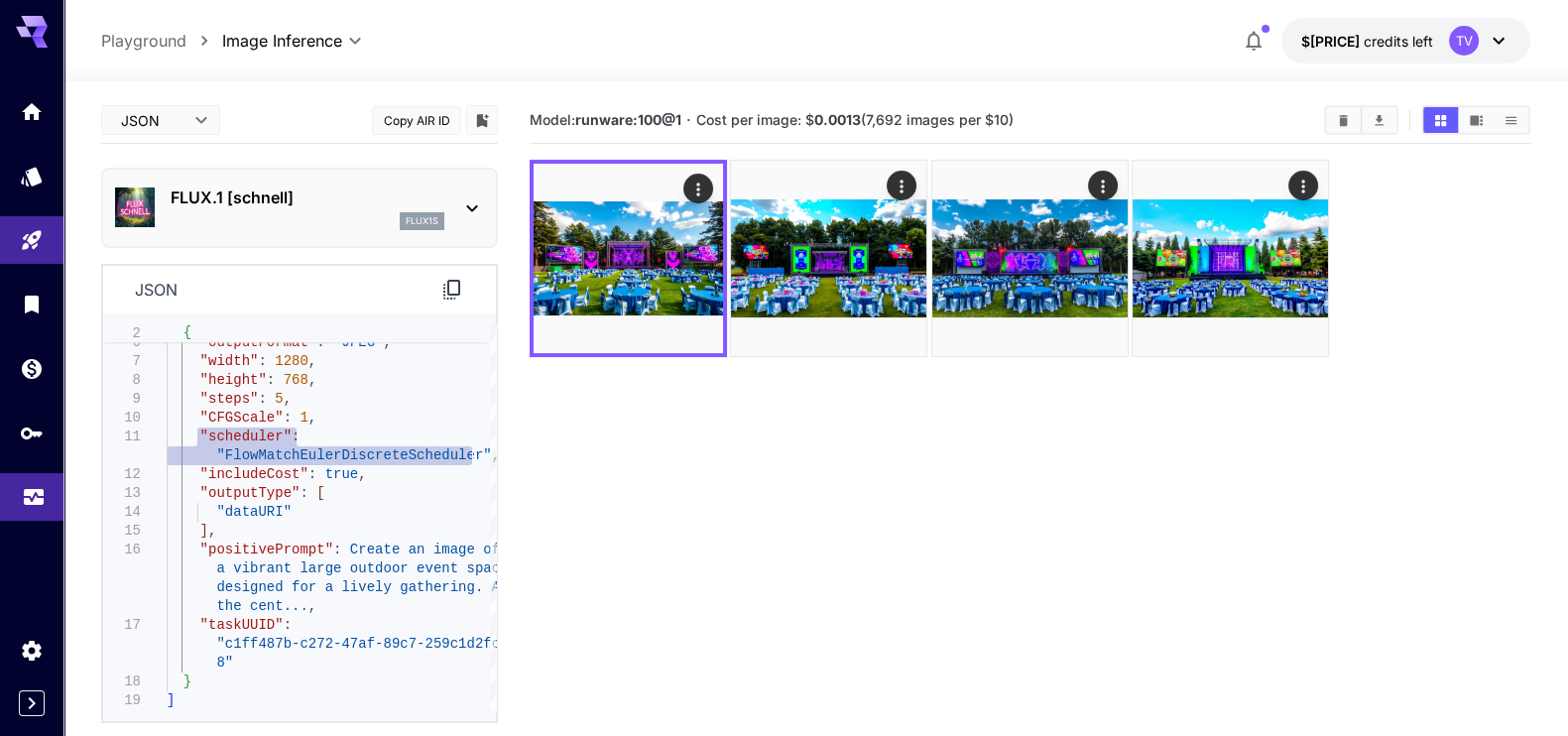 click at bounding box center [32, 497] 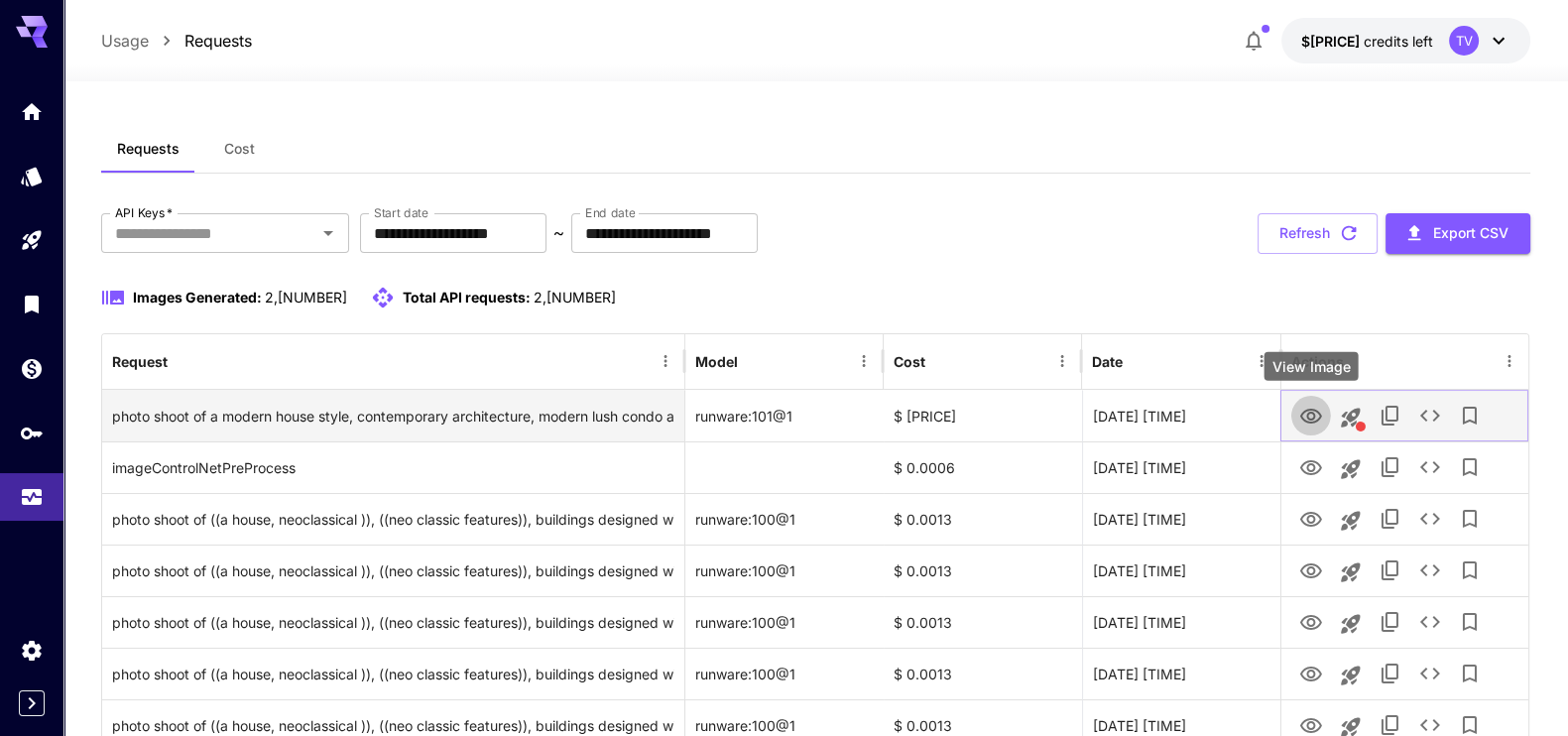 click 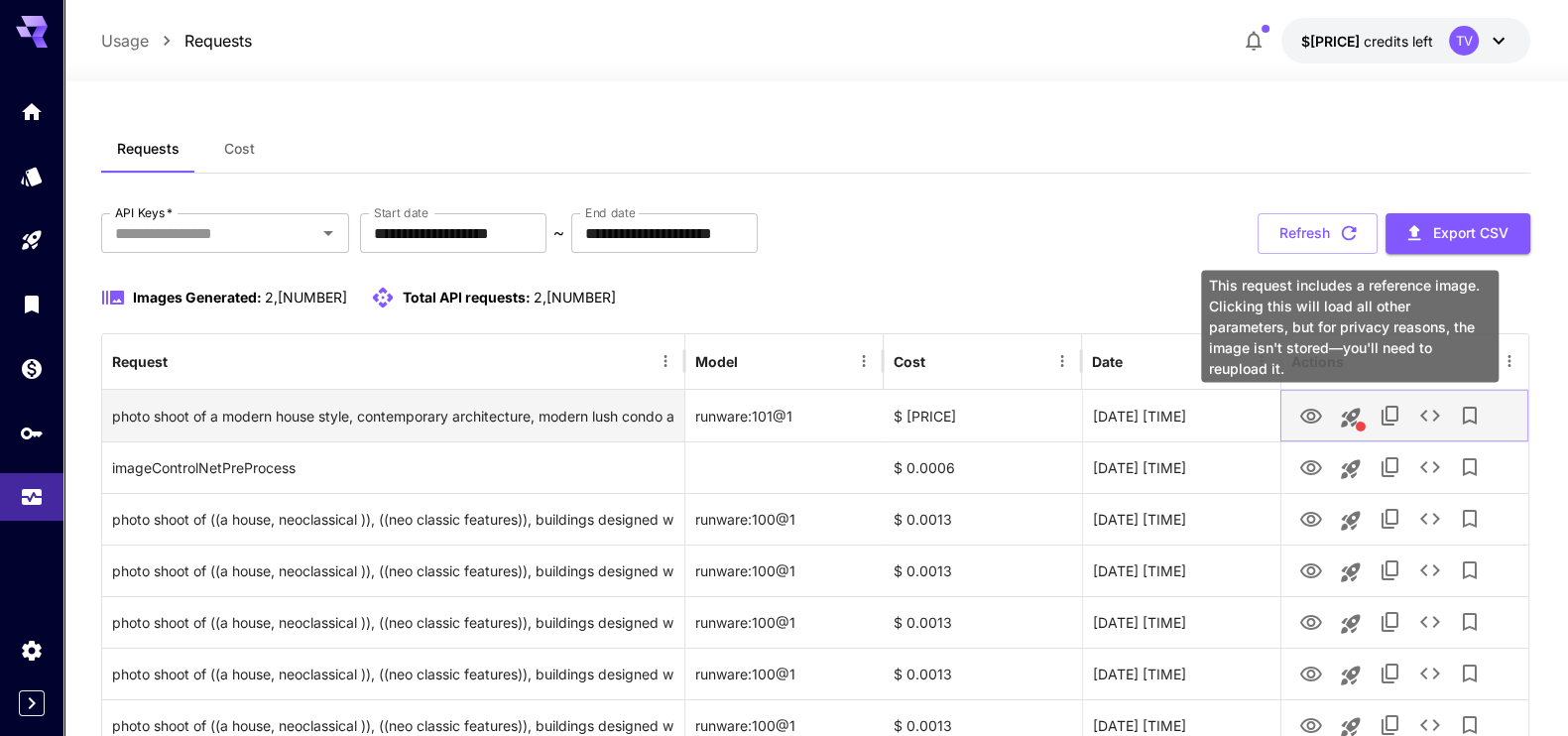 click 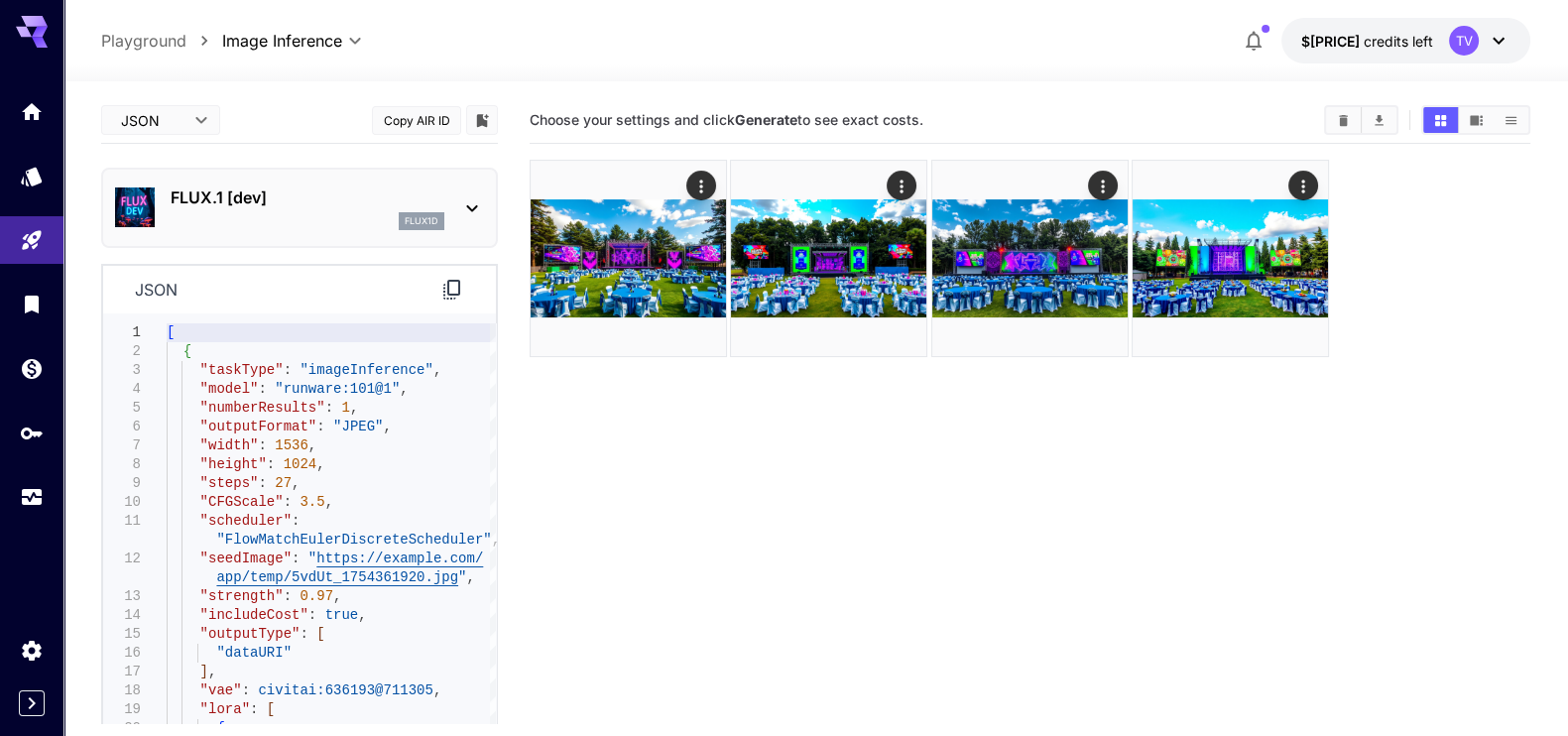 click on "**********" at bounding box center [784, 446] 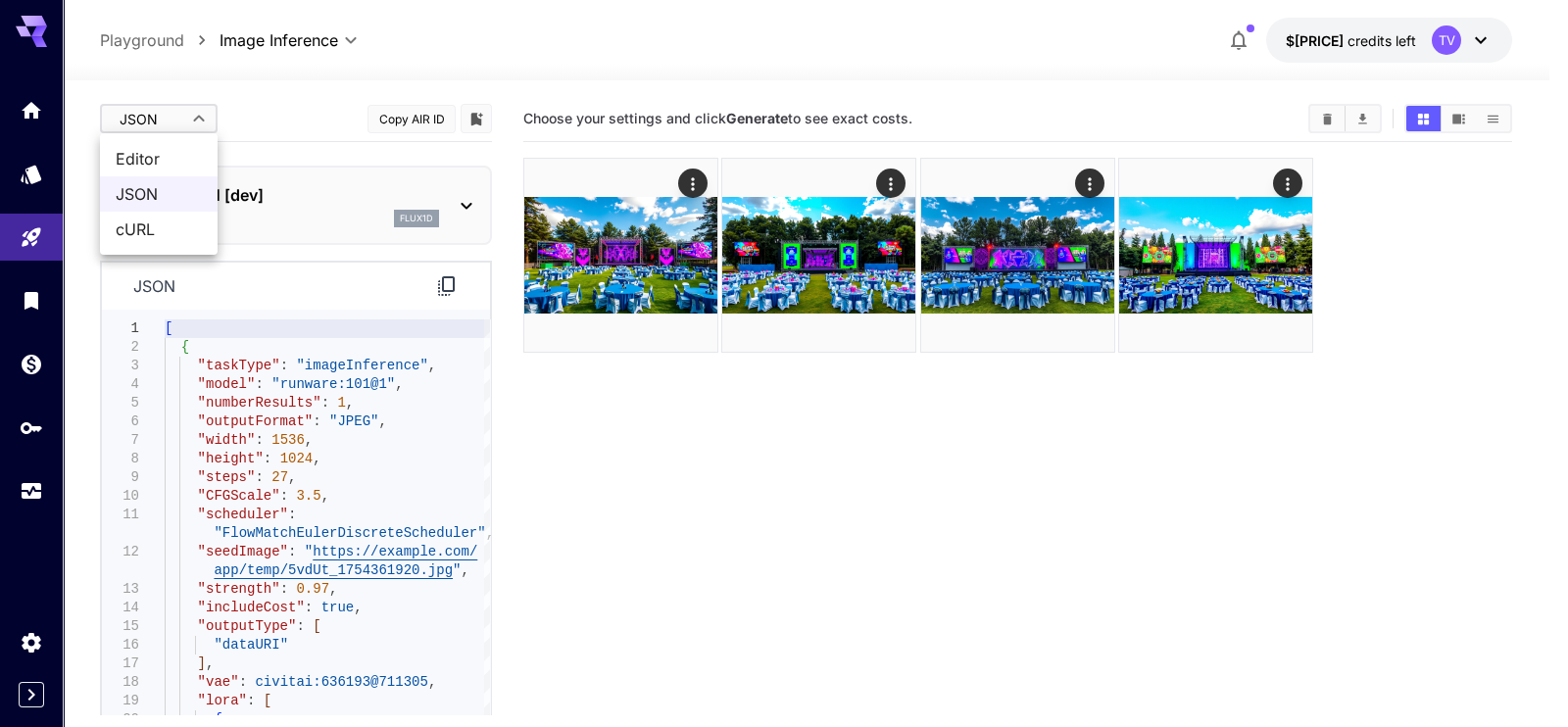 click on "Editor" at bounding box center (159, 159) 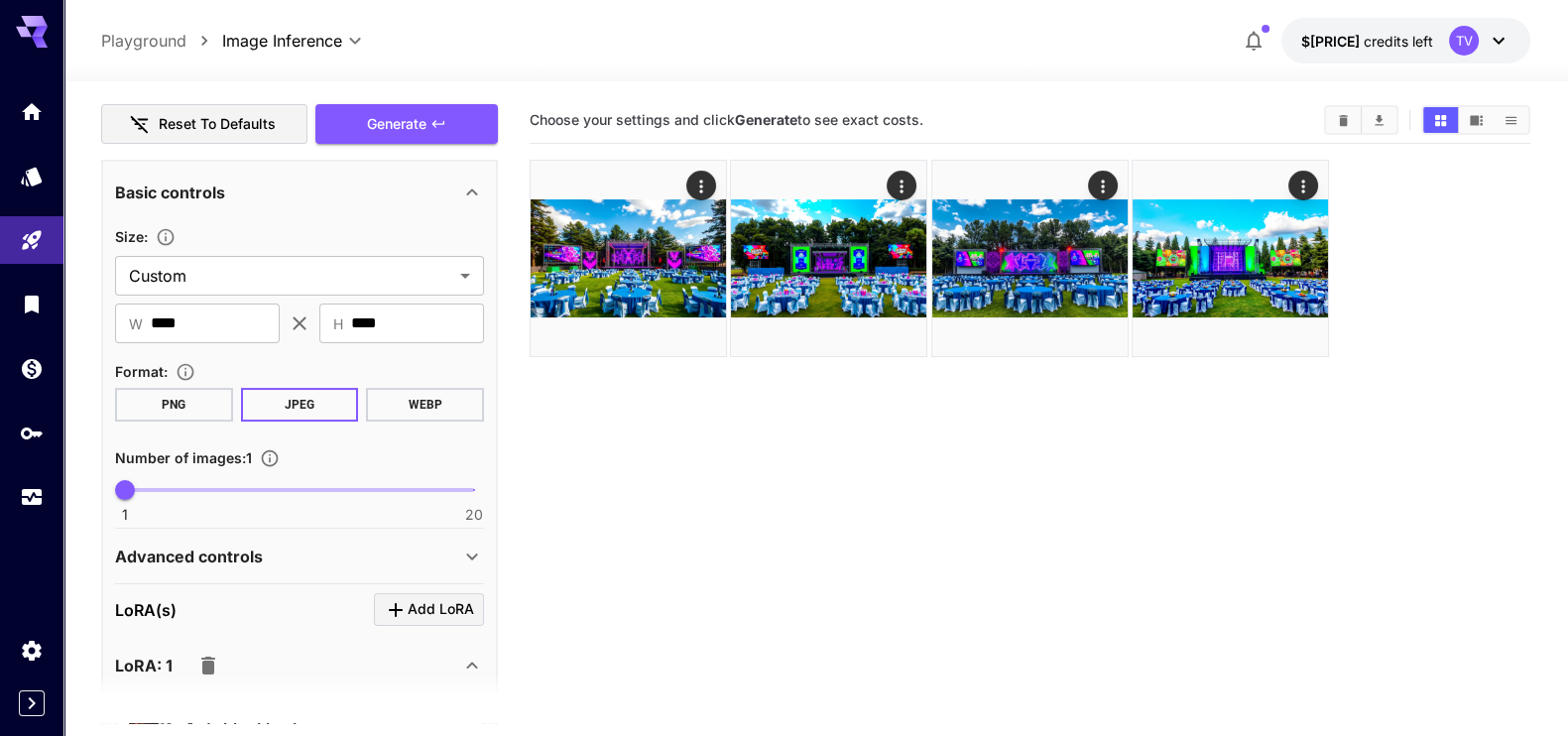 scroll, scrollTop: 620, scrollLeft: 0, axis: vertical 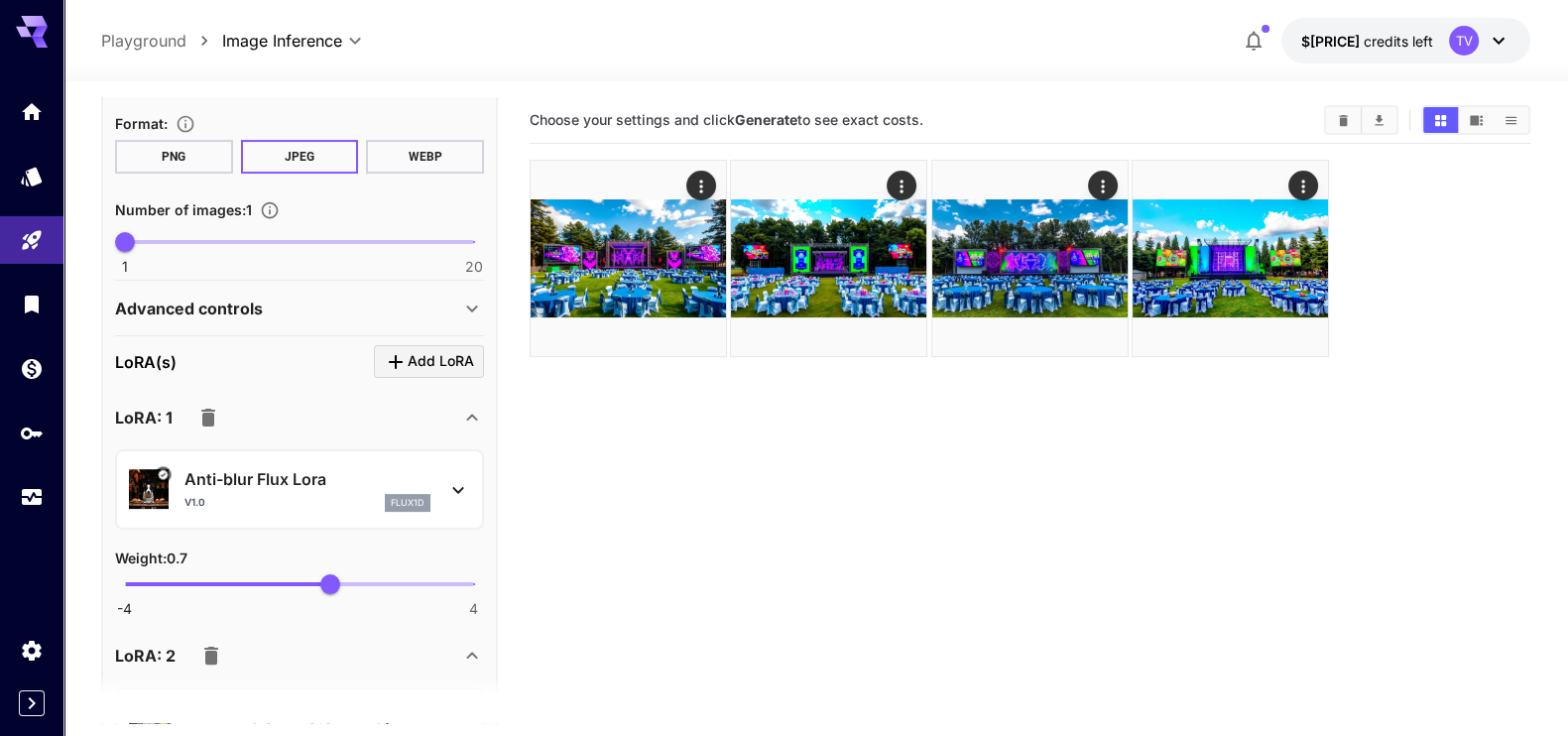 click 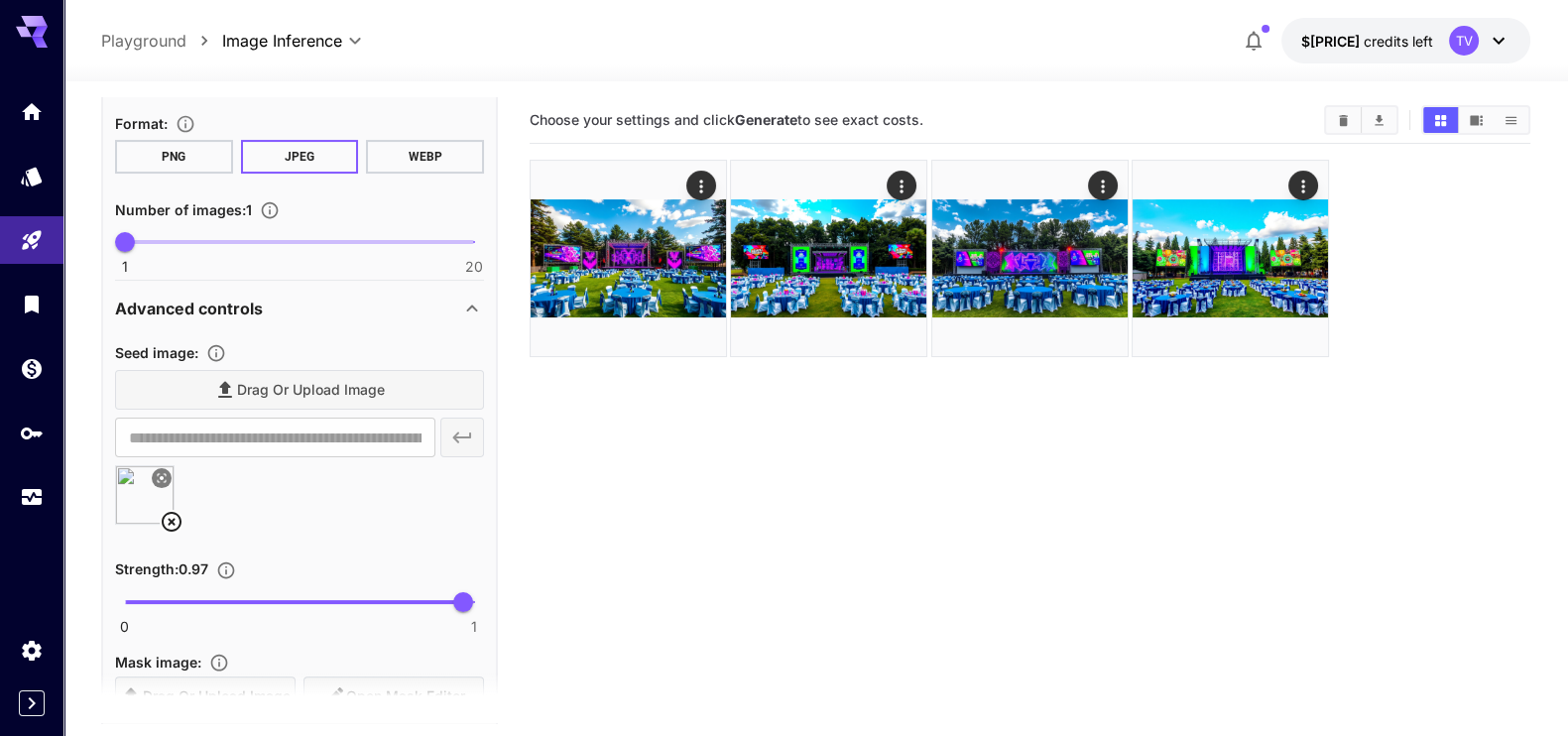 click 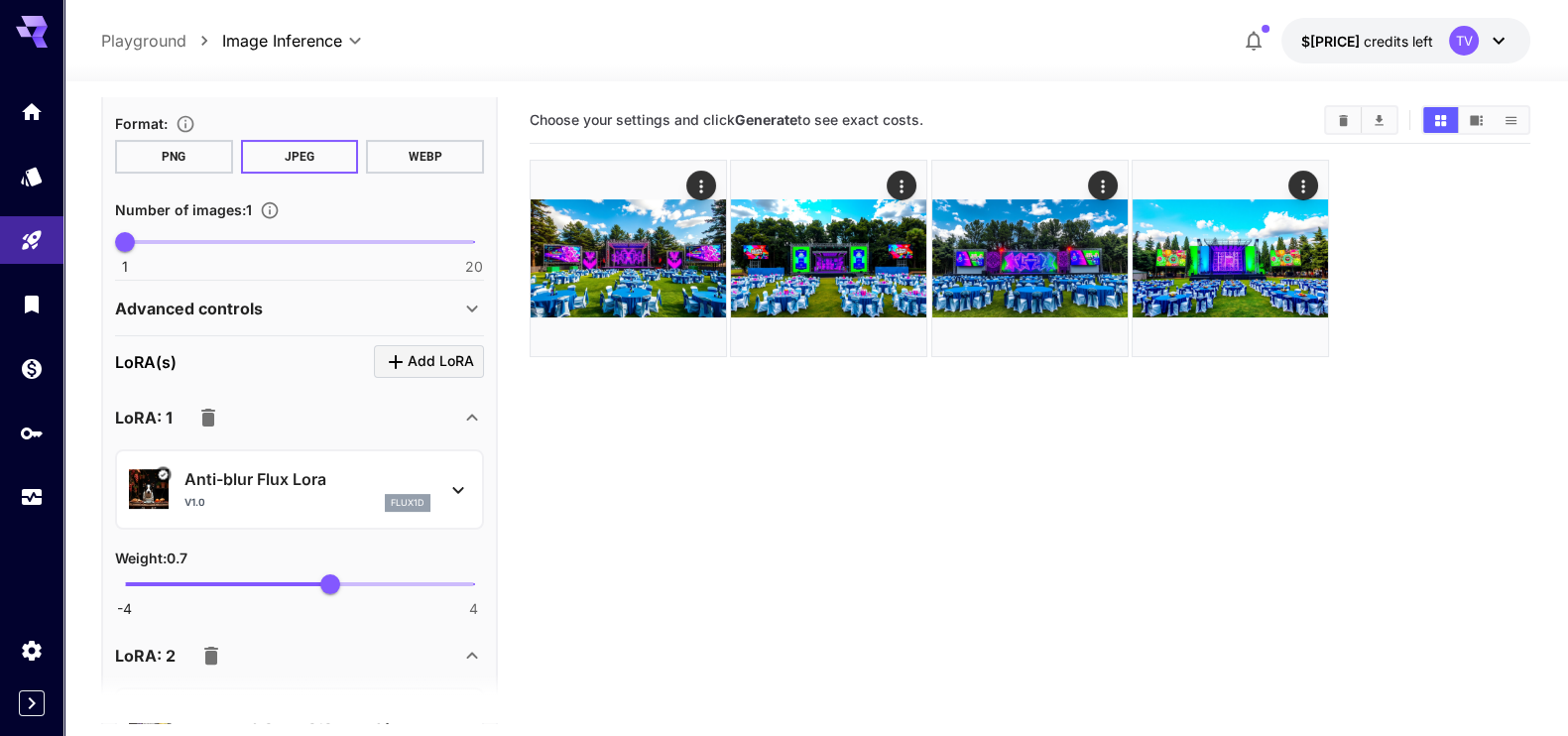 click 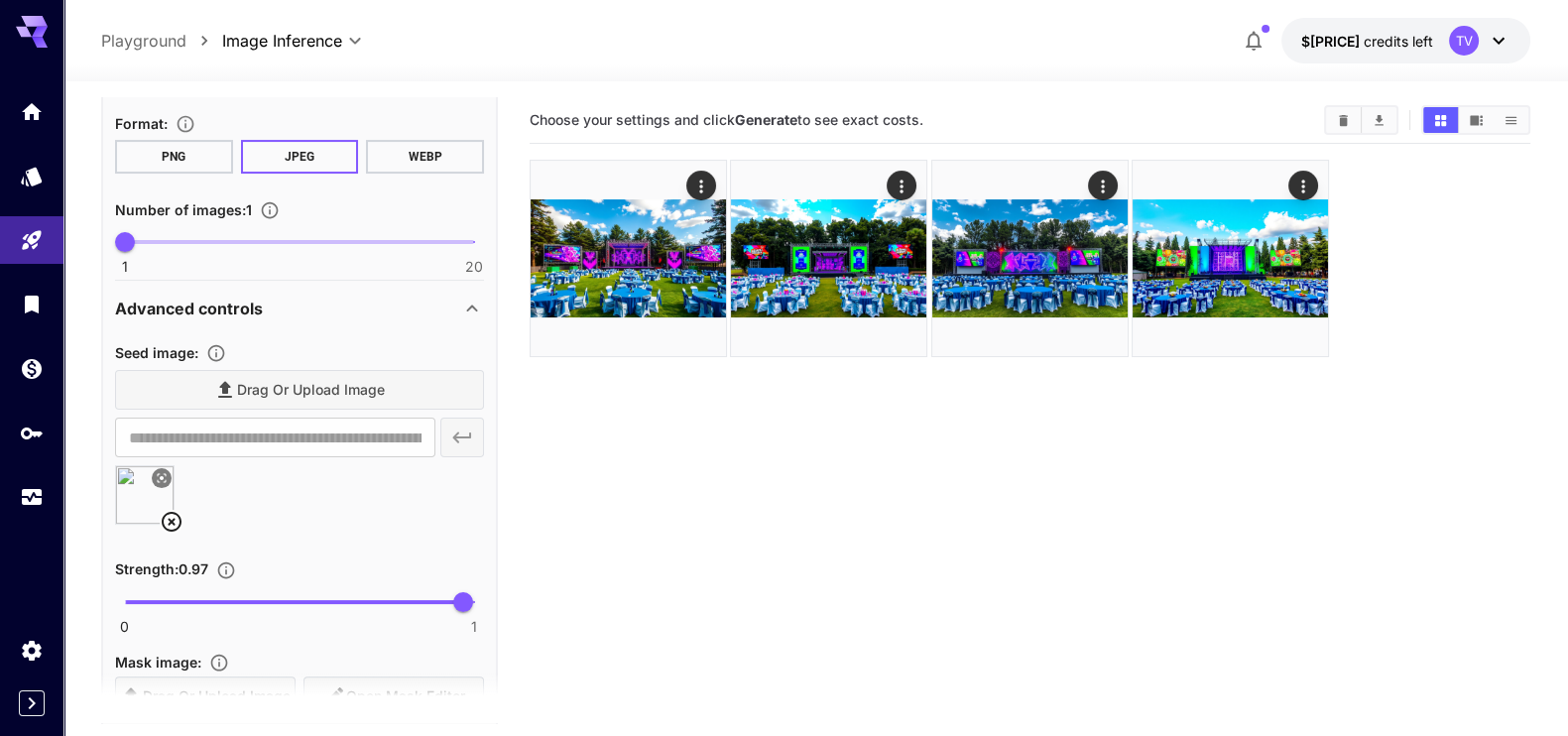 click 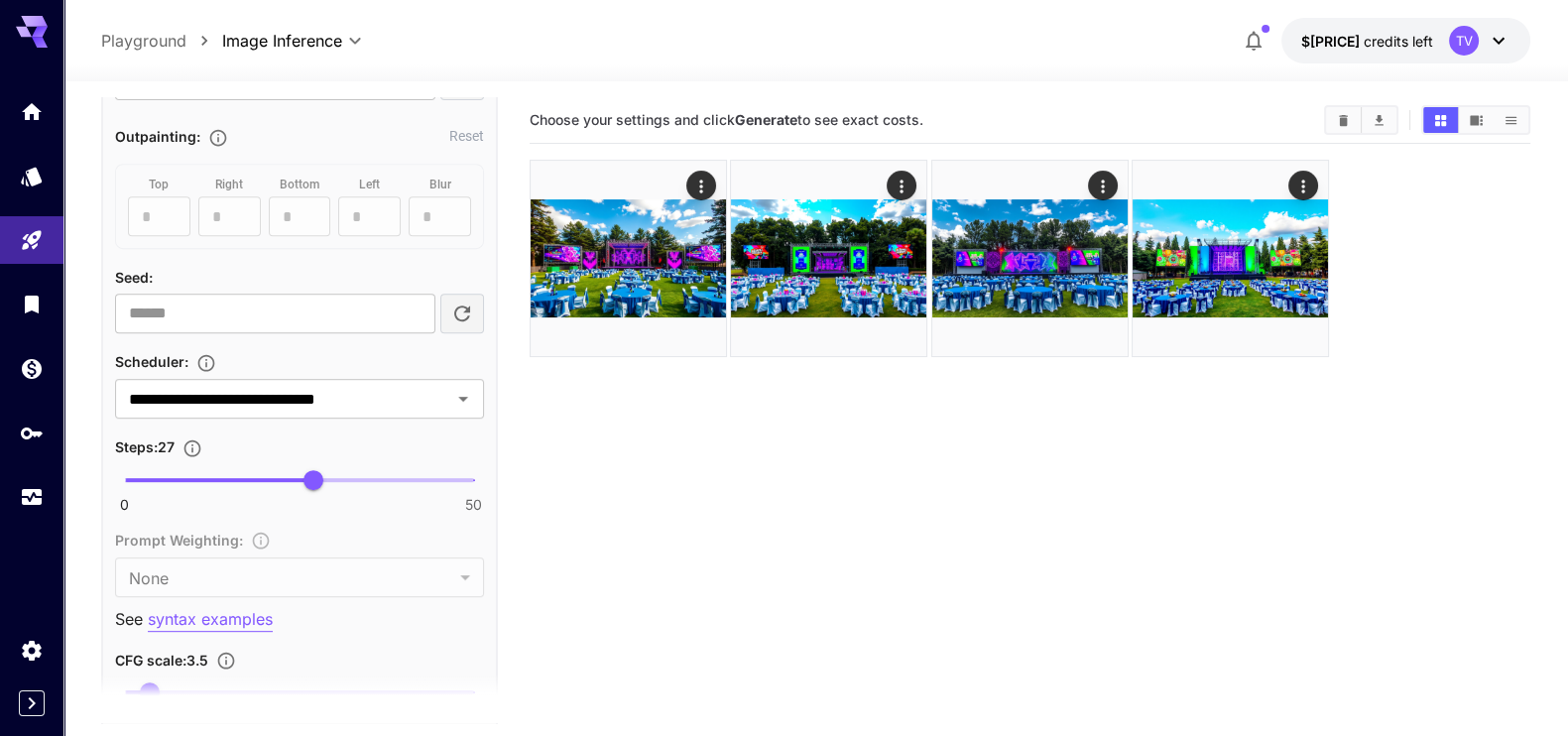 scroll, scrollTop: 1364, scrollLeft: 0, axis: vertical 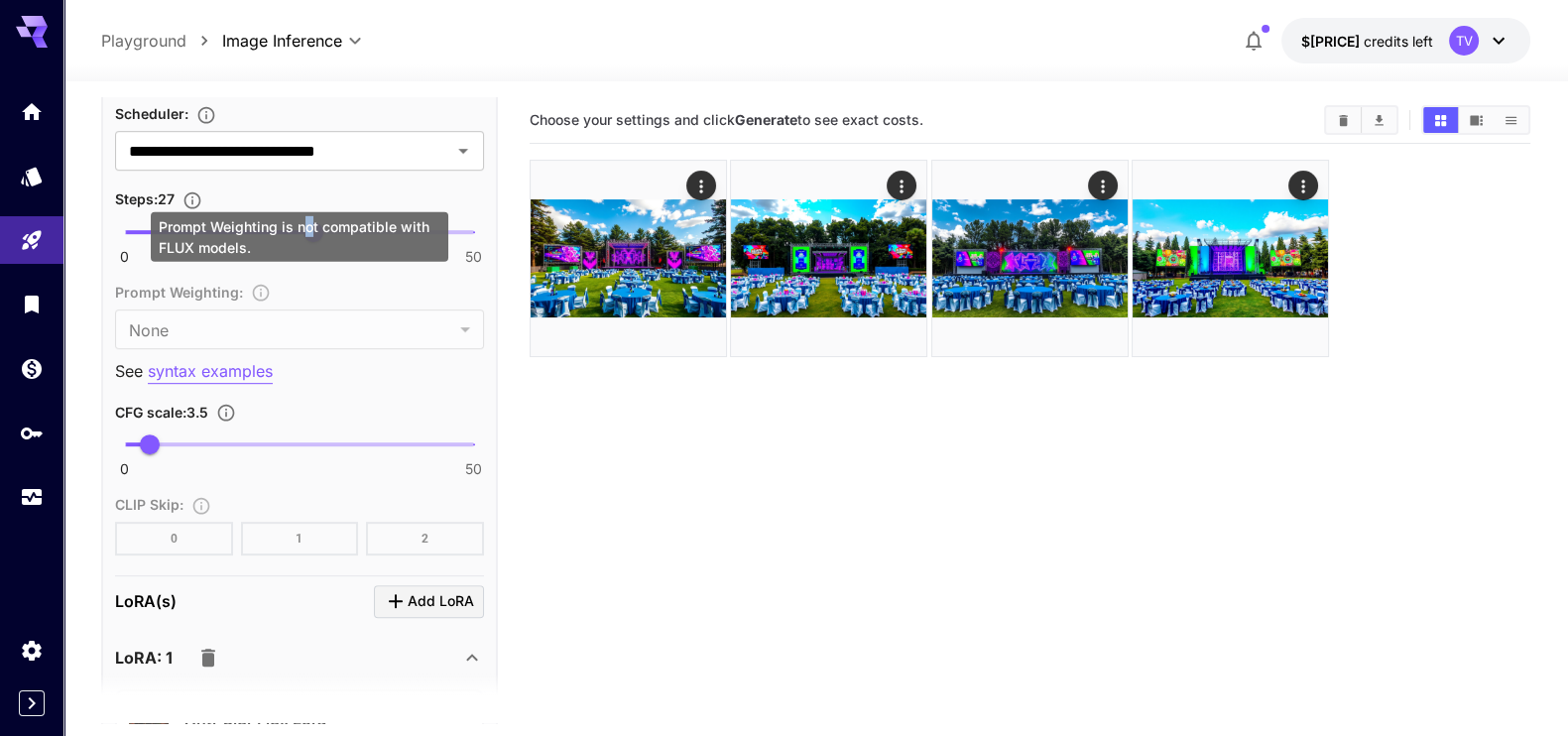 click on "Prompt Weighting is not compatible with FLUX models." at bounding box center [300, 237] 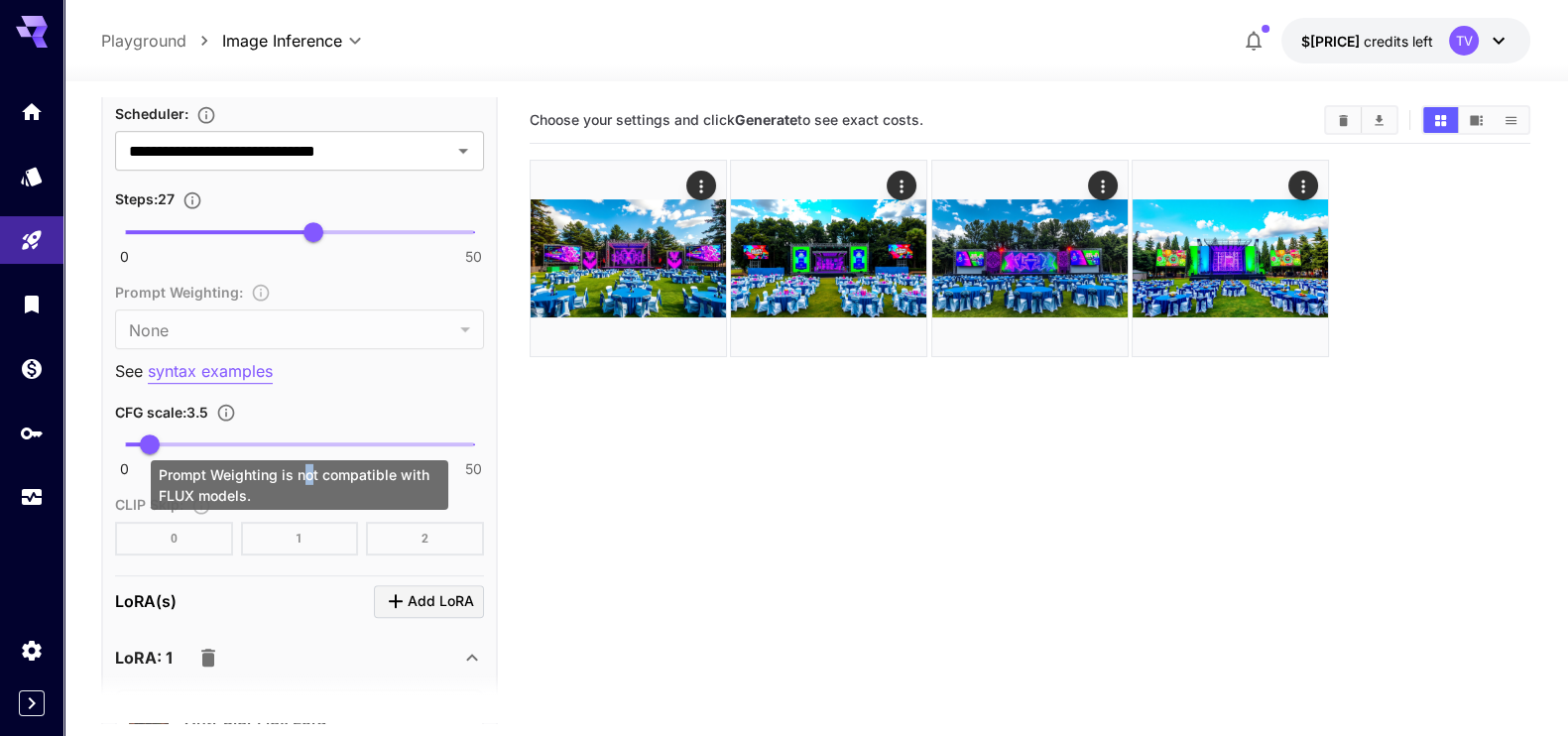 scroll, scrollTop: 1116, scrollLeft: 0, axis: vertical 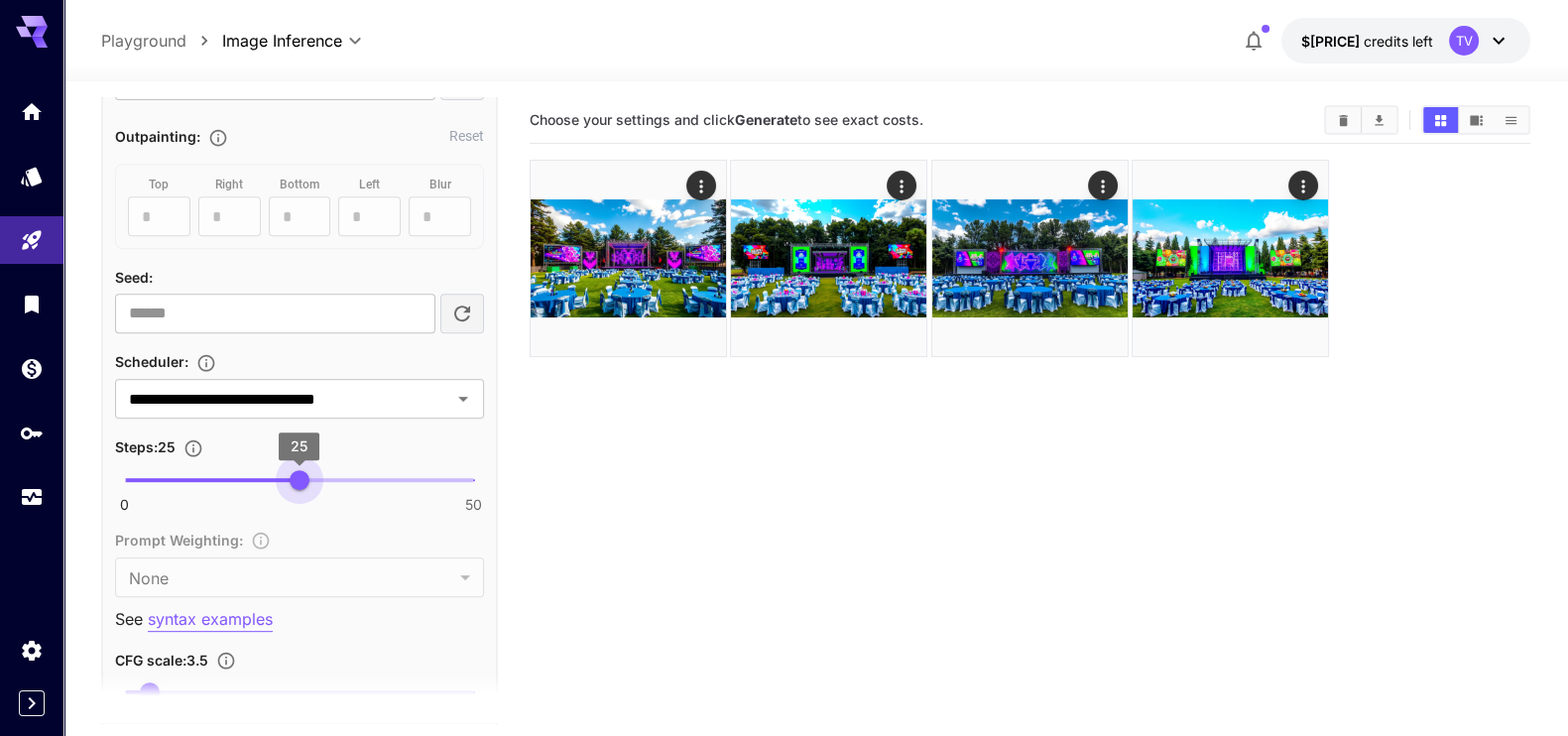 drag, startPoint x: 312, startPoint y: 472, endPoint x: 300, endPoint y: 483, distance: 16.278821 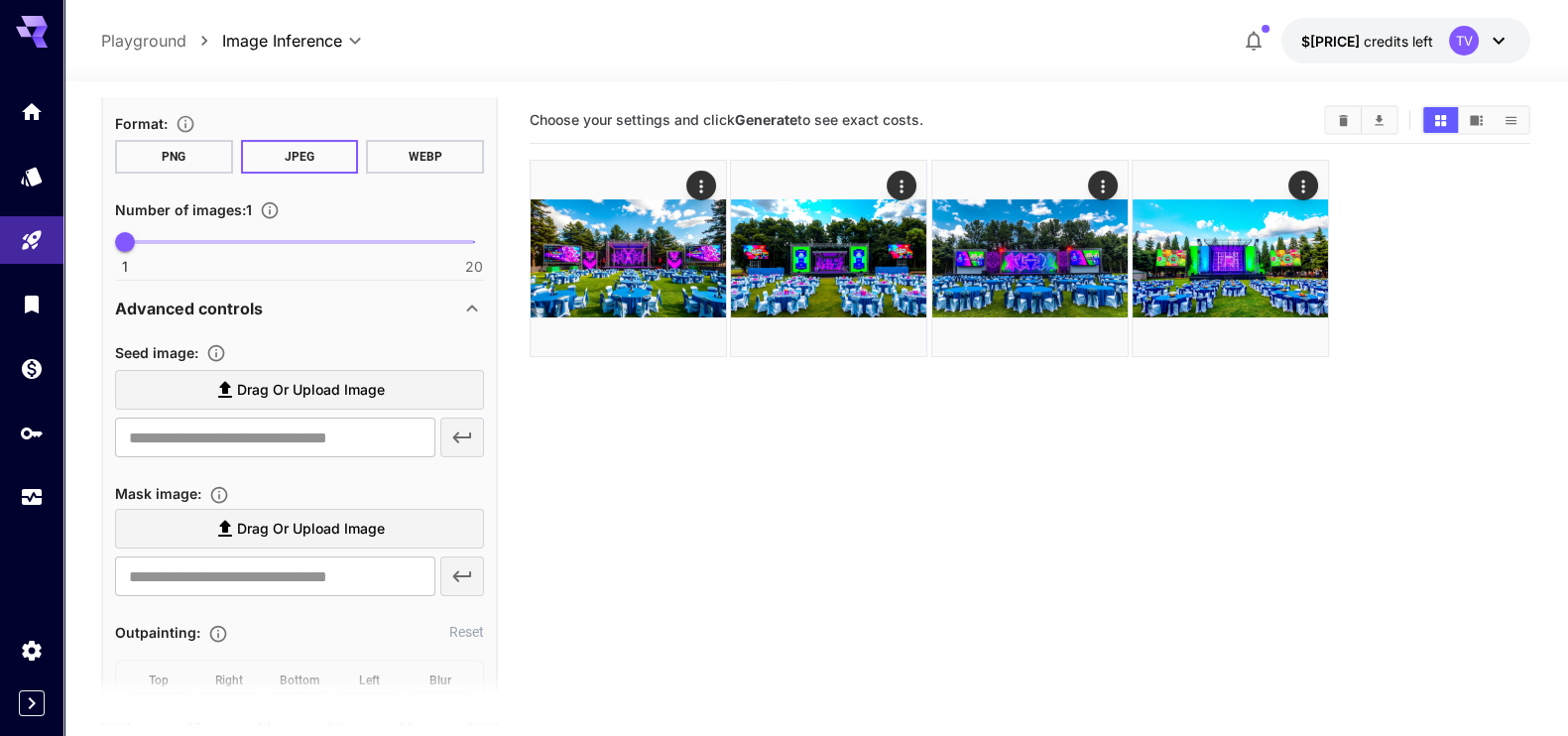 scroll, scrollTop: 247, scrollLeft: 0, axis: vertical 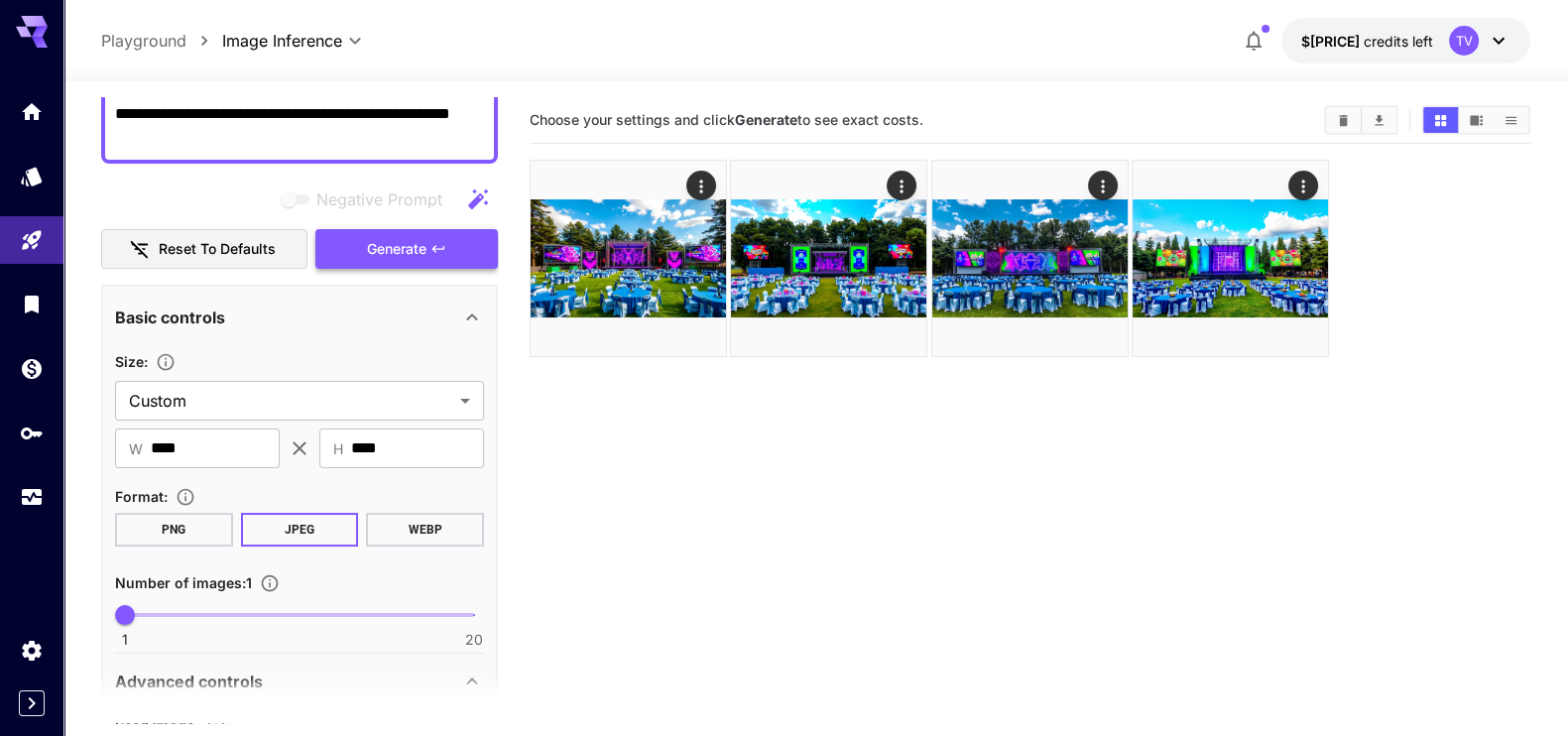 click on "Generate" at bounding box center (397, 249) 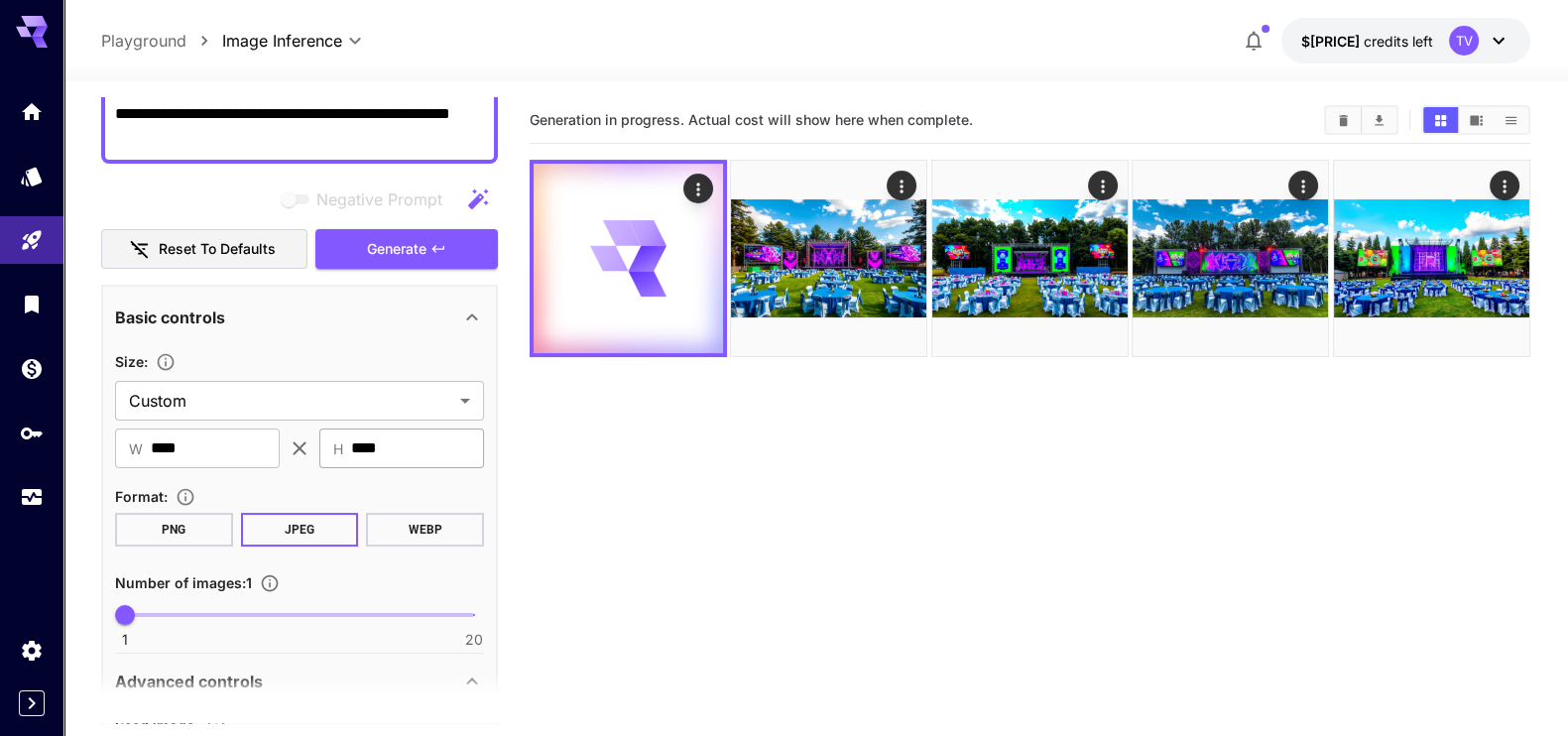 scroll, scrollTop: 0, scrollLeft: 0, axis: both 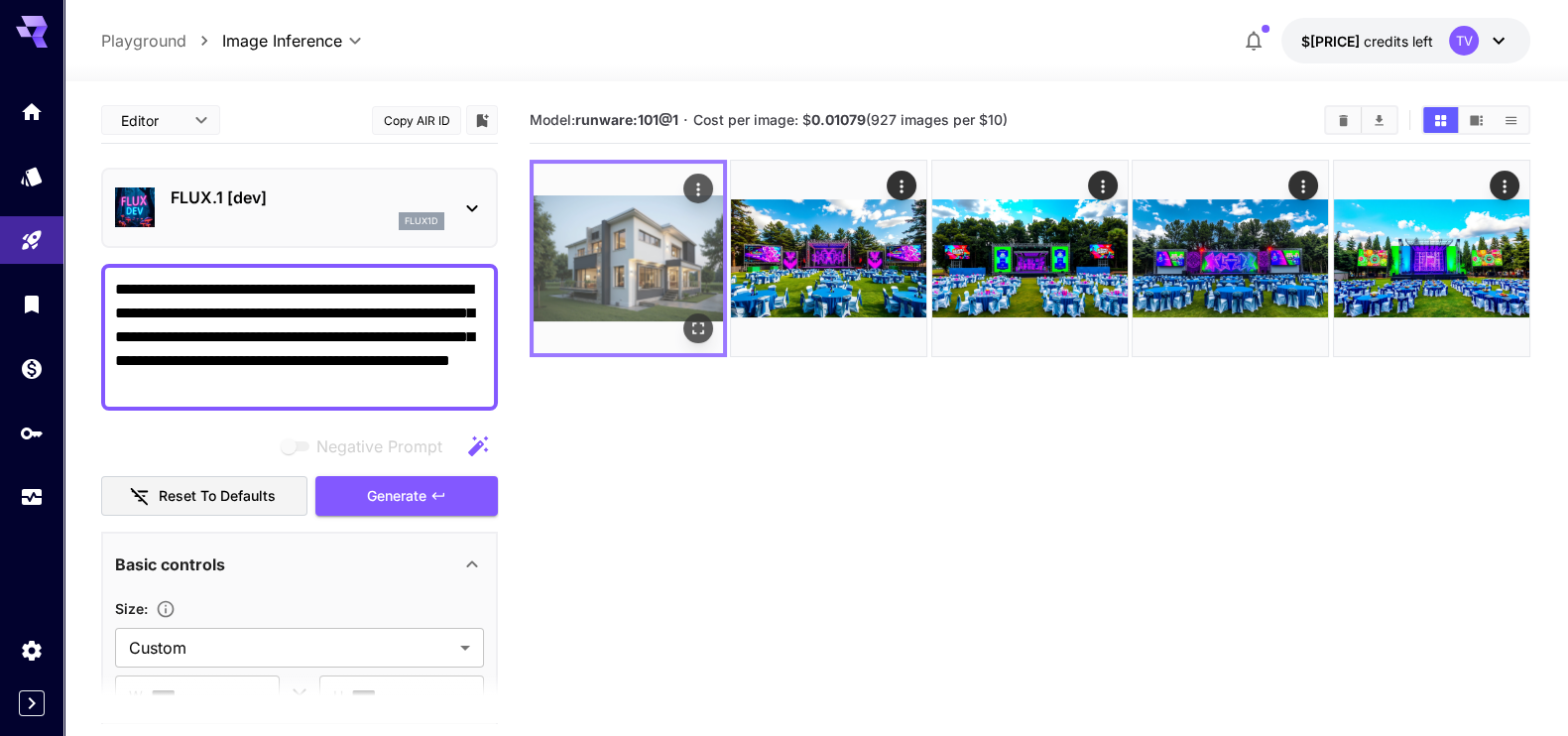 click 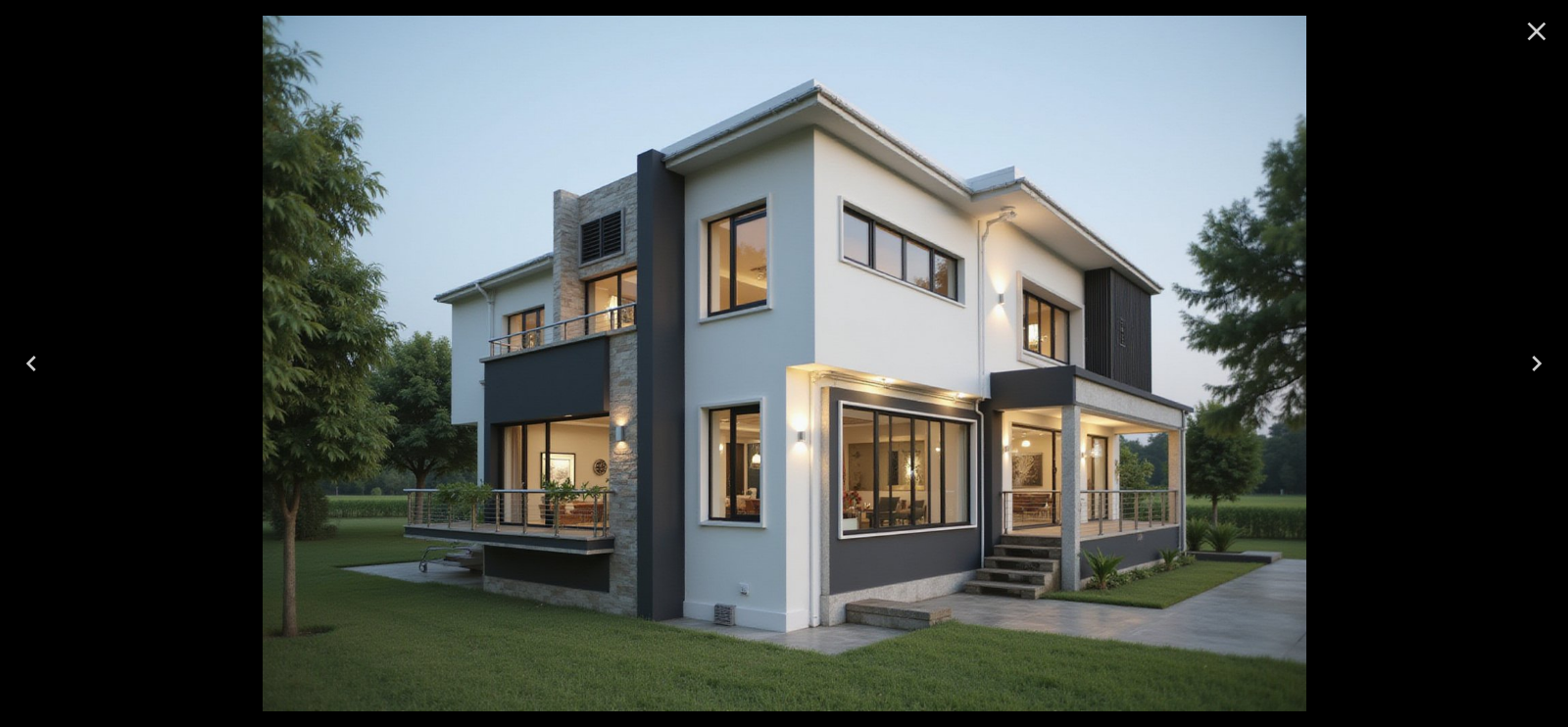 click at bounding box center [1537, 31] 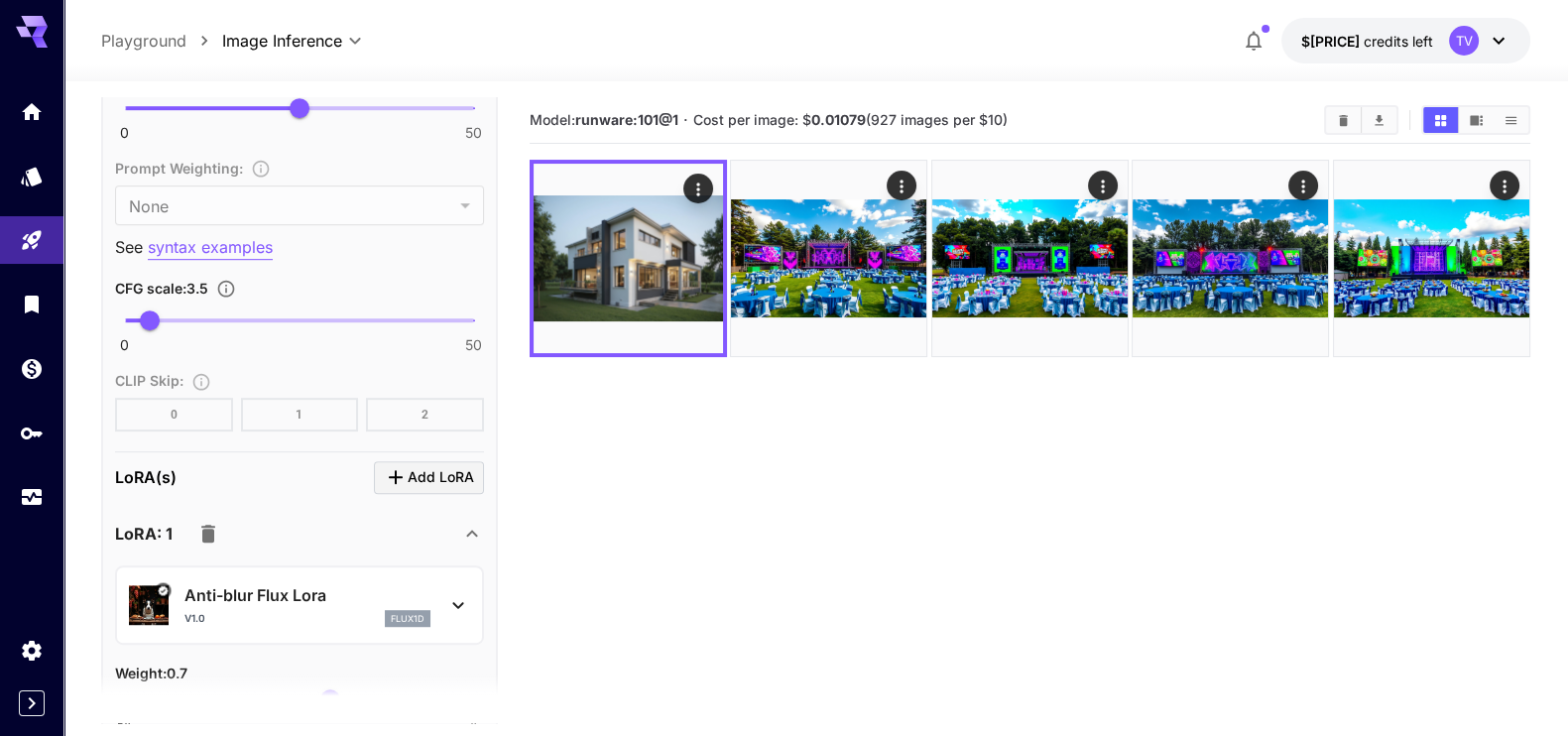 scroll, scrollTop: 1240, scrollLeft: 0, axis: vertical 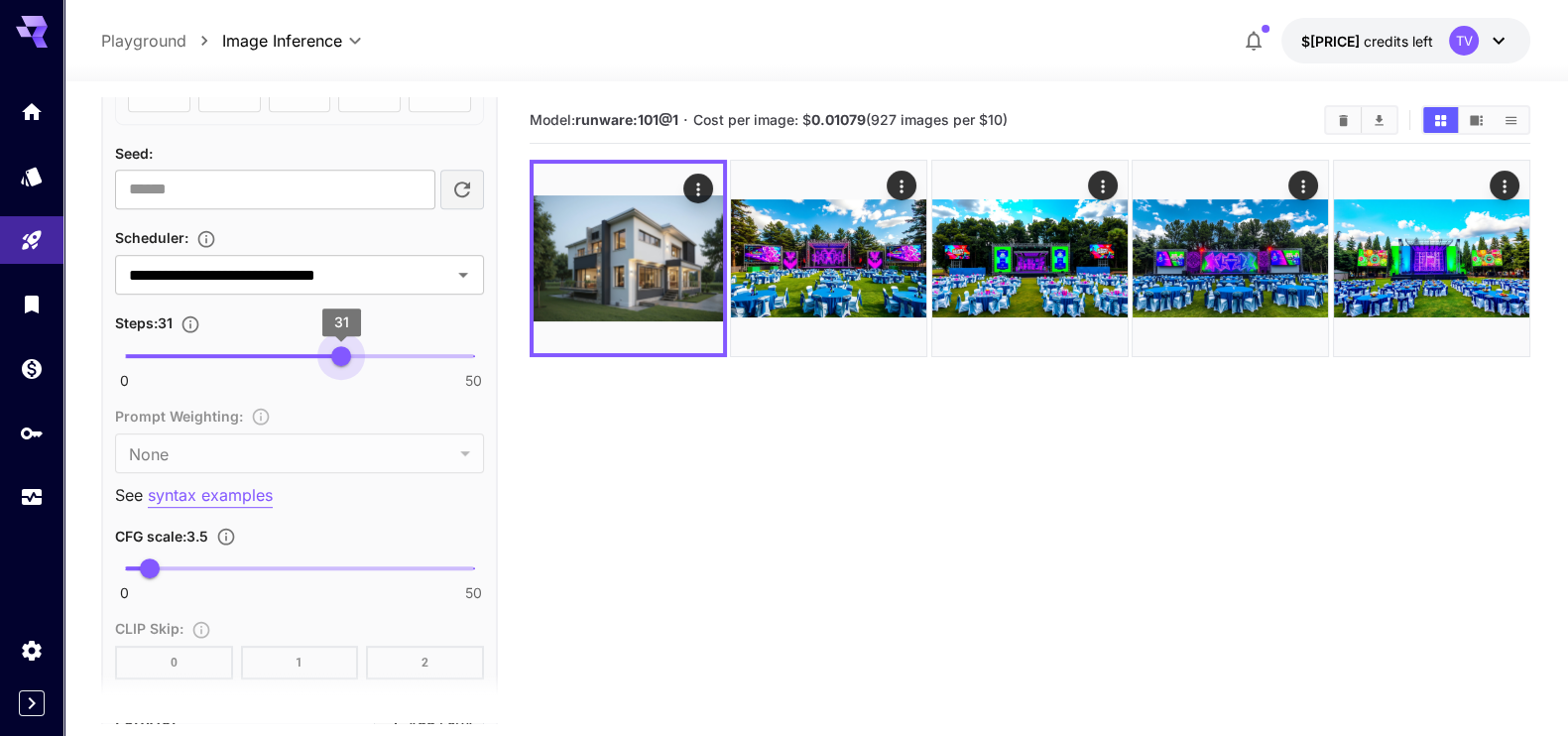 type on "**" 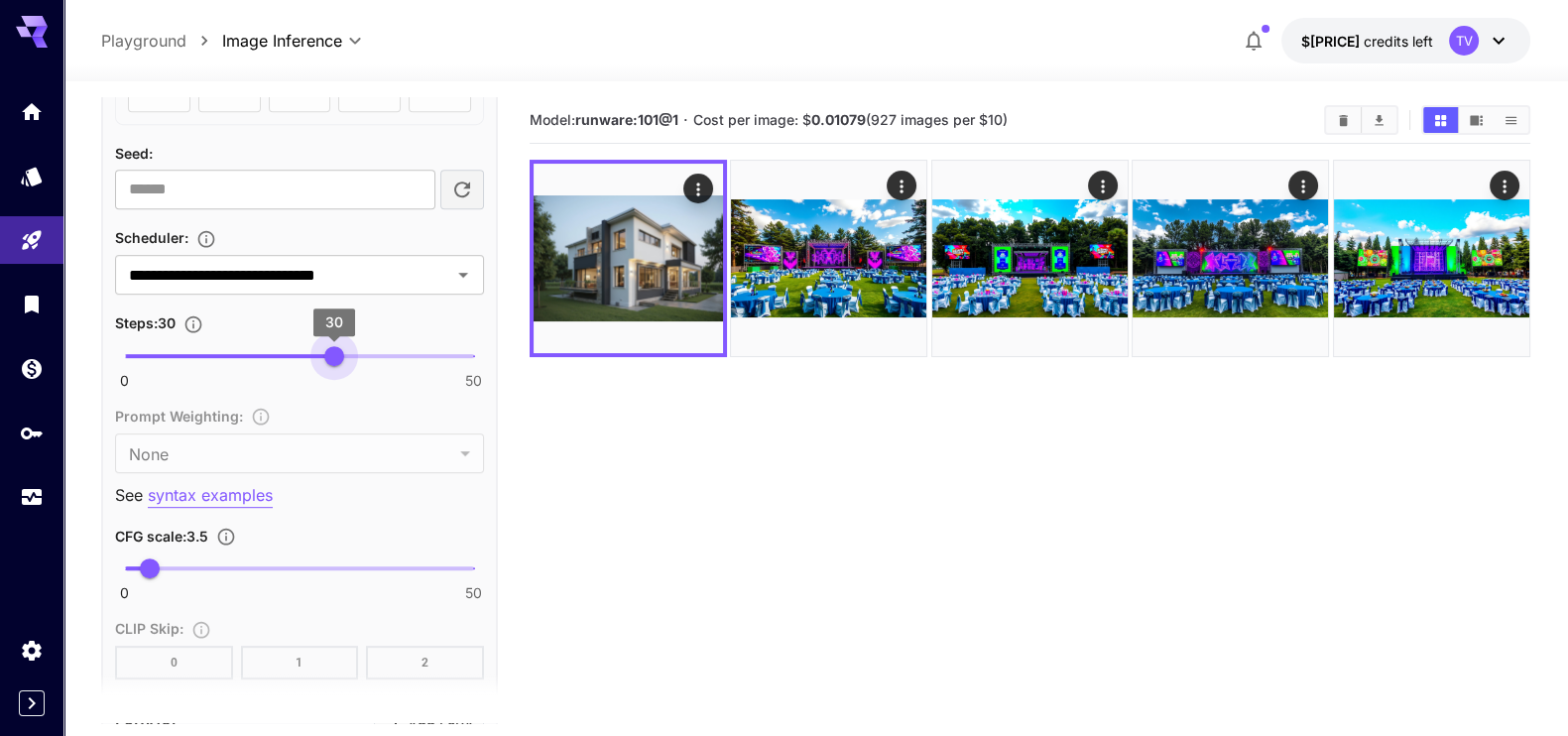 drag, startPoint x: 303, startPoint y: 351, endPoint x: 336, endPoint y: 347, distance: 33.24154 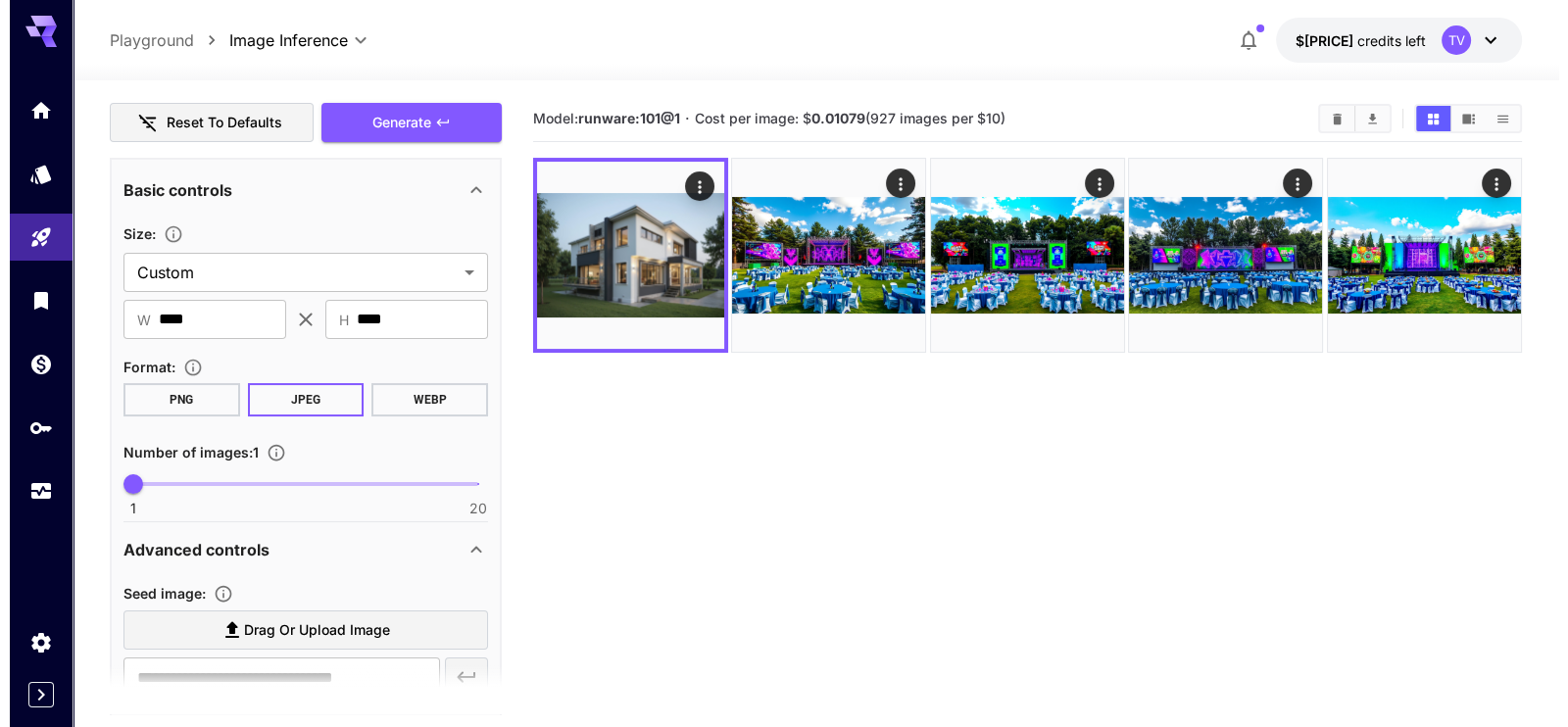 scroll, scrollTop: 244, scrollLeft: 0, axis: vertical 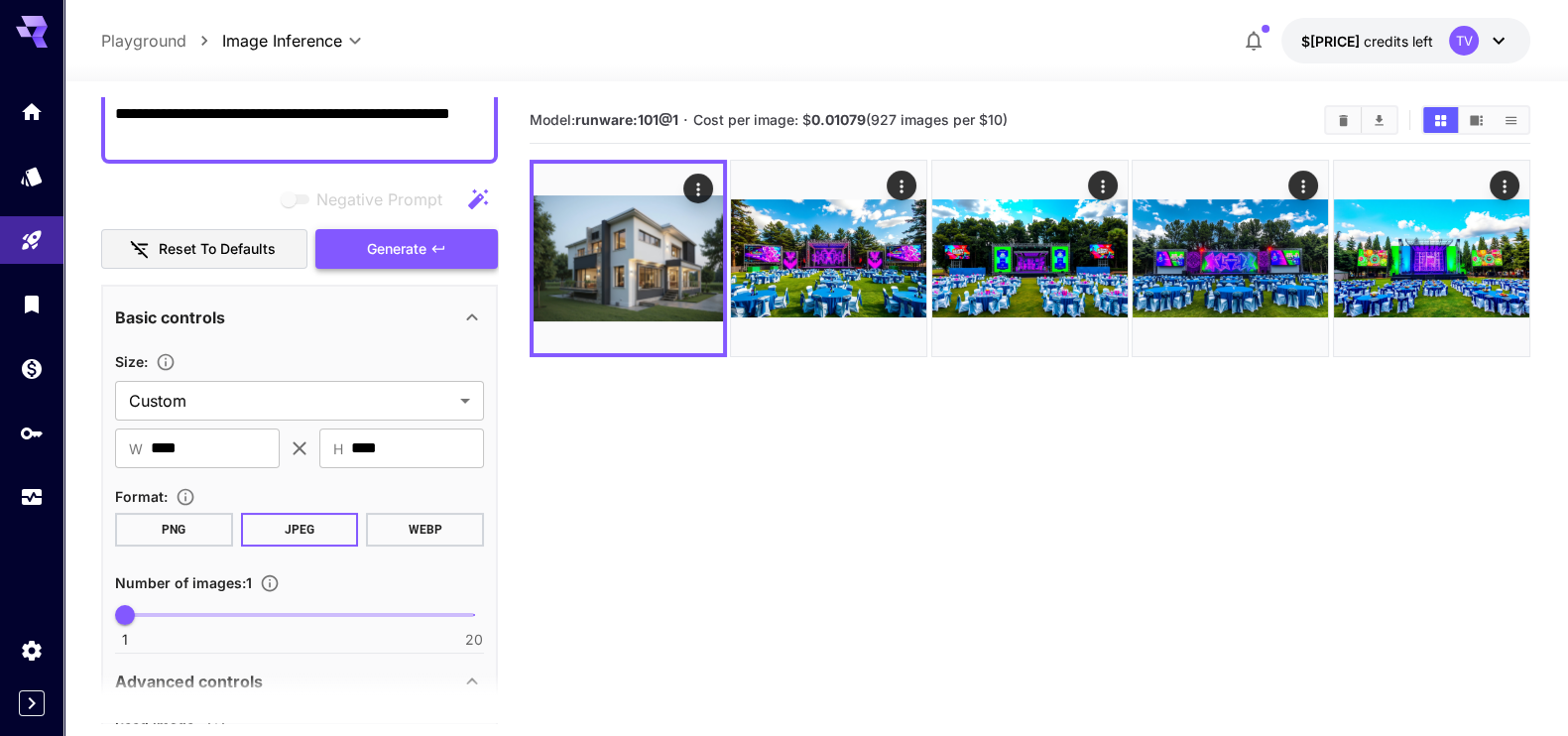 click on "Generate" at bounding box center (407, 249) 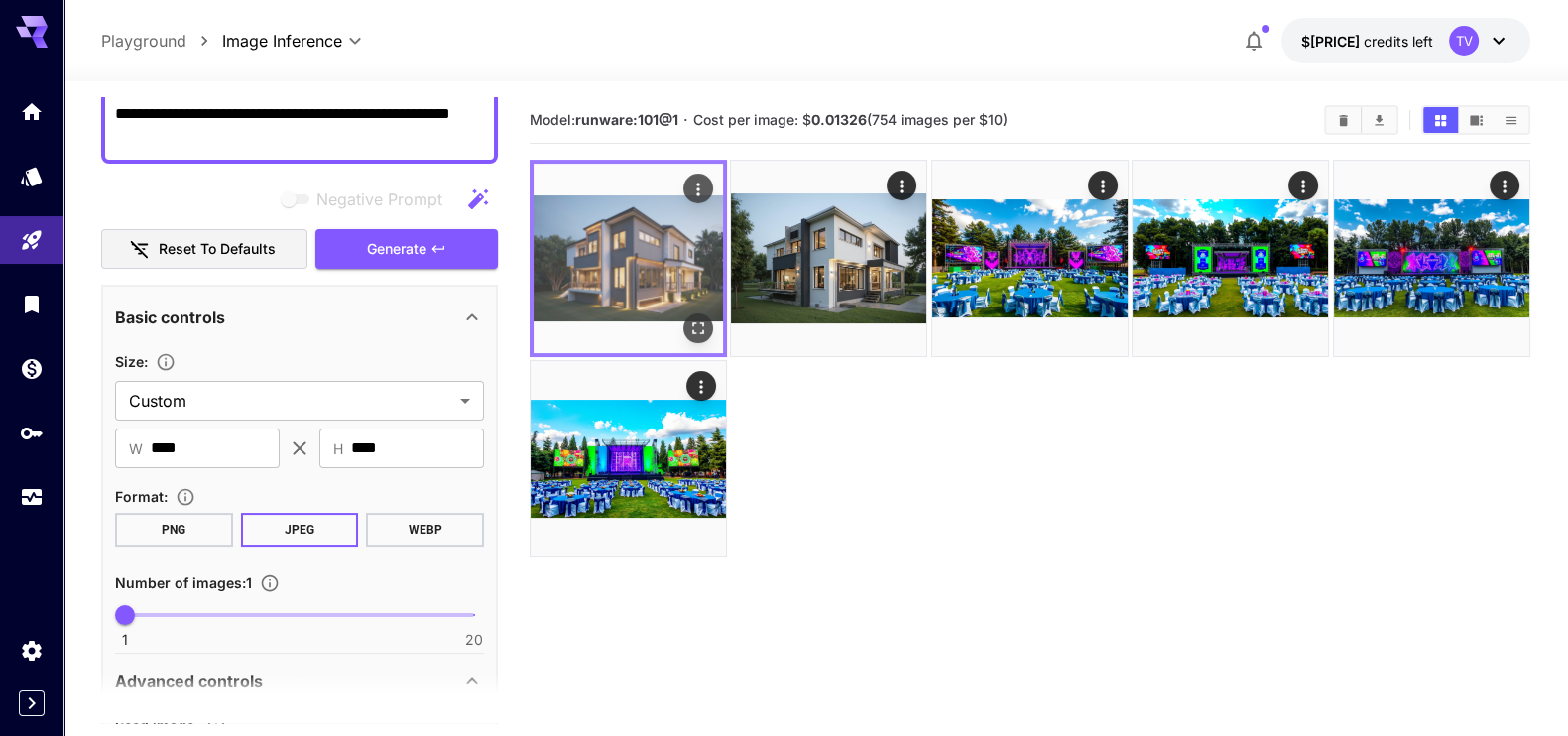 click at bounding box center (628, 258) 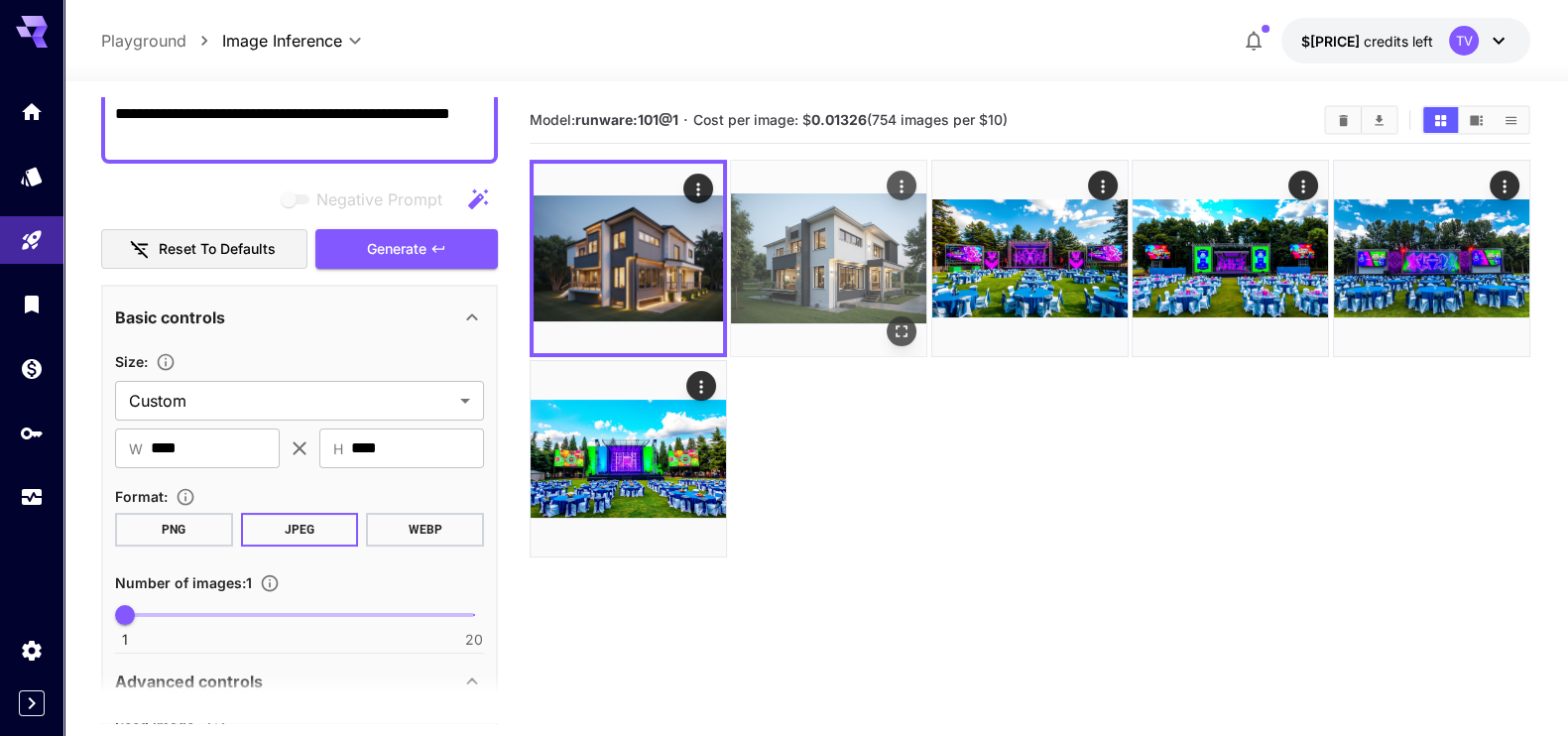 click at bounding box center [828, 258] 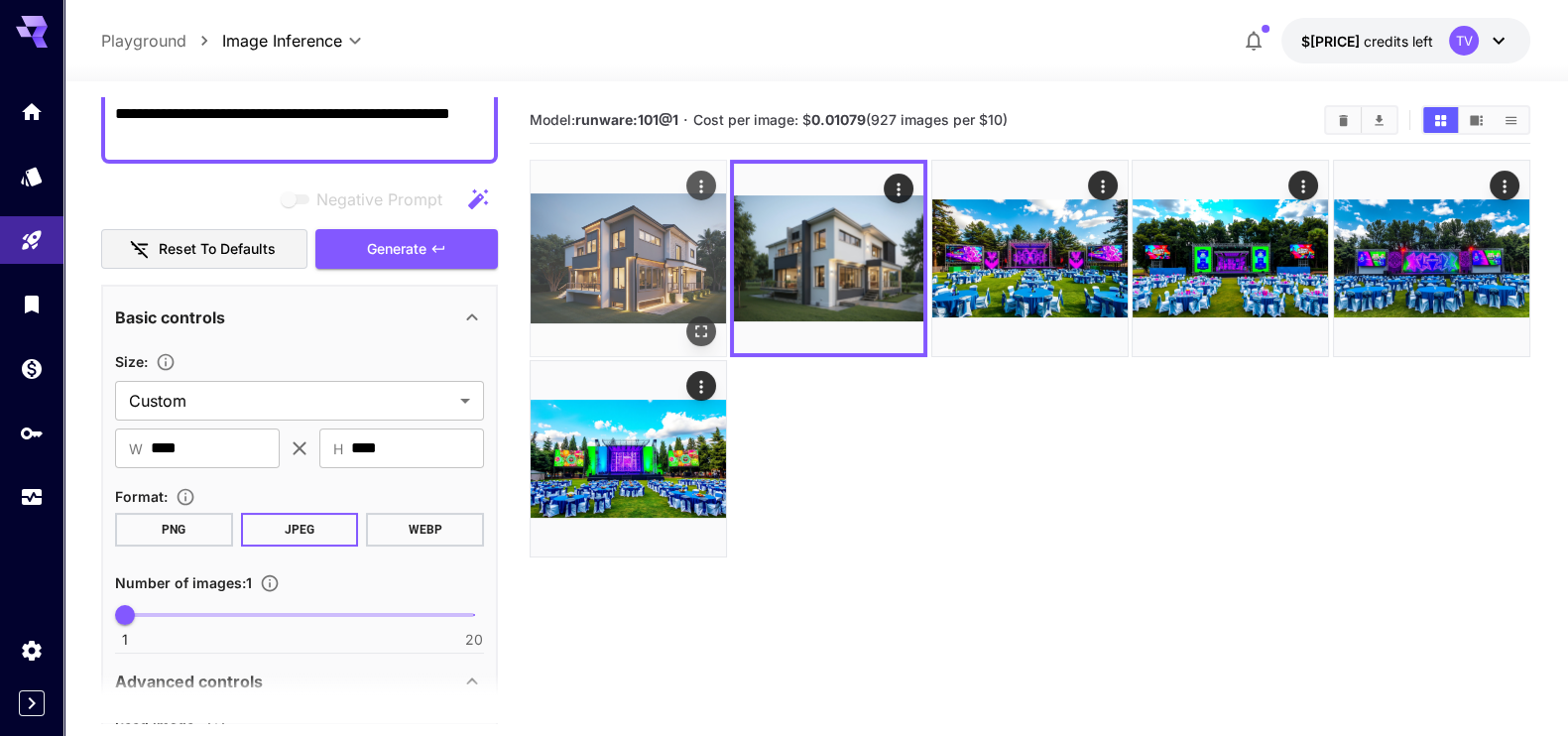 click at bounding box center (628, 258) 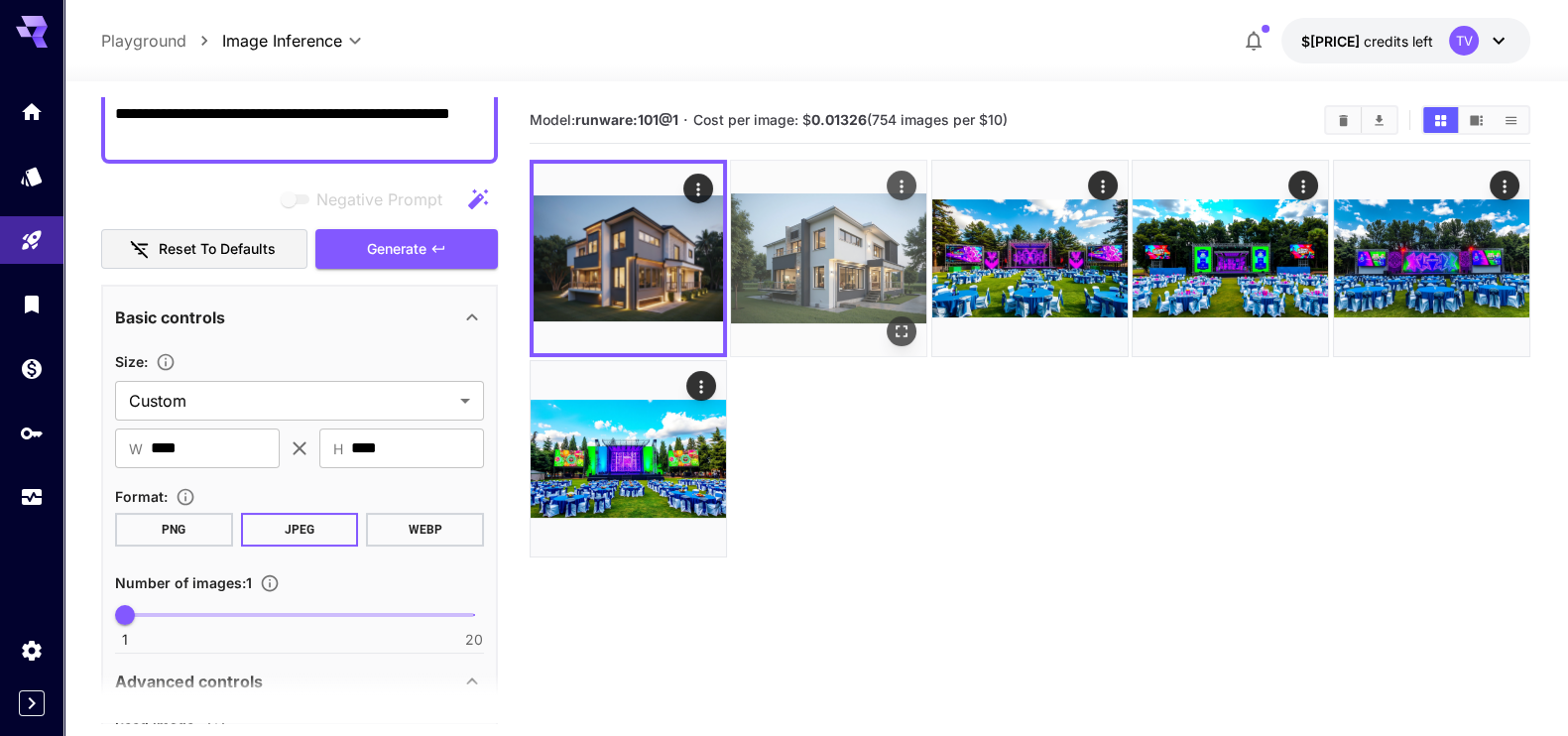 click at bounding box center (828, 258) 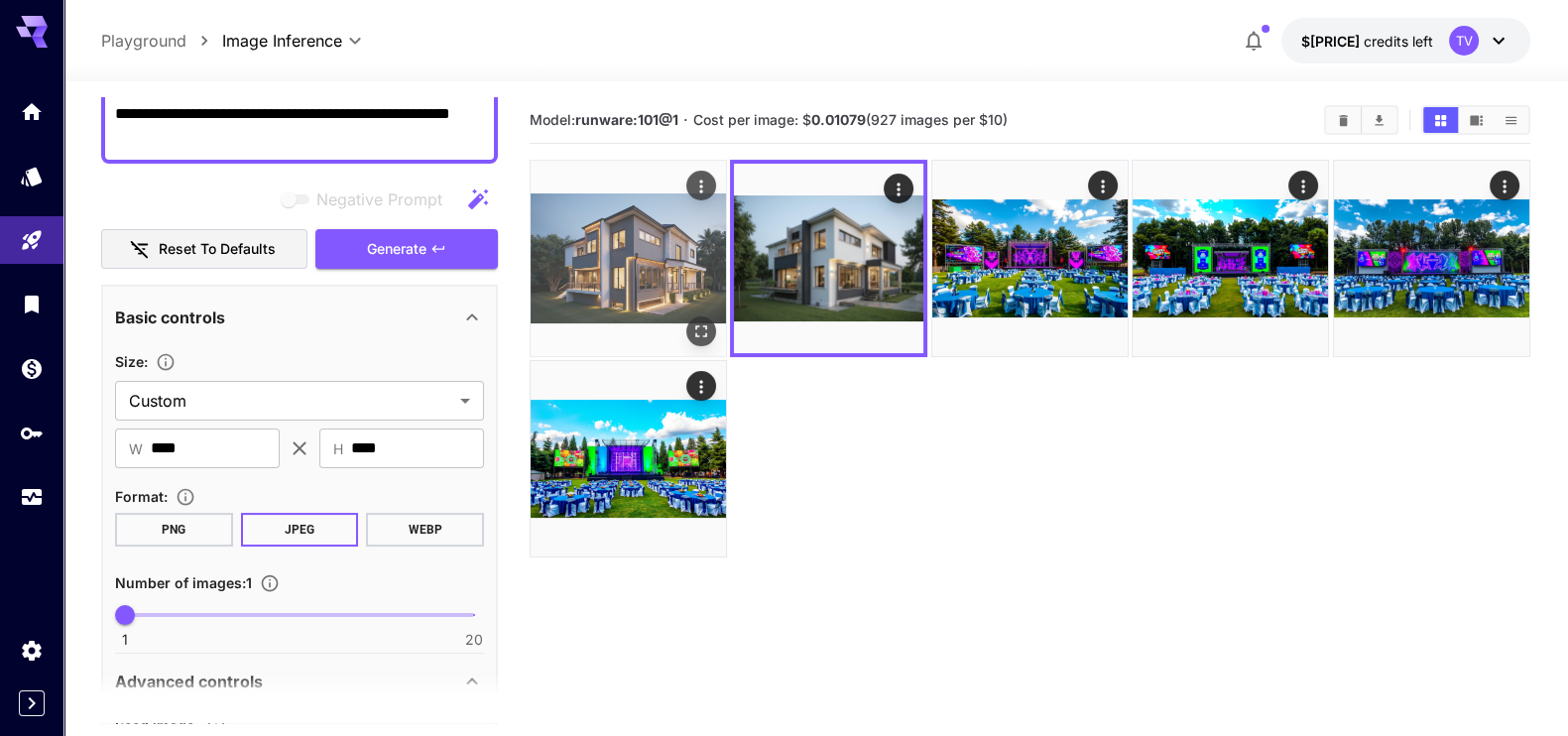 click at bounding box center (628, 258) 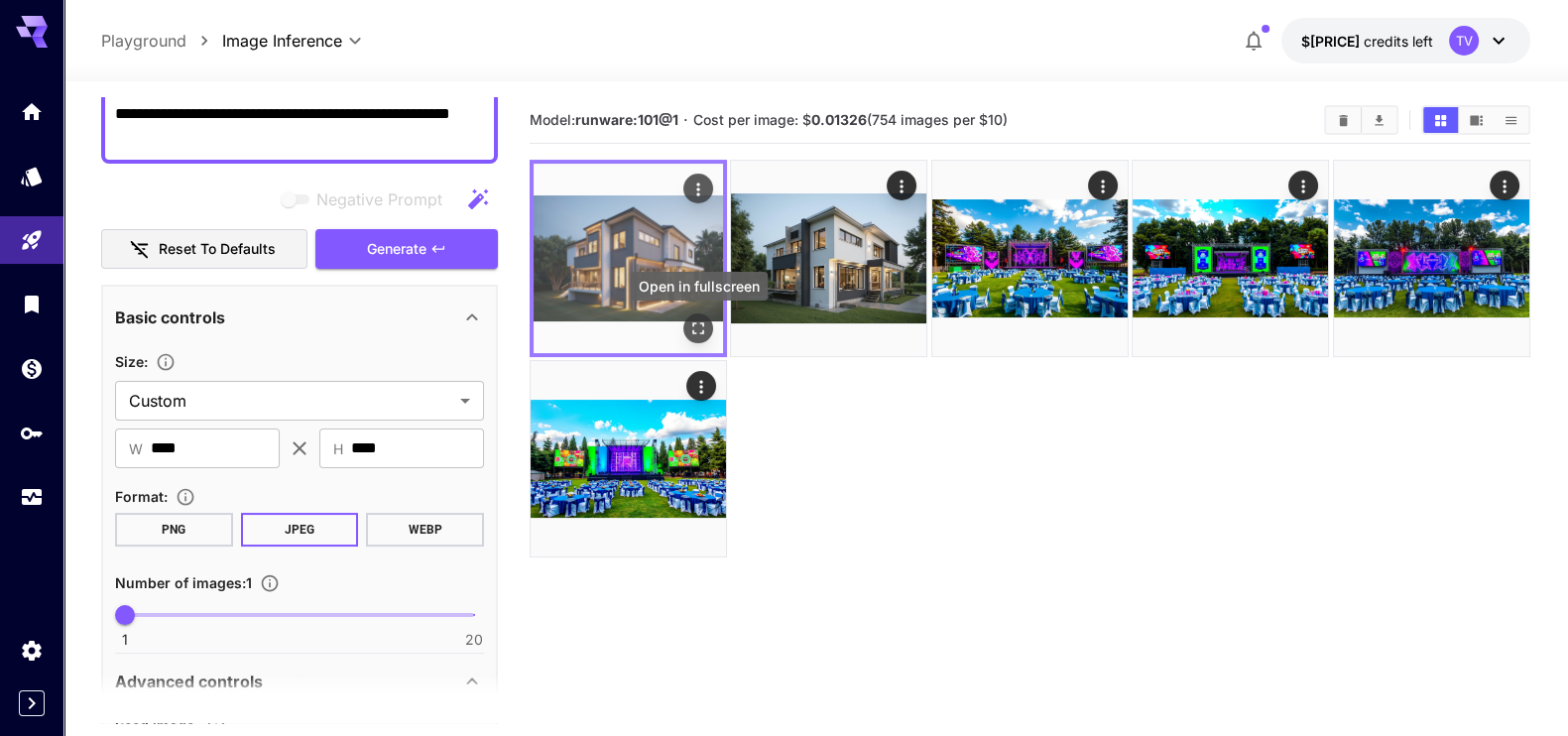 click 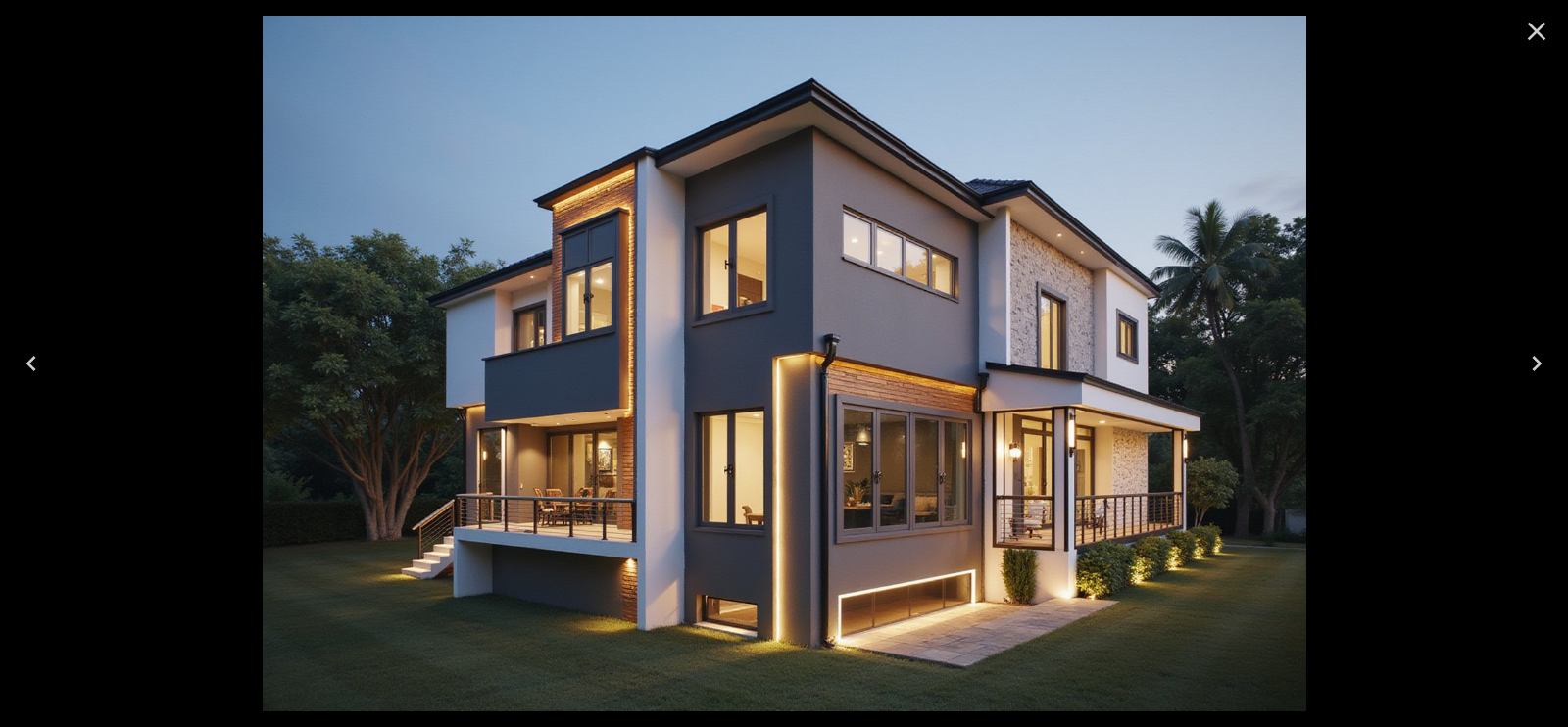 scroll, scrollTop: 0, scrollLeft: 0, axis: both 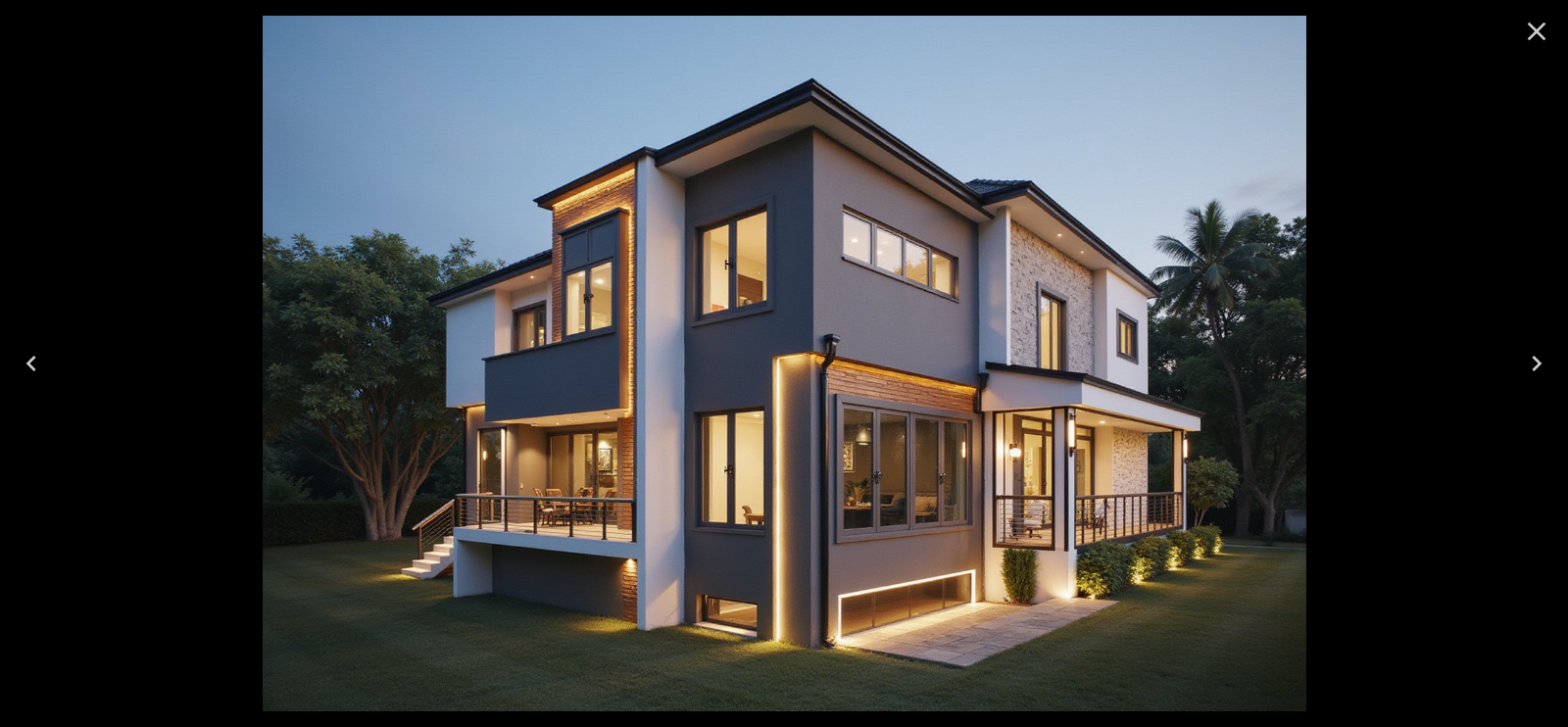 click 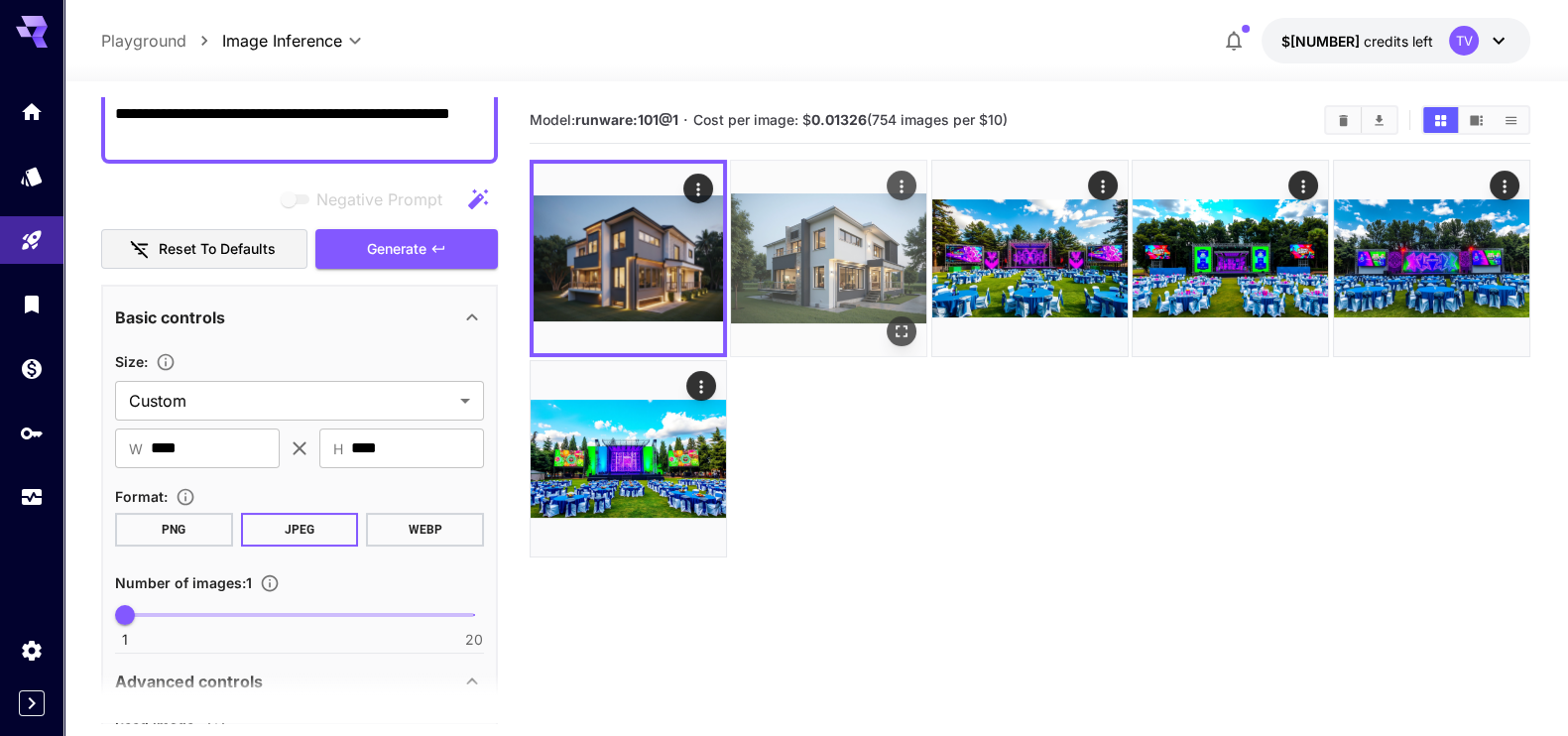 click at bounding box center (828, 258) 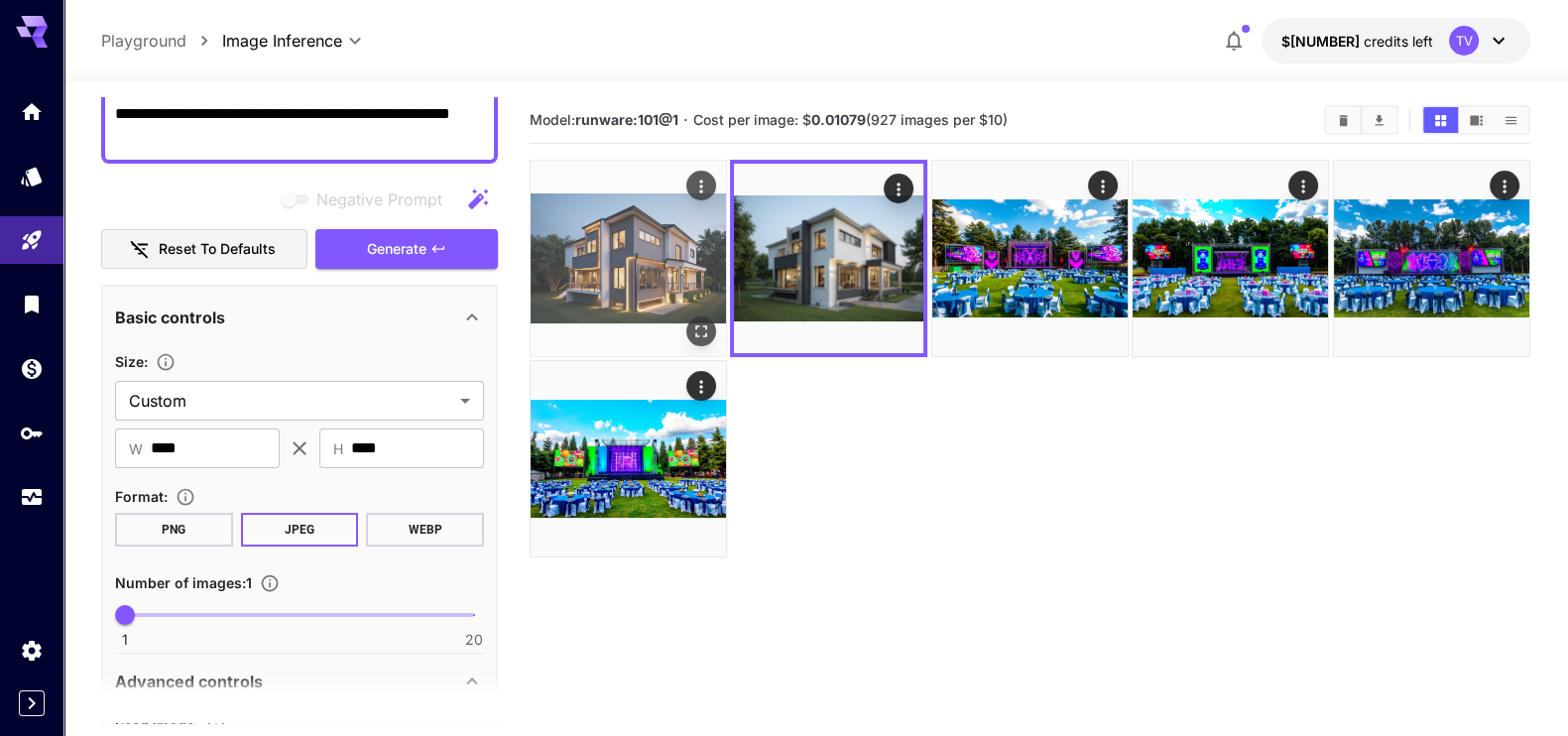 click at bounding box center [628, 258] 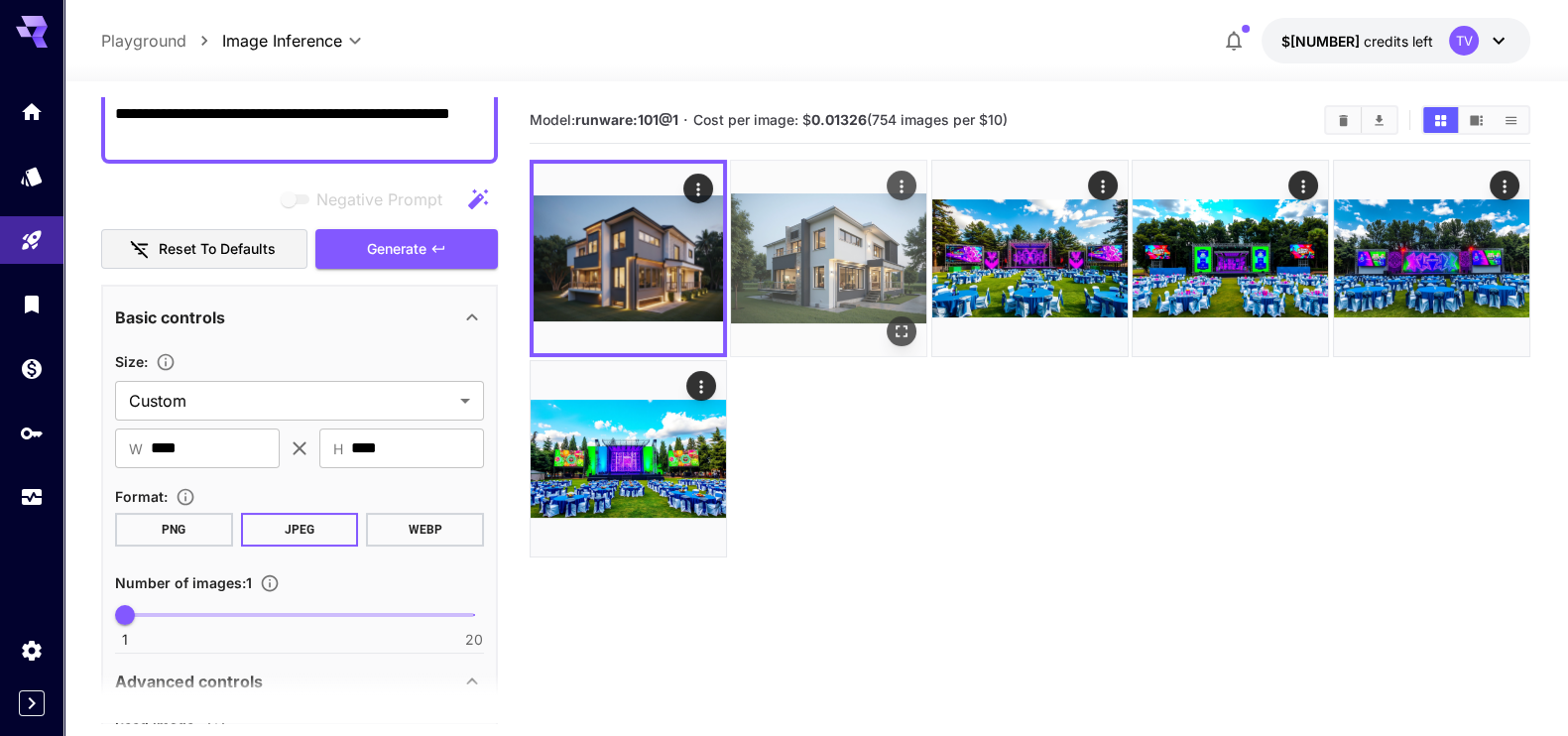 click at bounding box center [828, 258] 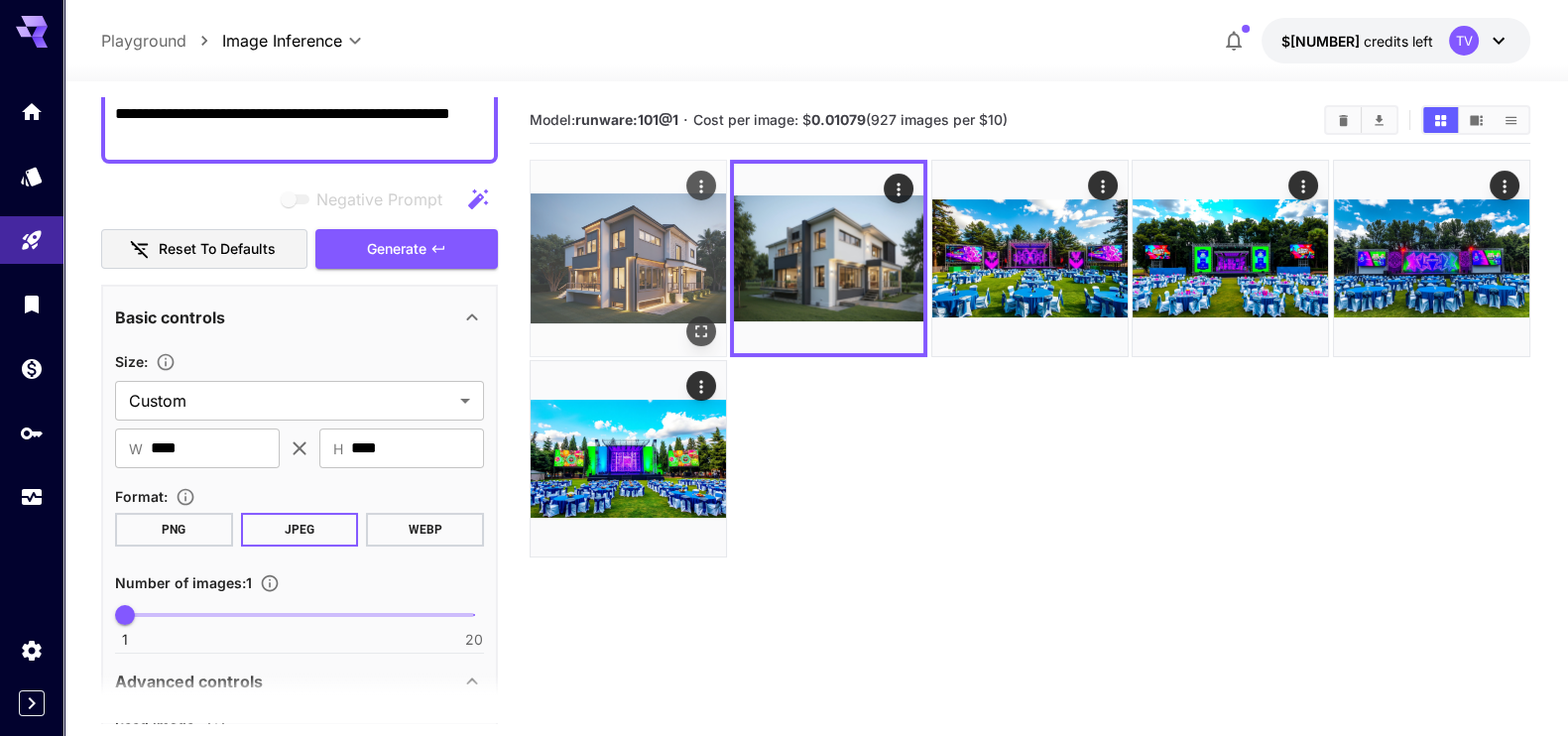 click at bounding box center (628, 258) 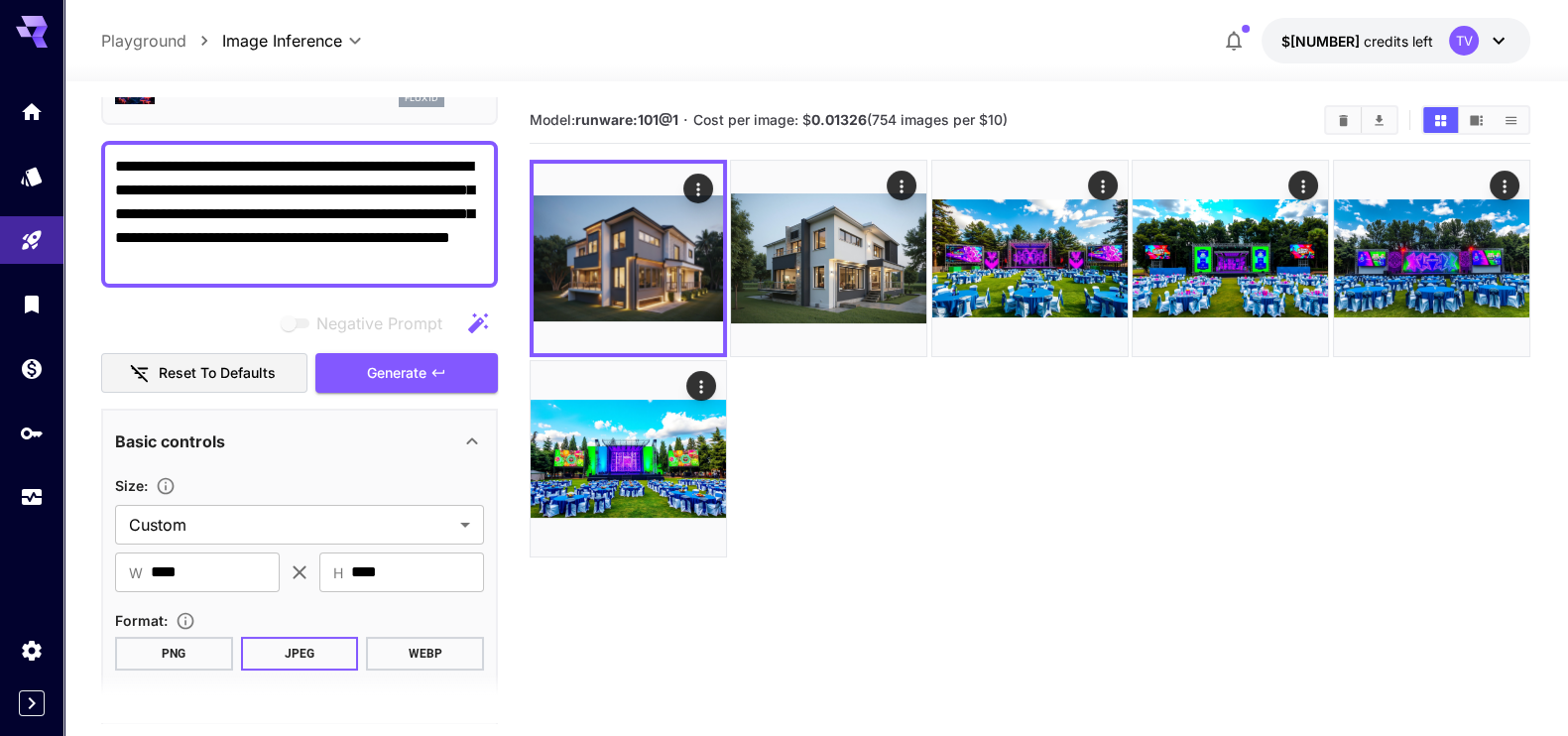 scroll, scrollTop: 0, scrollLeft: 0, axis: both 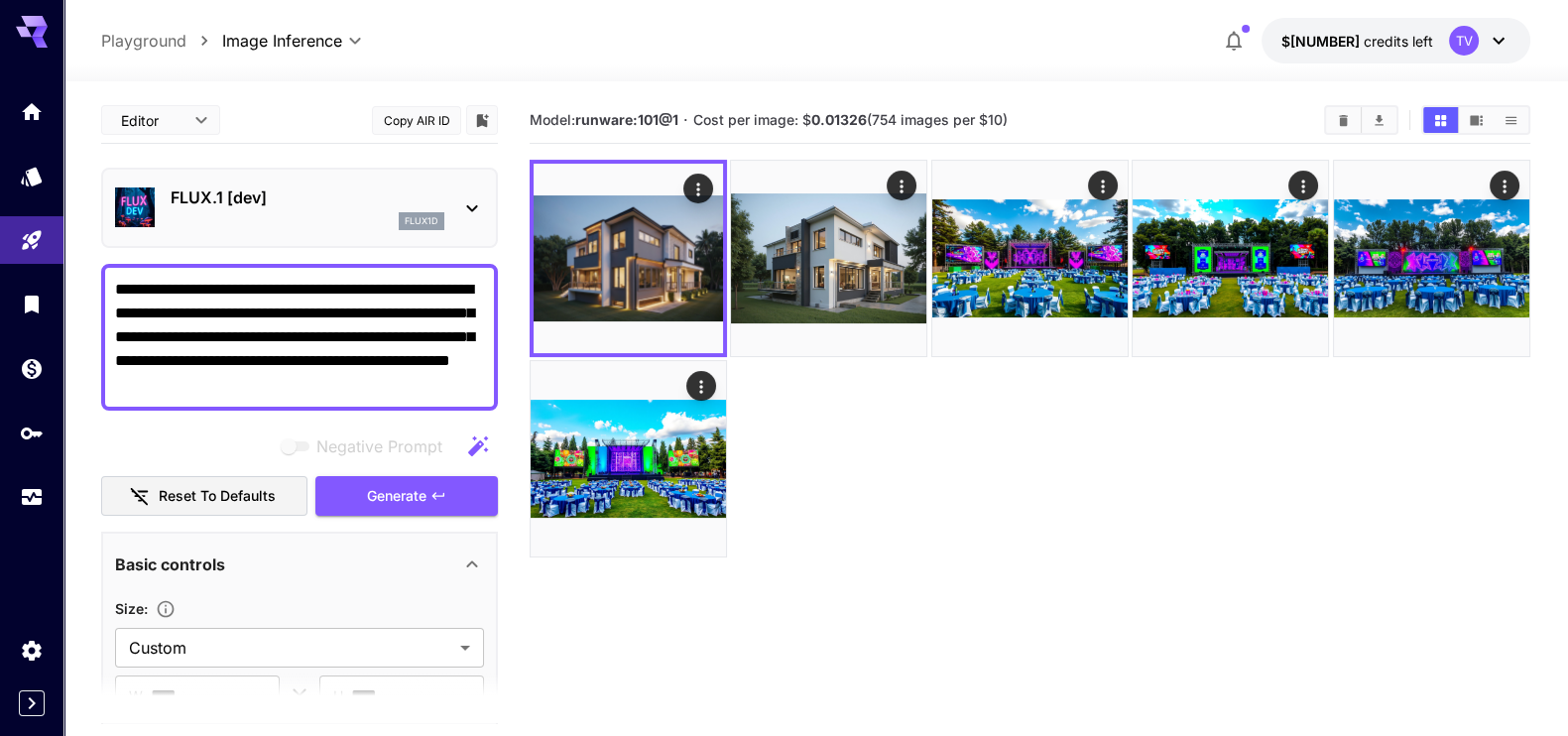 click on "**********" at bounding box center (784, 446) 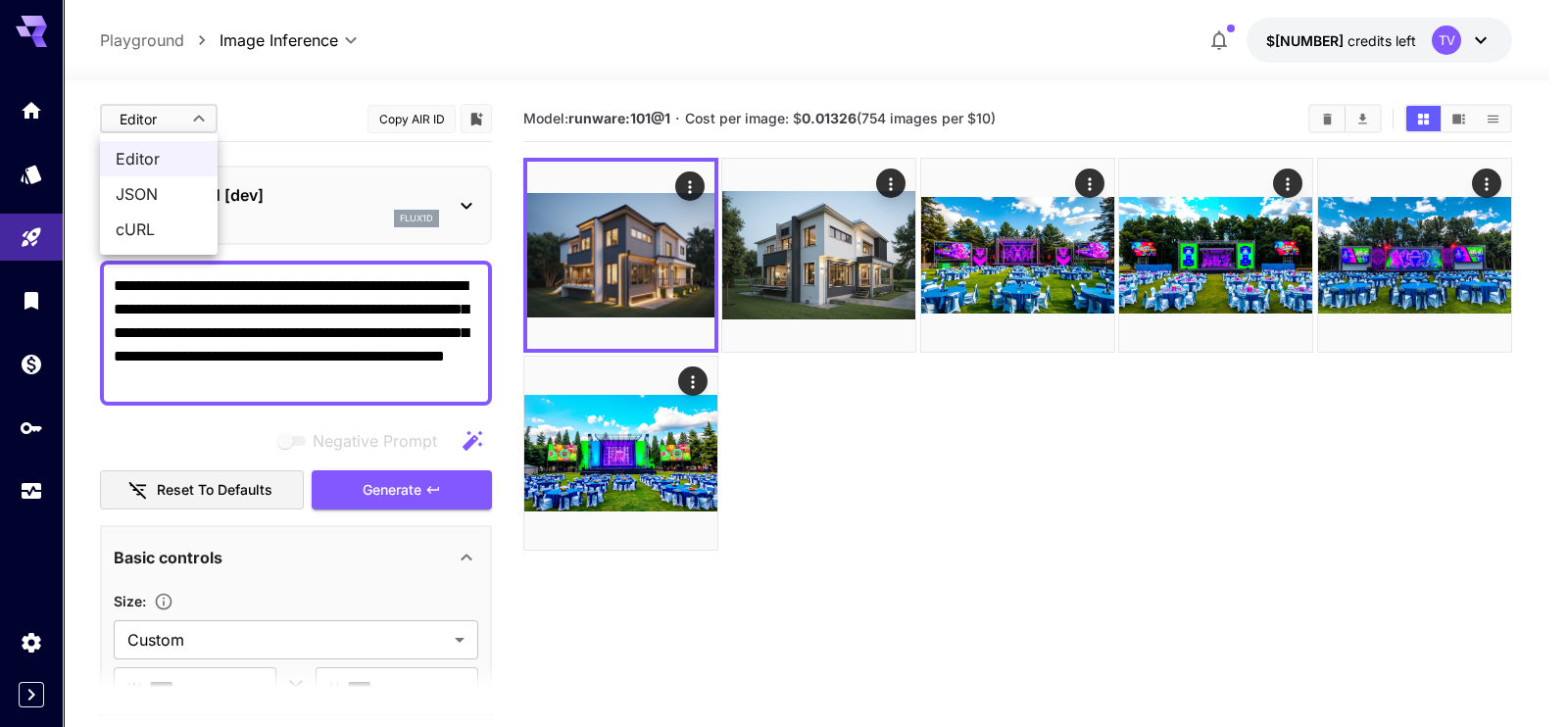click on "JSON" at bounding box center [159, 194] 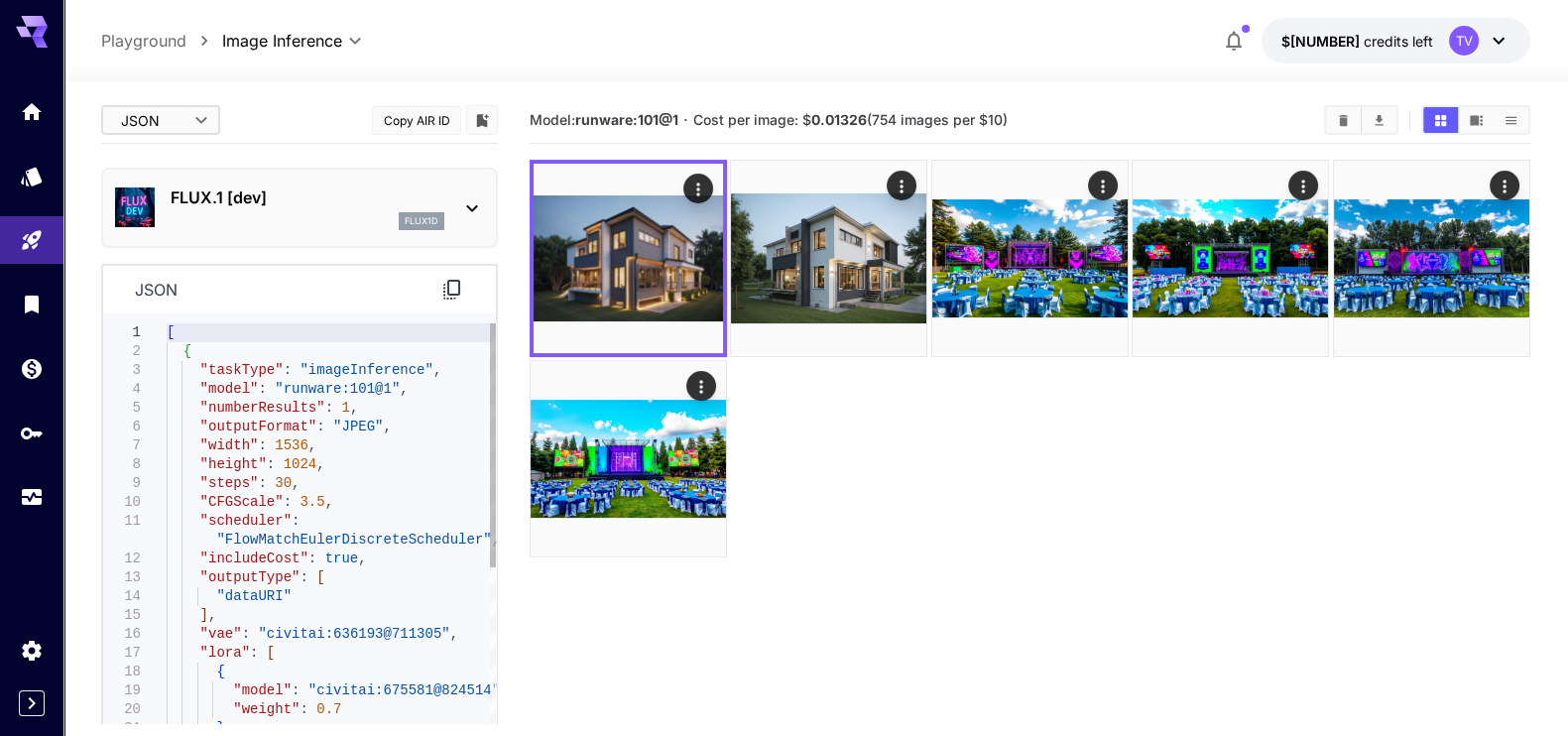 type on "**********" 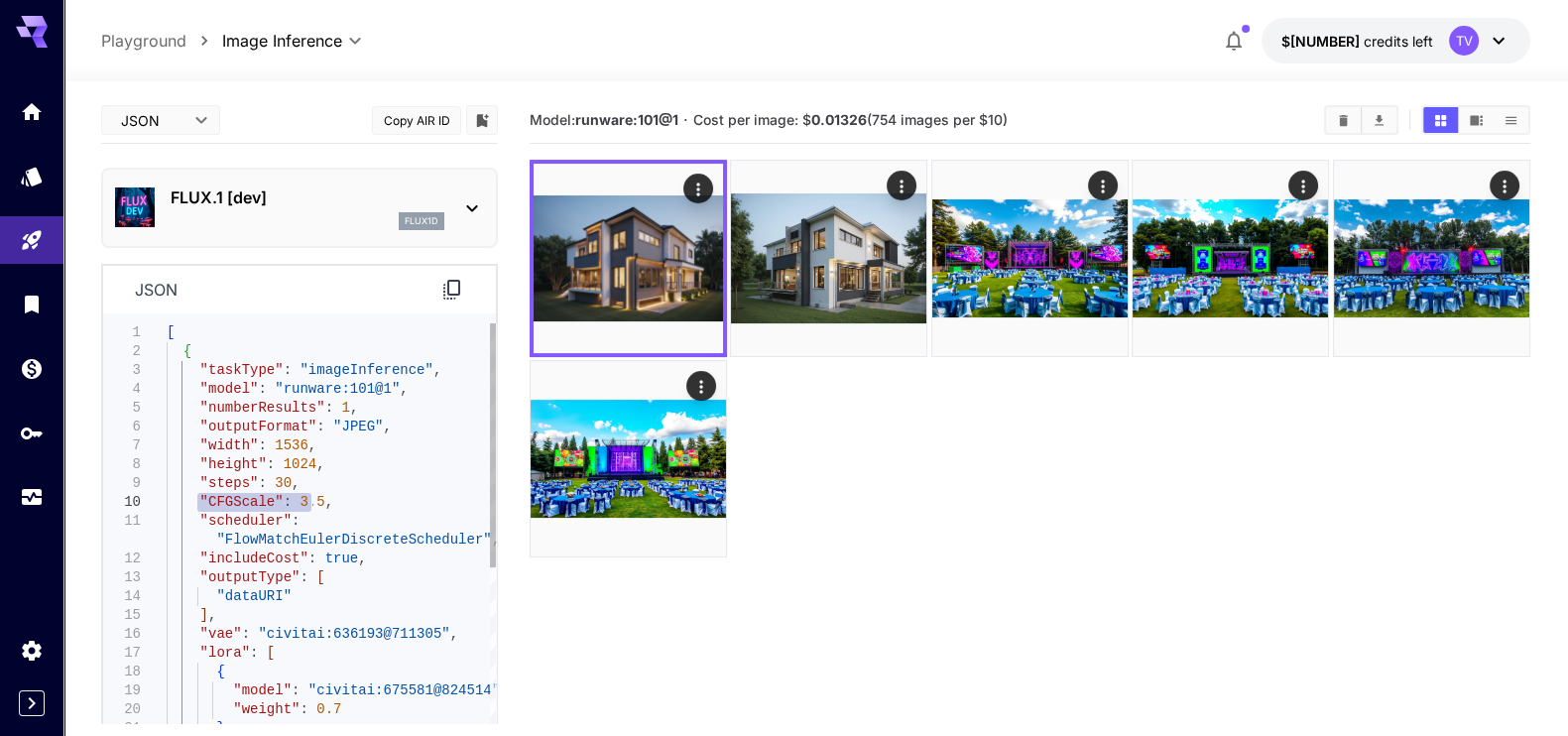 drag, startPoint x: 196, startPoint y: 498, endPoint x: 311, endPoint y: 503, distance: 115.10864 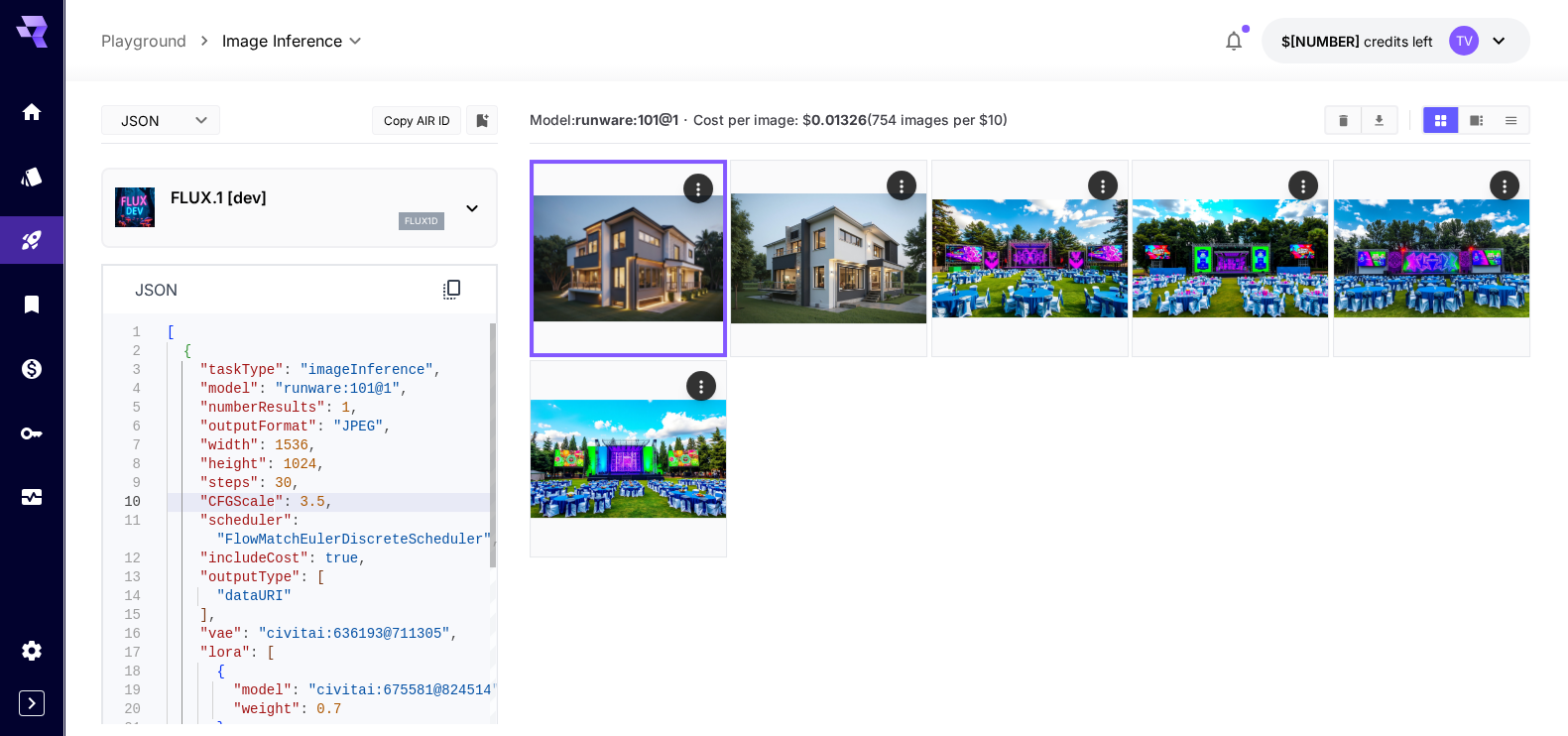 click on "Image Inference (taskType : imageInference , model : runware:101@1 , numberResults : 1 , outputFormat : JPEG , width : 1536 , height : 1024 , steps : 30 , CFGScale : 3.5 , scheduler : FlowMatchEulerDiscreteScheduler , includeCost : true , outputType : [ dataURI ] , vae : civitai:636193@711305 , lora : [ { model : civitai:675581@824514 , weight : 0.7 } , { model : rundiffusion:500@100 , weight : 0.7 }]" at bounding box center [331, 785] 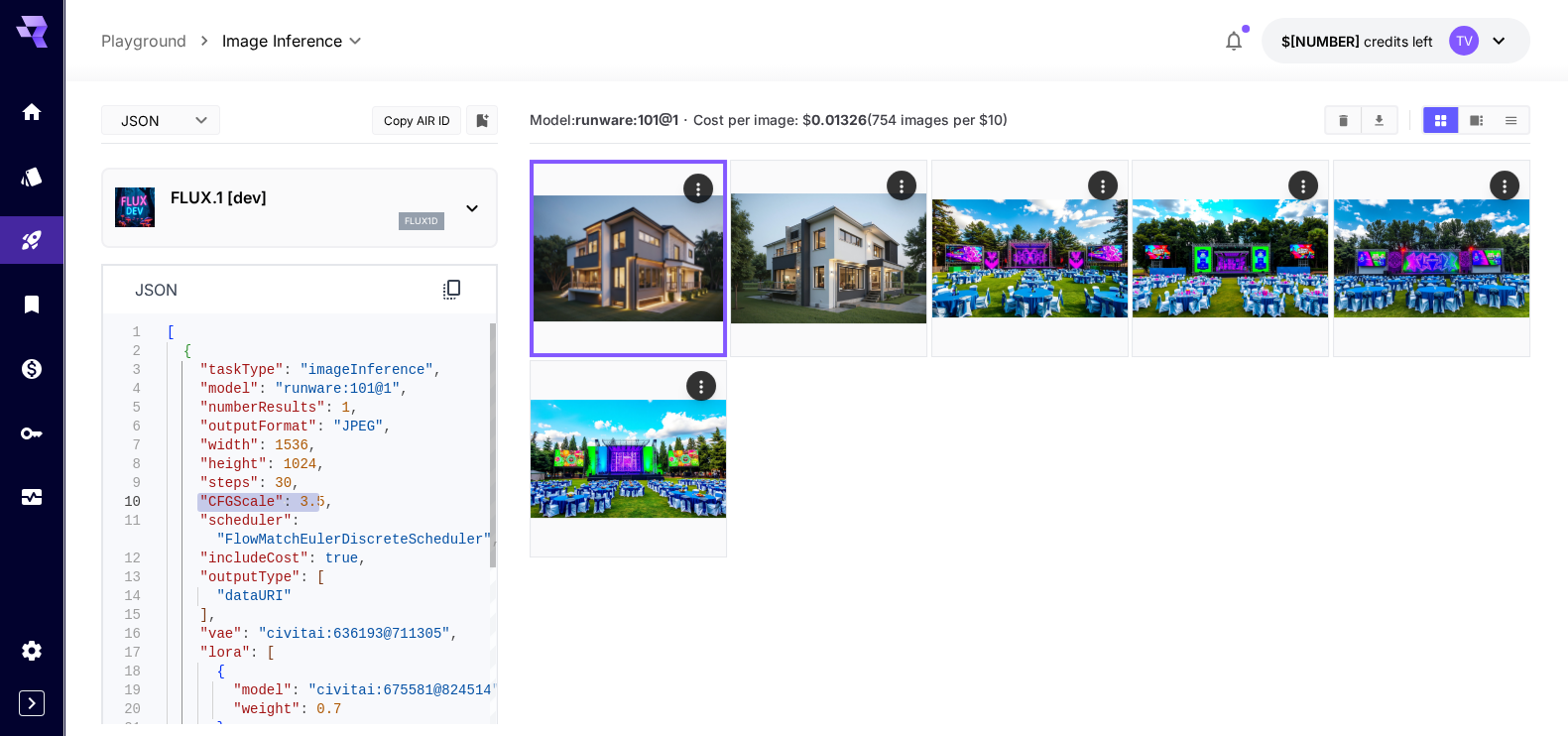 drag, startPoint x: 199, startPoint y: 500, endPoint x: 319, endPoint y: 500, distance: 120 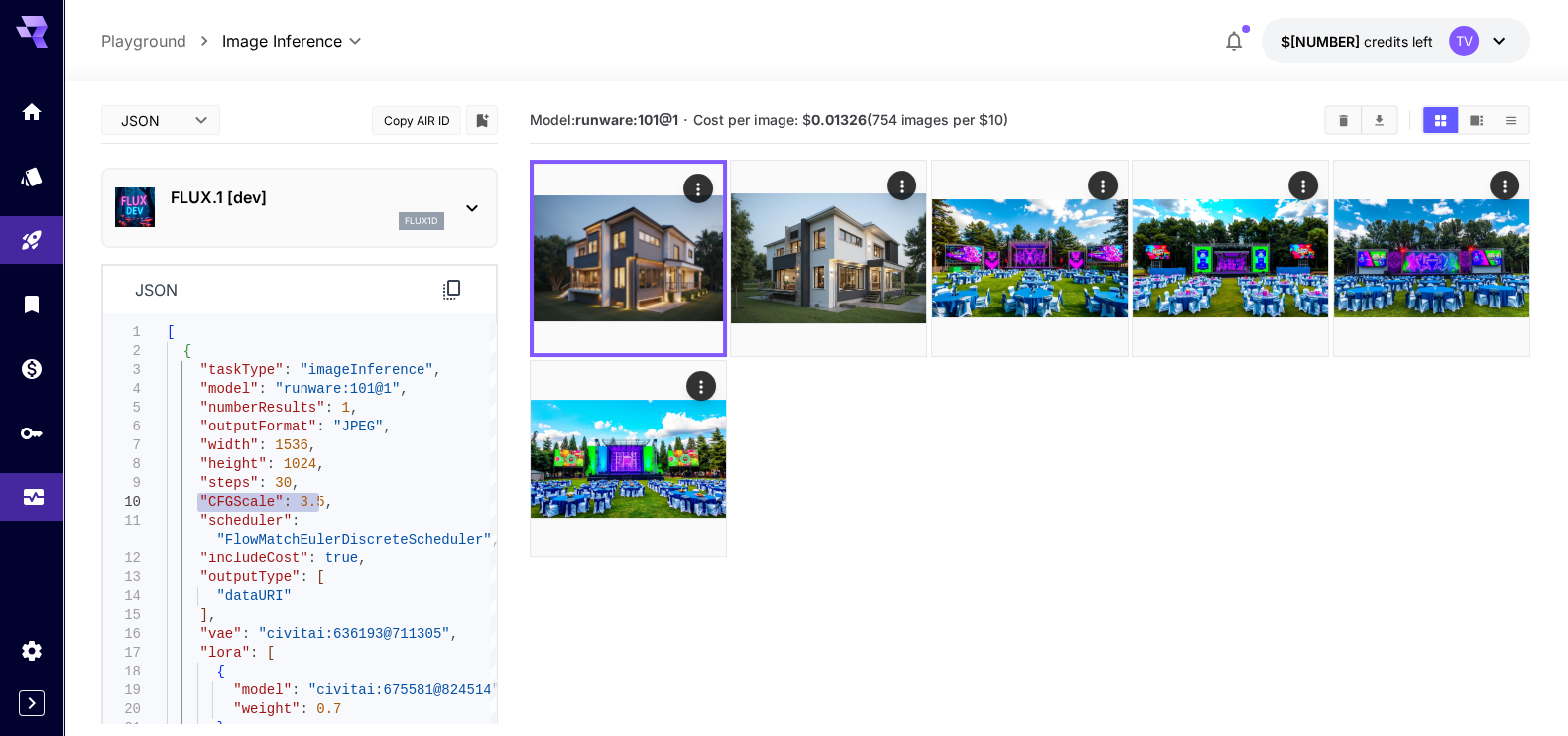 click 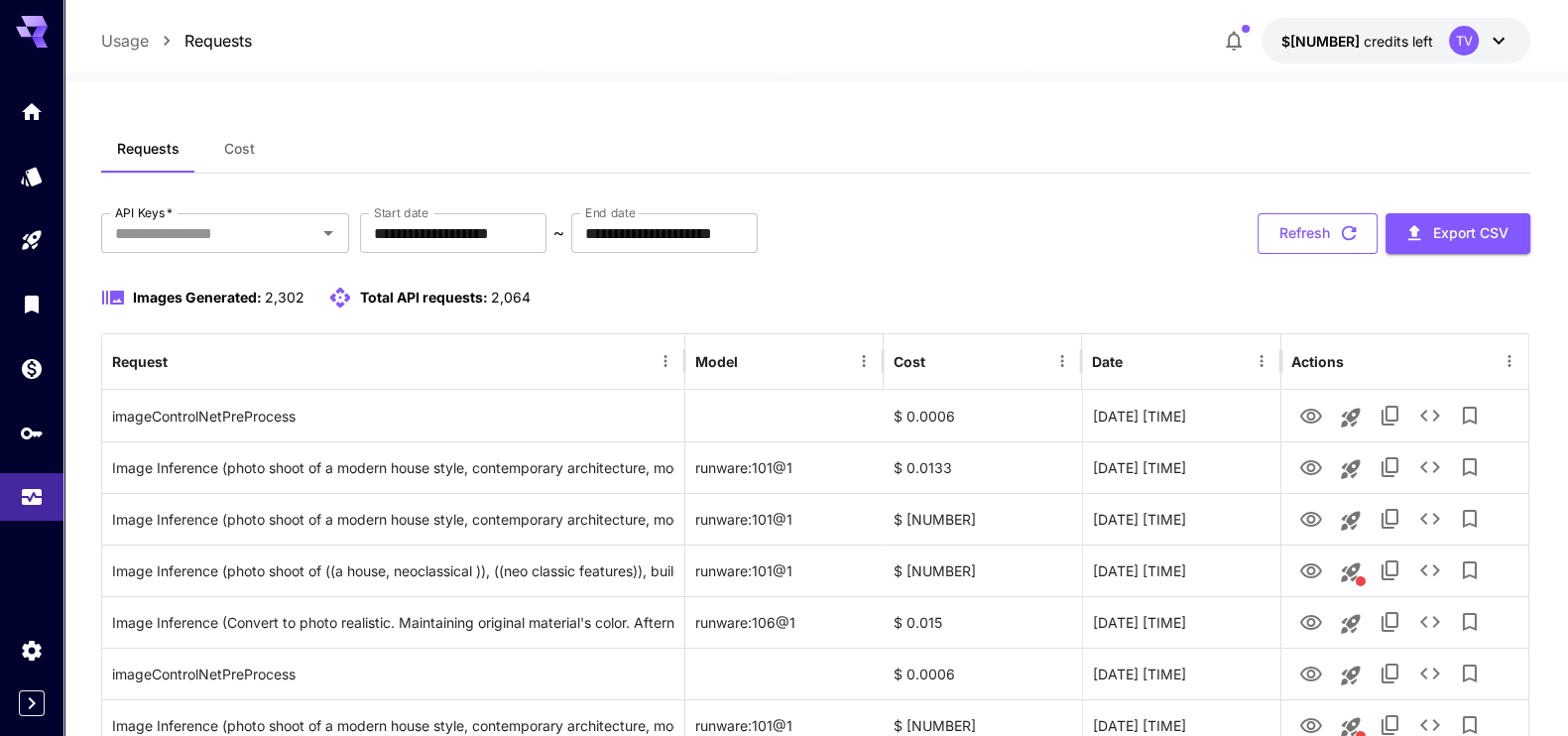 click on "Refresh" at bounding box center (1317, 233) 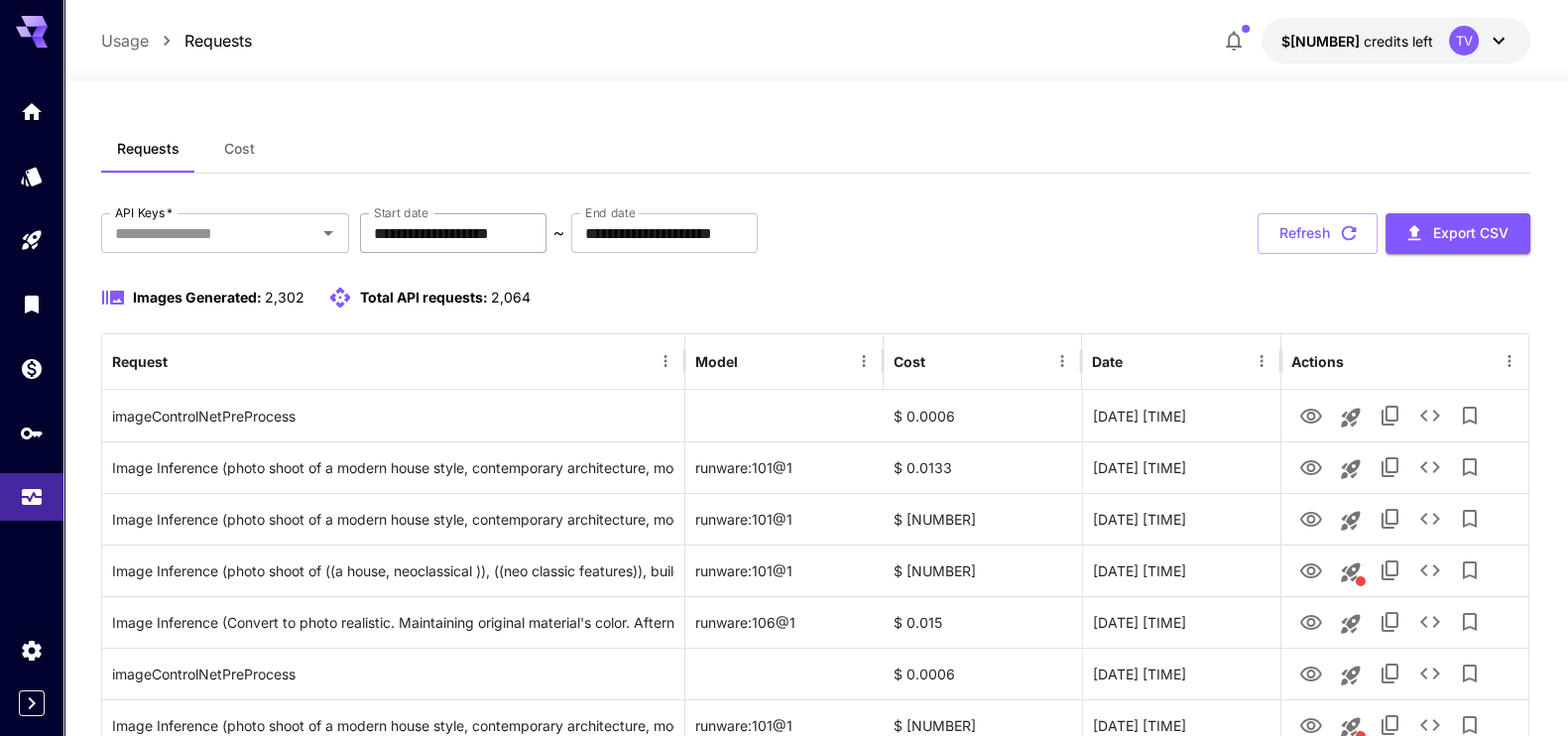 click on "**********" at bounding box center (453, 233) 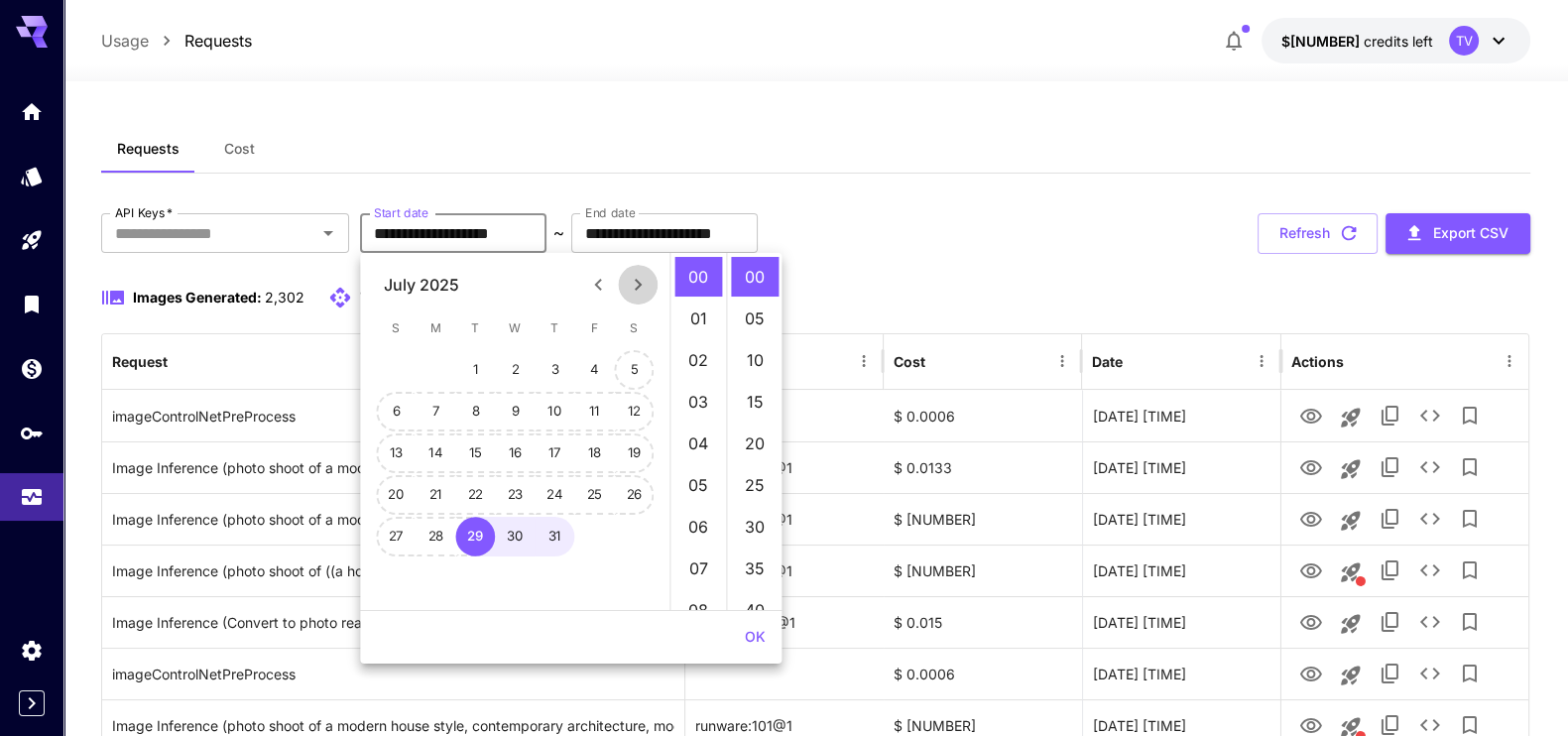 click 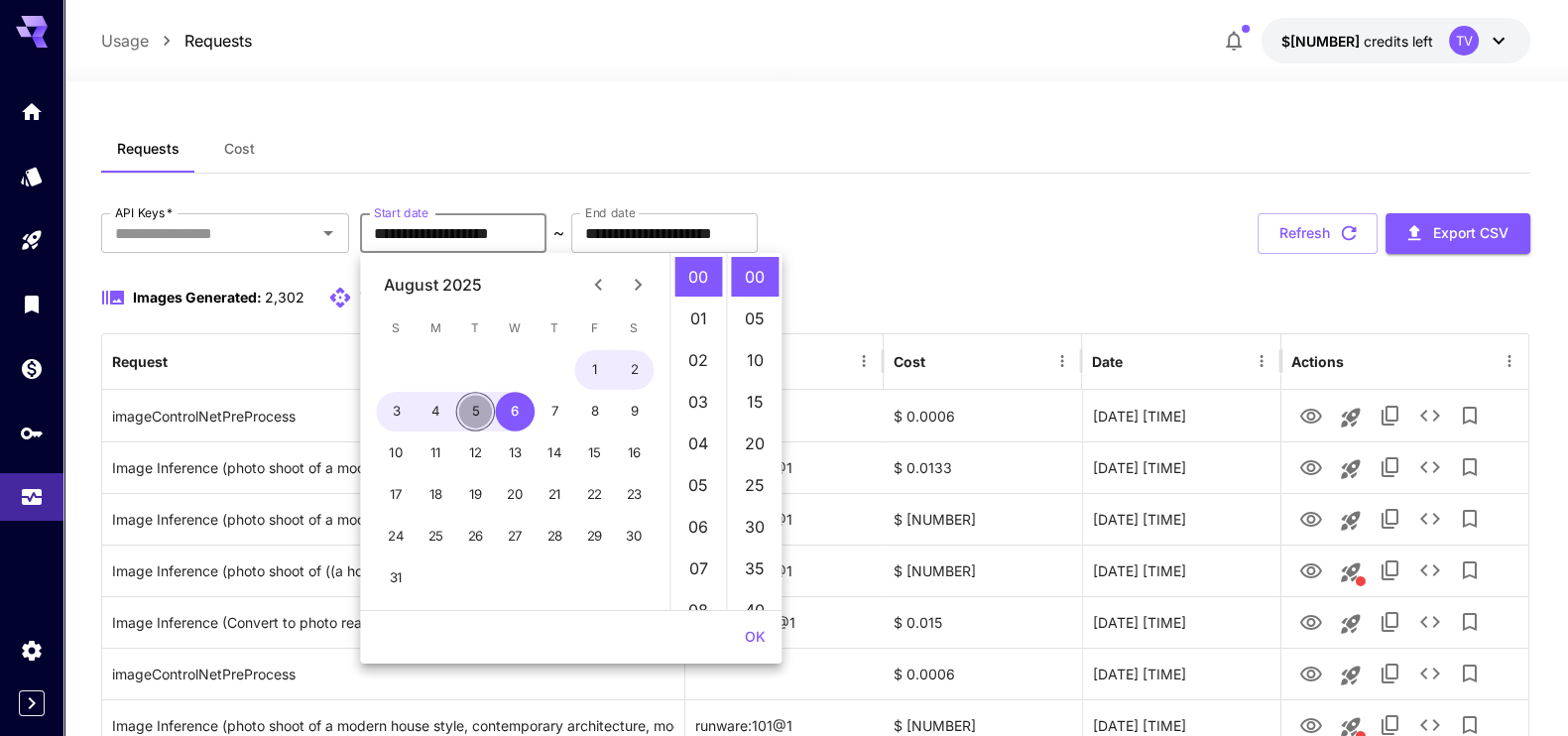 click on "5" at bounding box center (476, 412) 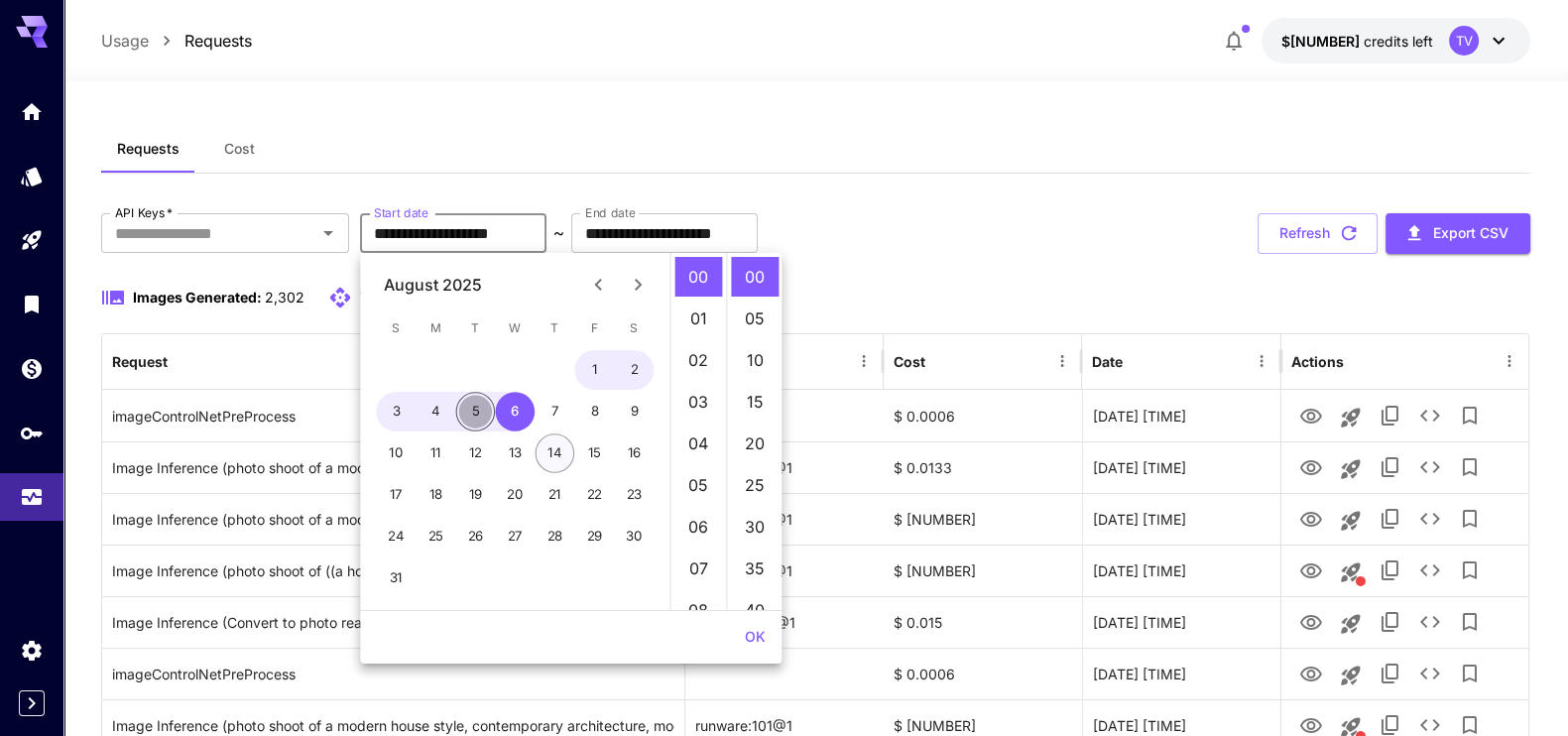 type on "**********" 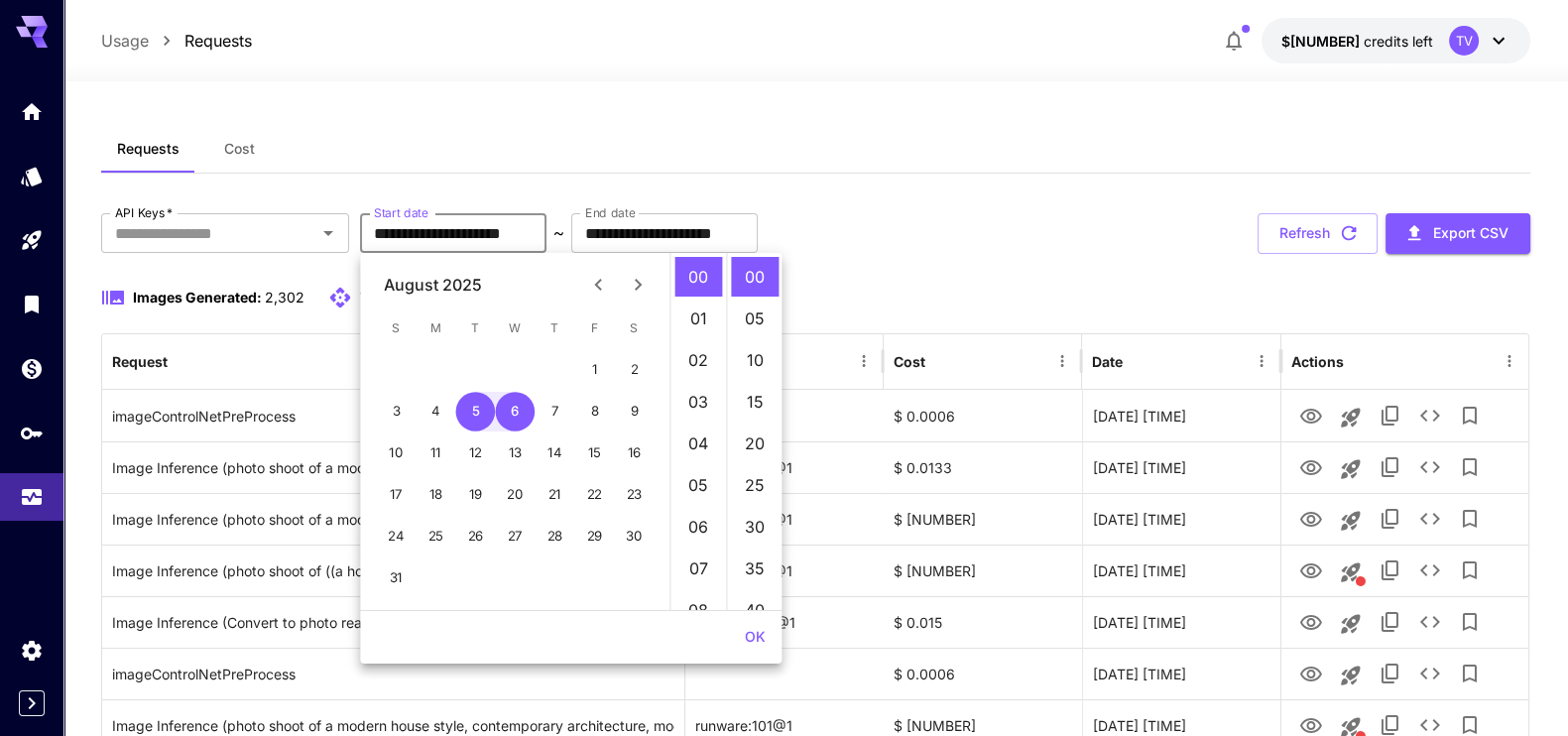 click on "OK" at bounding box center [755, 637] 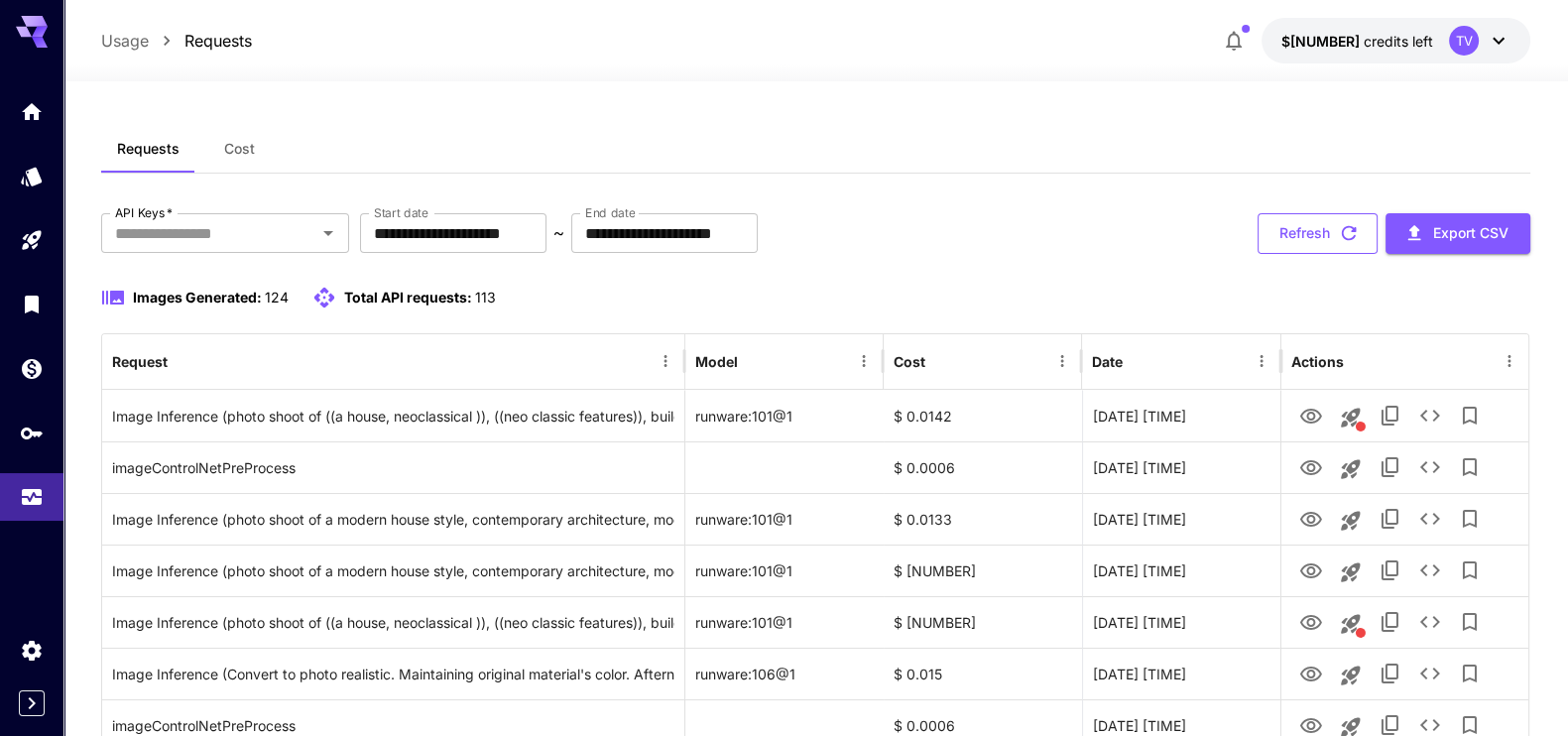 click on "Refresh" at bounding box center (1317, 233) 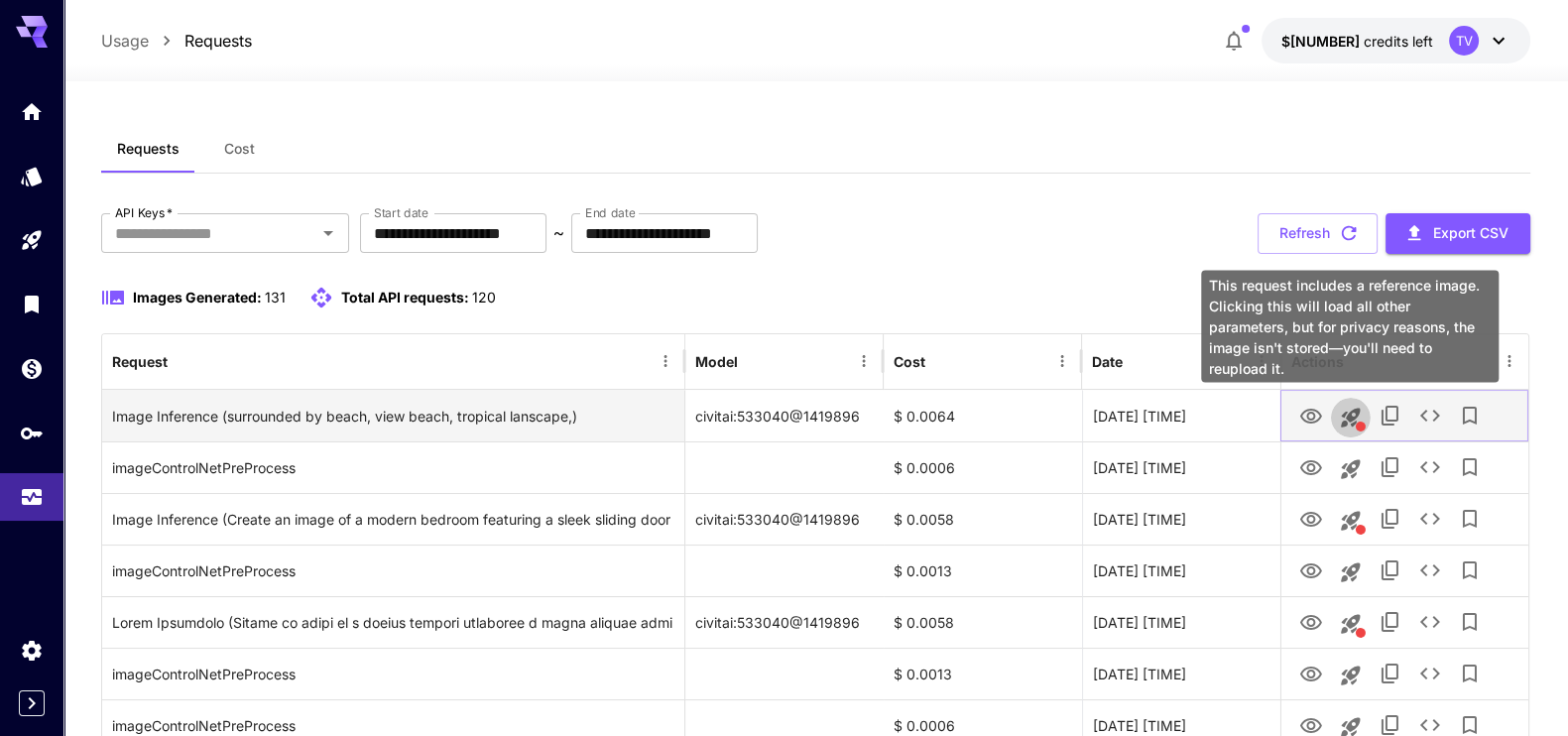 click 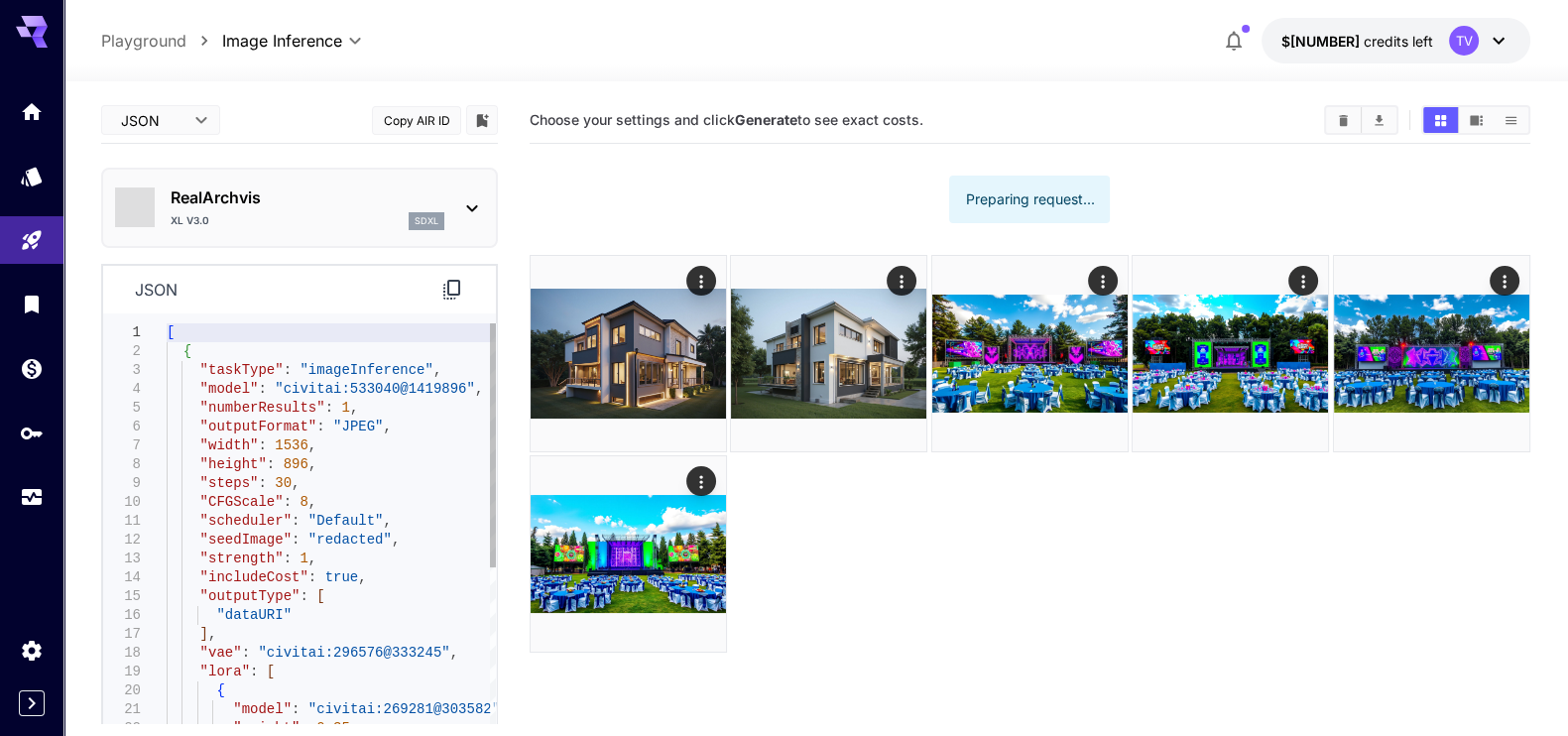 click on "**********" at bounding box center (784, 446) 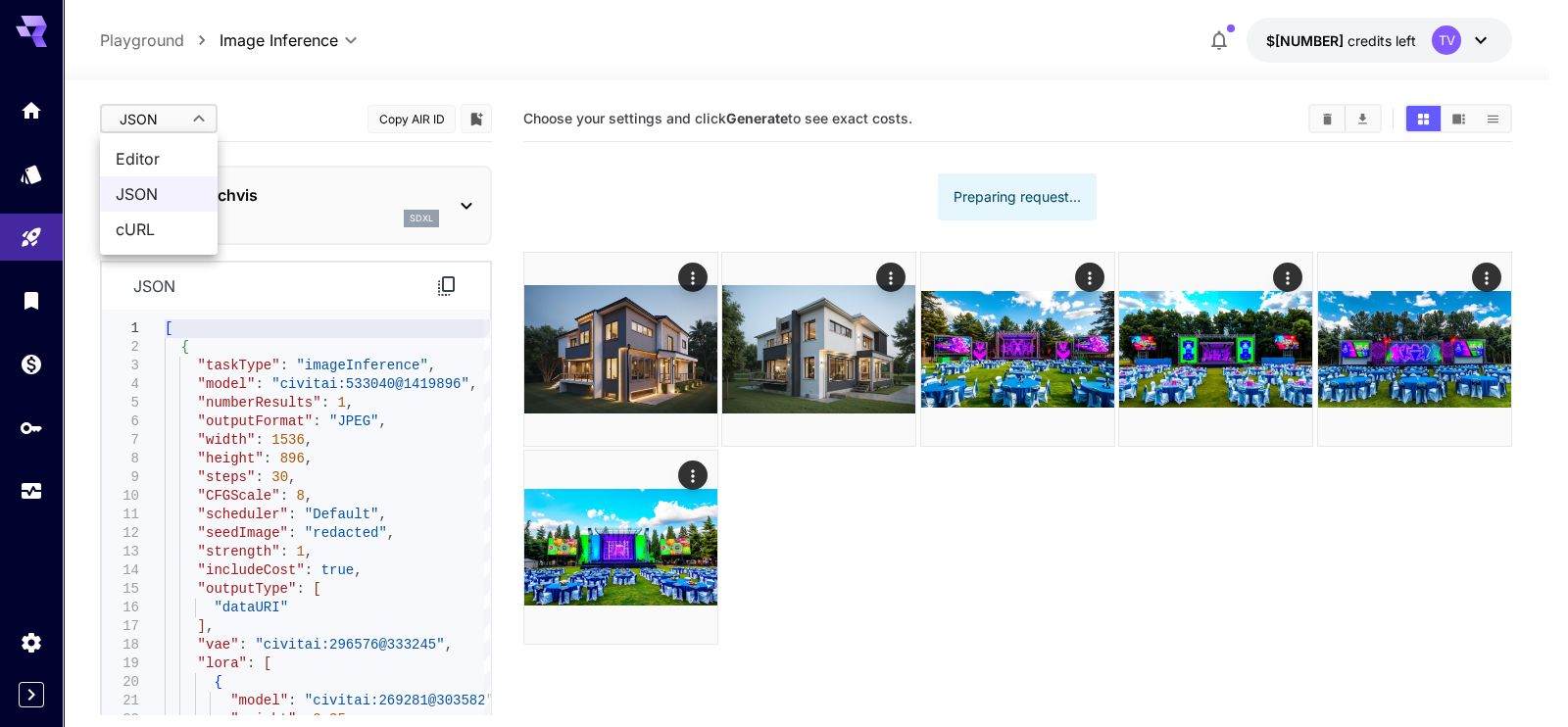 click on "Editor" at bounding box center [159, 159] 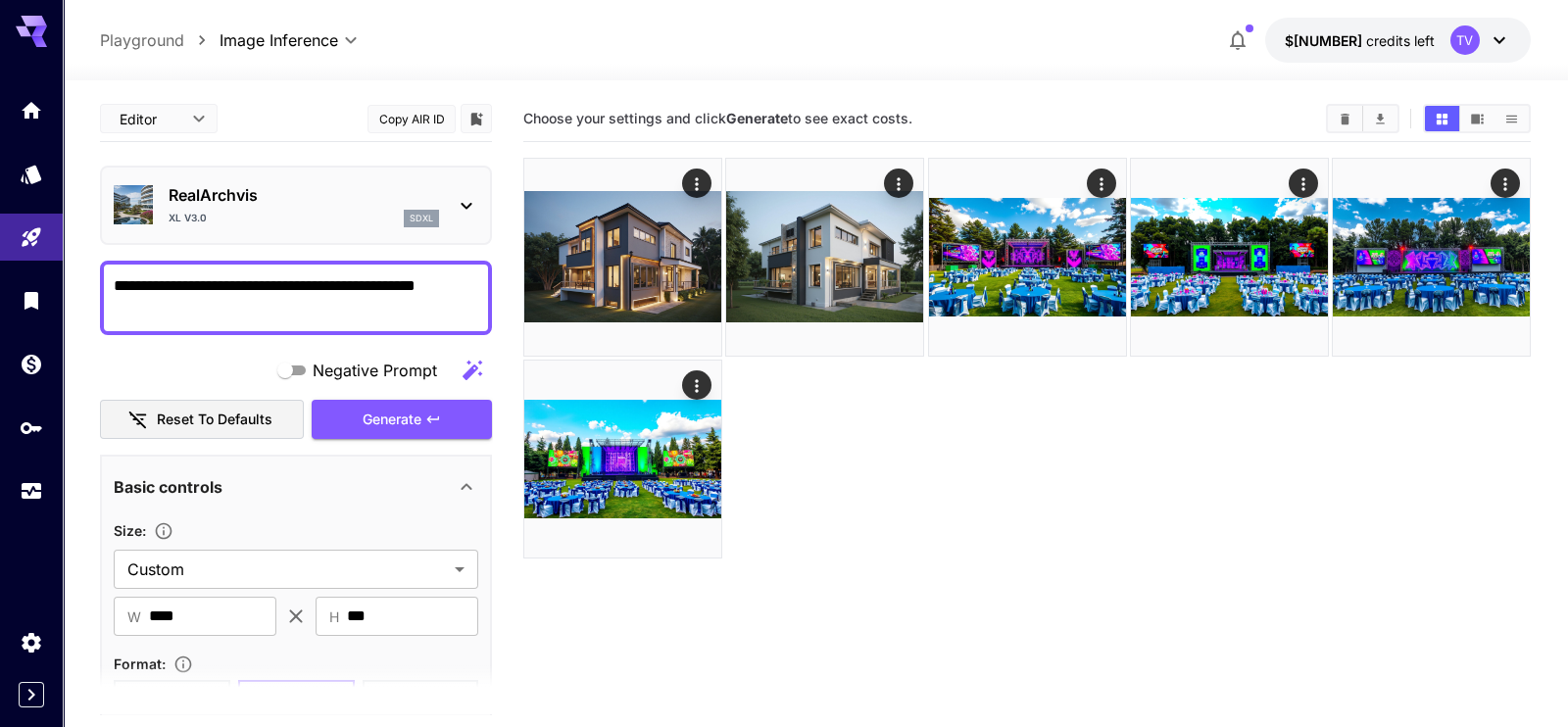 type on "****" 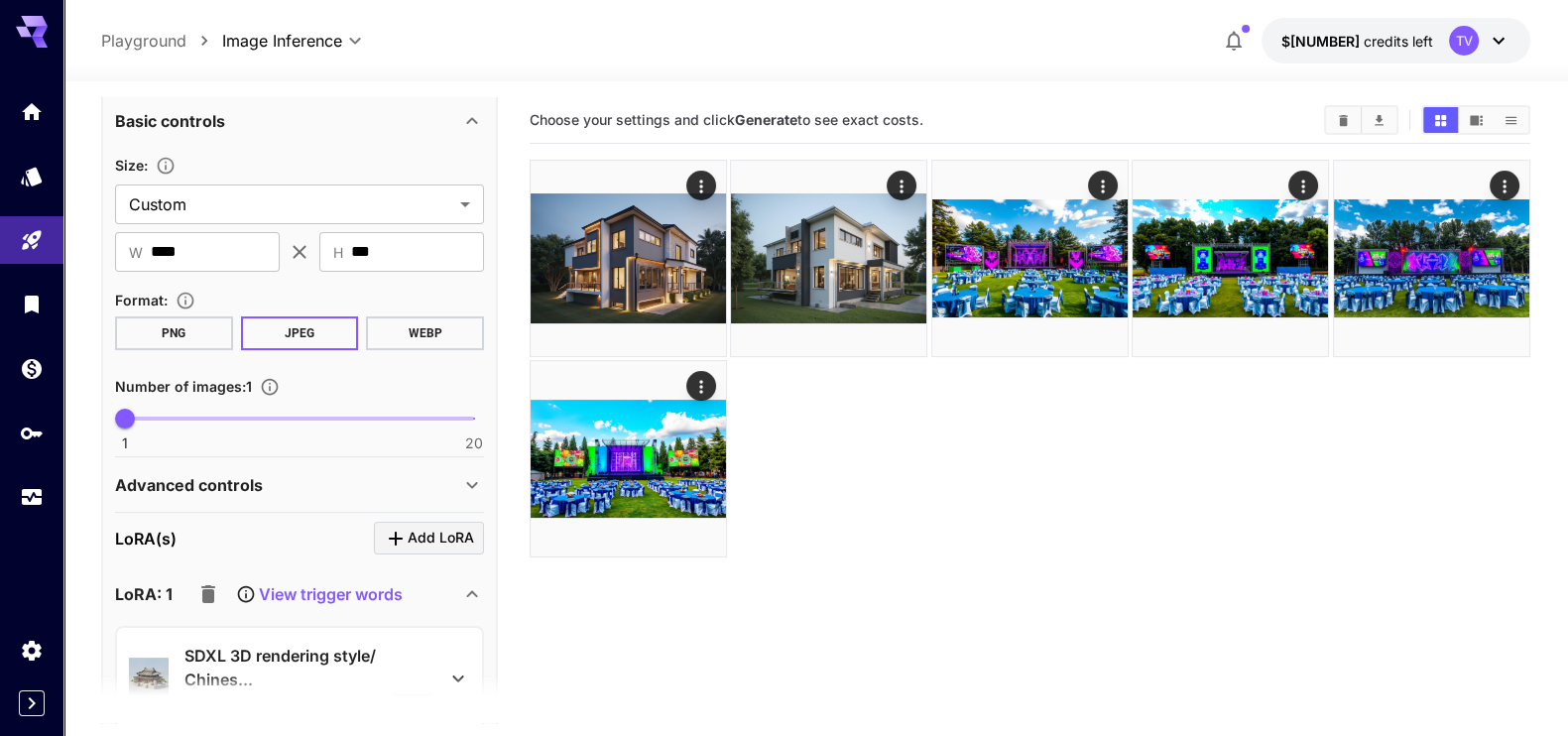 scroll, scrollTop: 495, scrollLeft: 0, axis: vertical 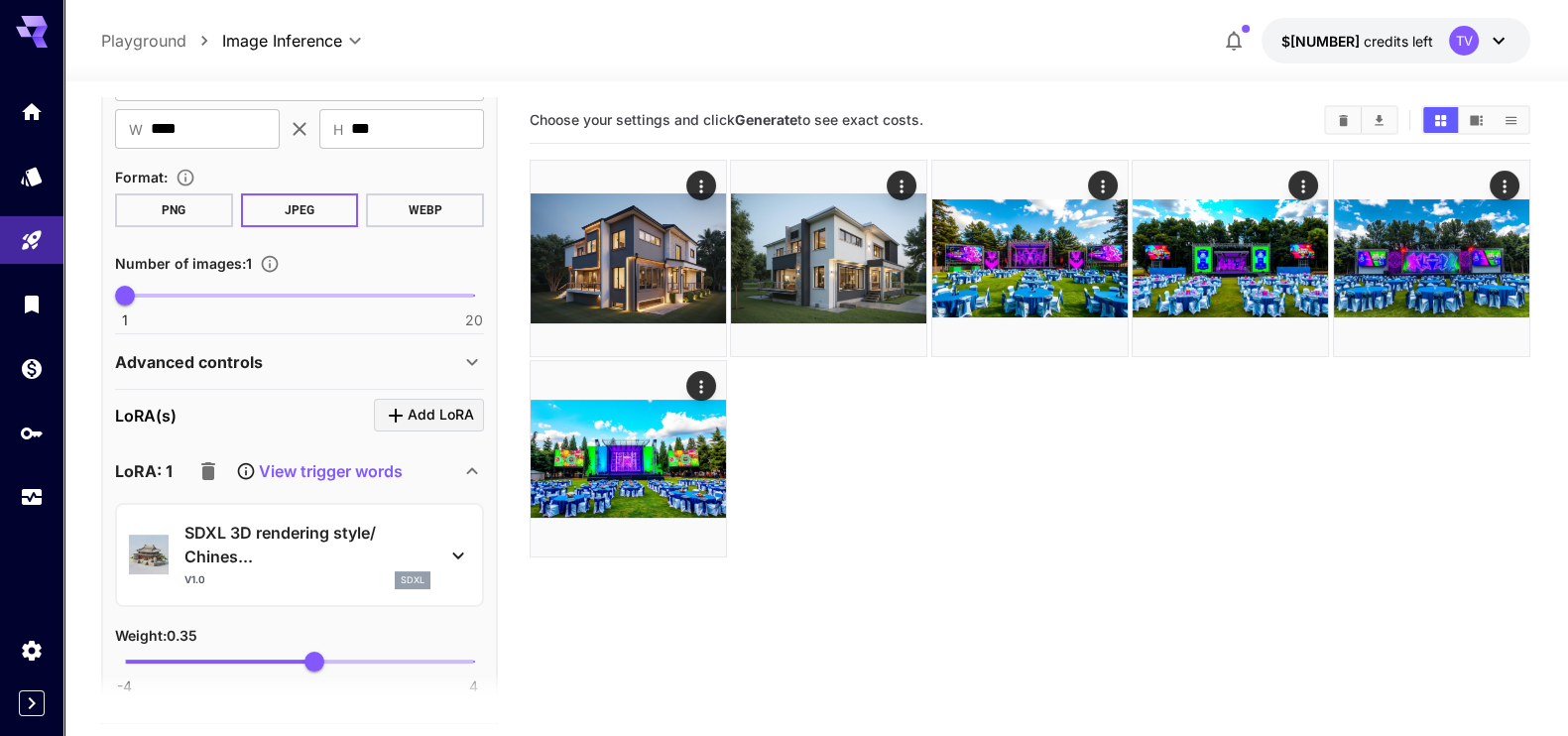 click 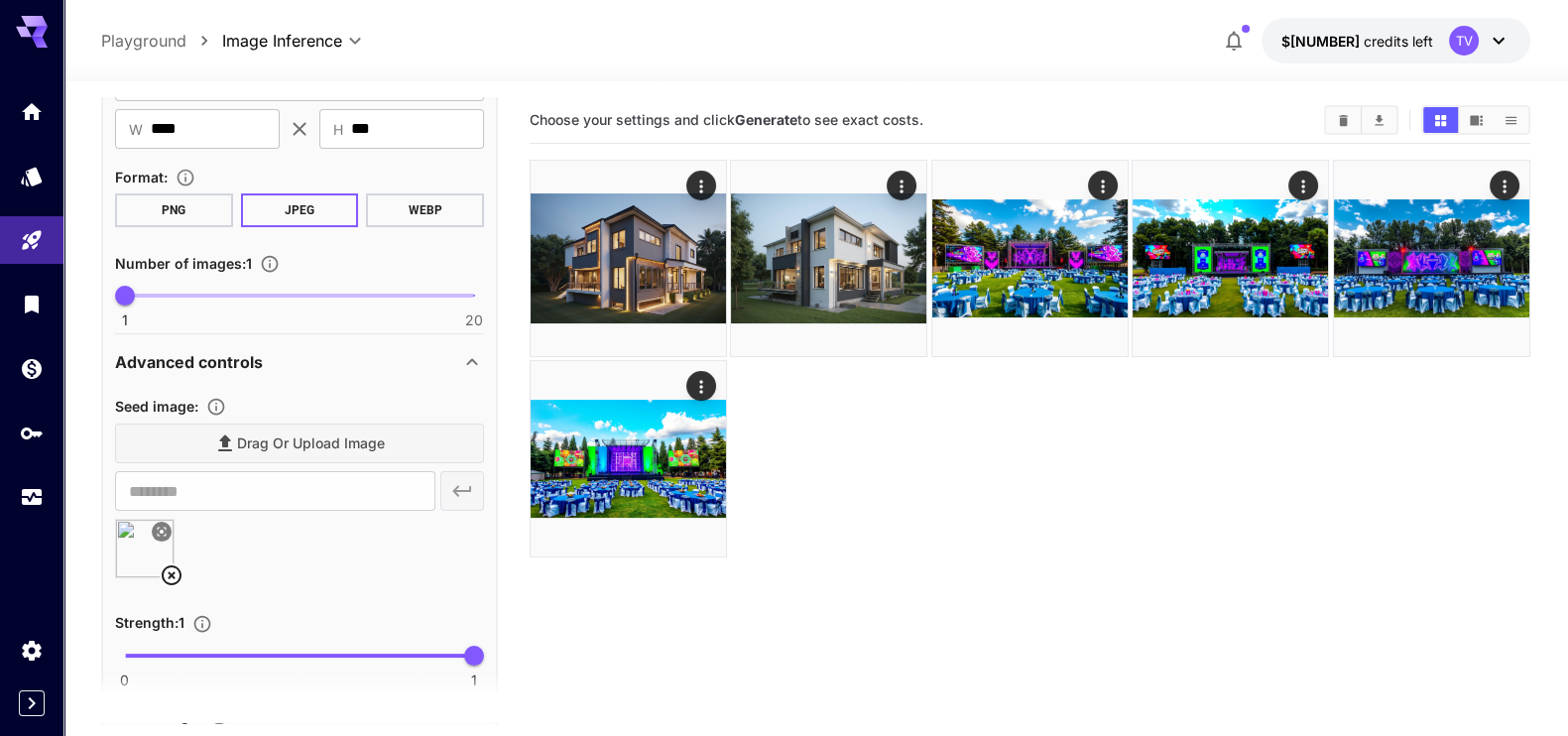 click 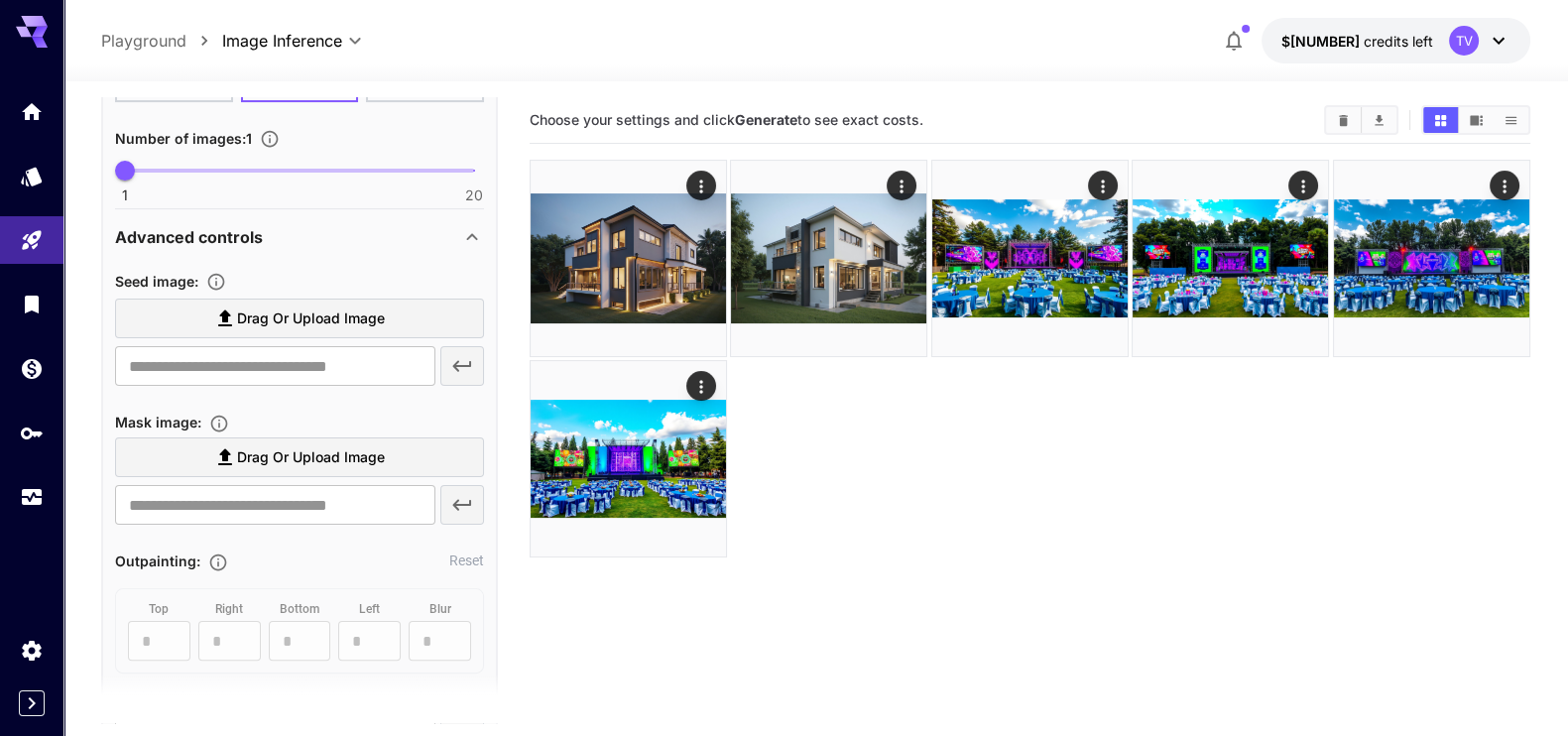 scroll, scrollTop: 0, scrollLeft: 0, axis: both 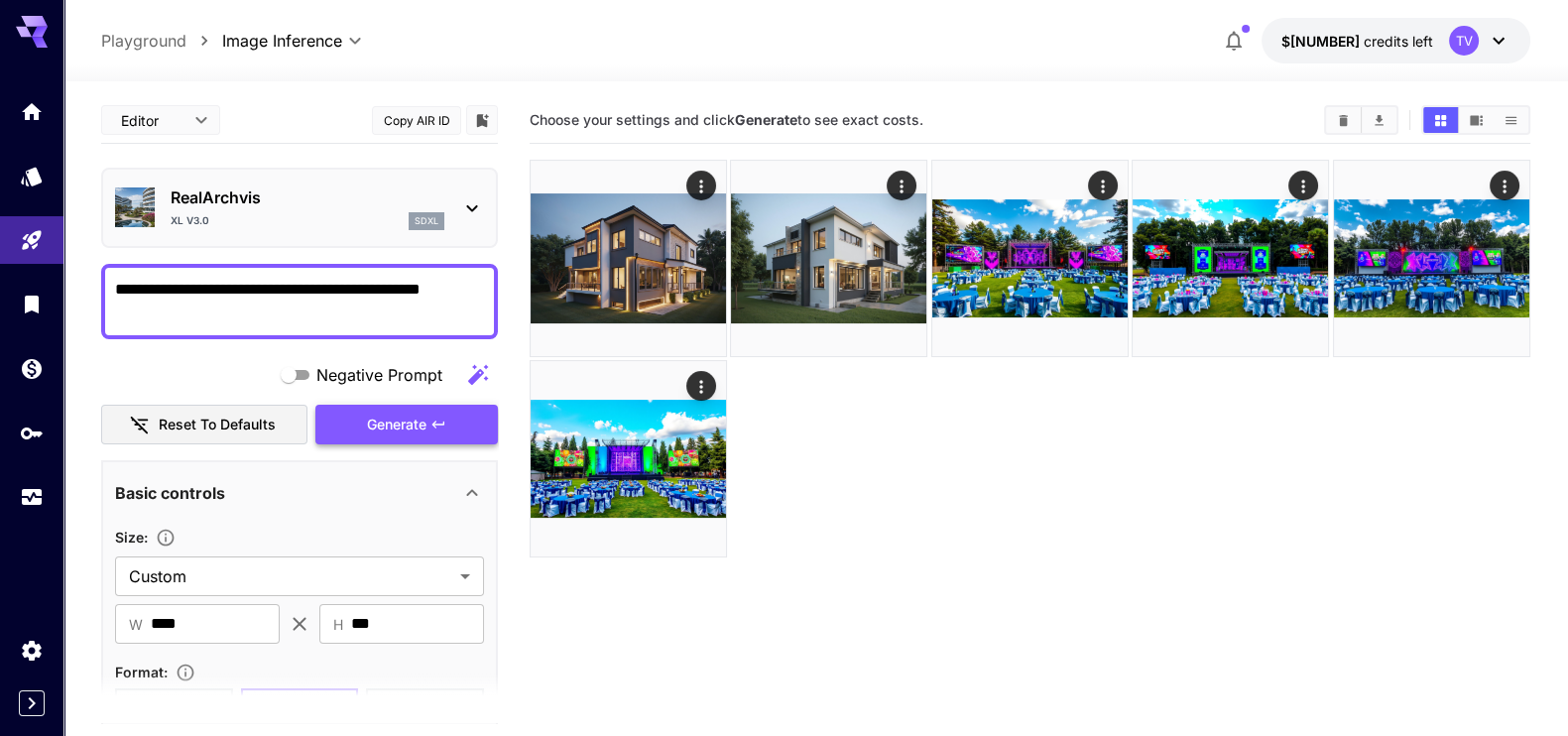 click on "Generate" at bounding box center (397, 425) 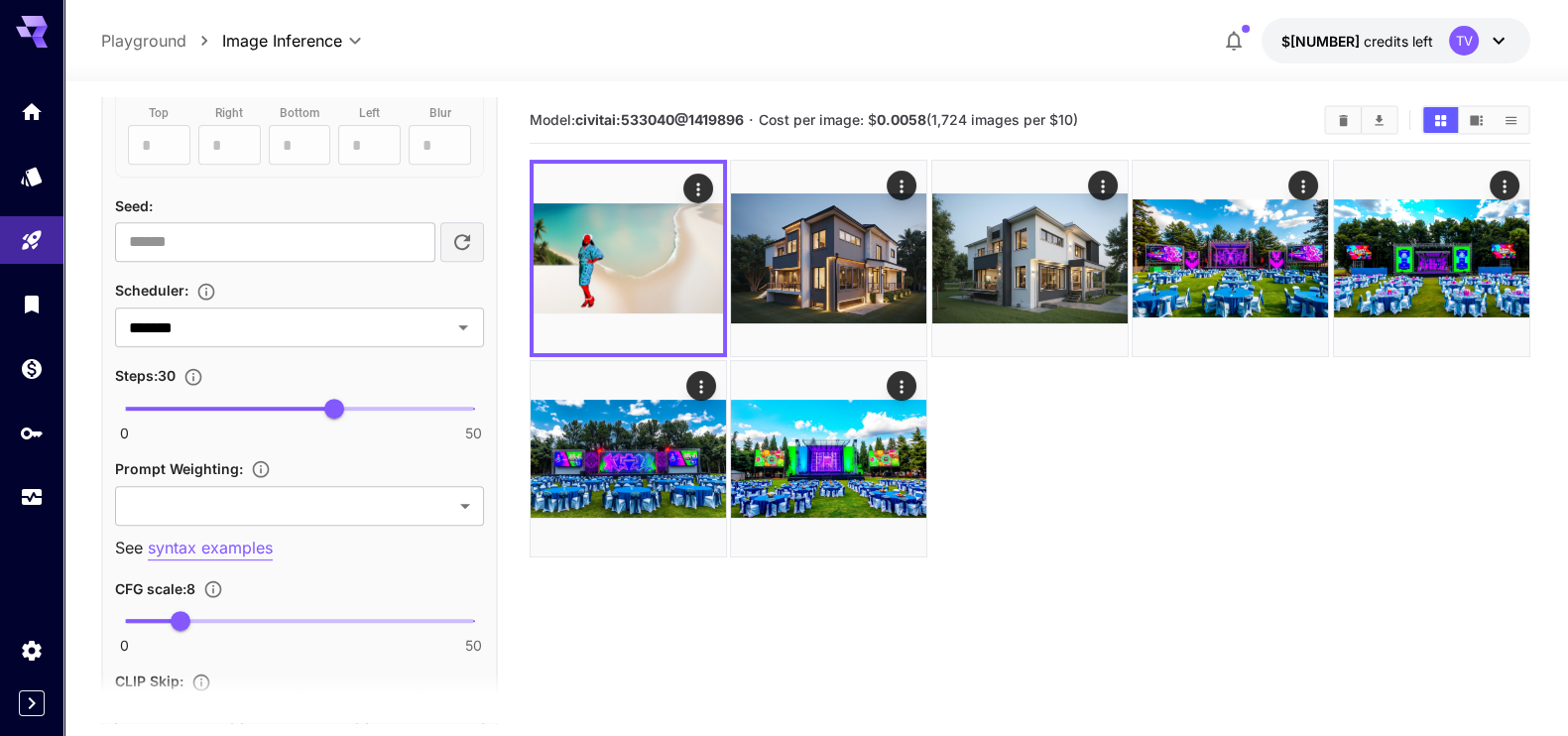 scroll, scrollTop: 1364, scrollLeft: 0, axis: vertical 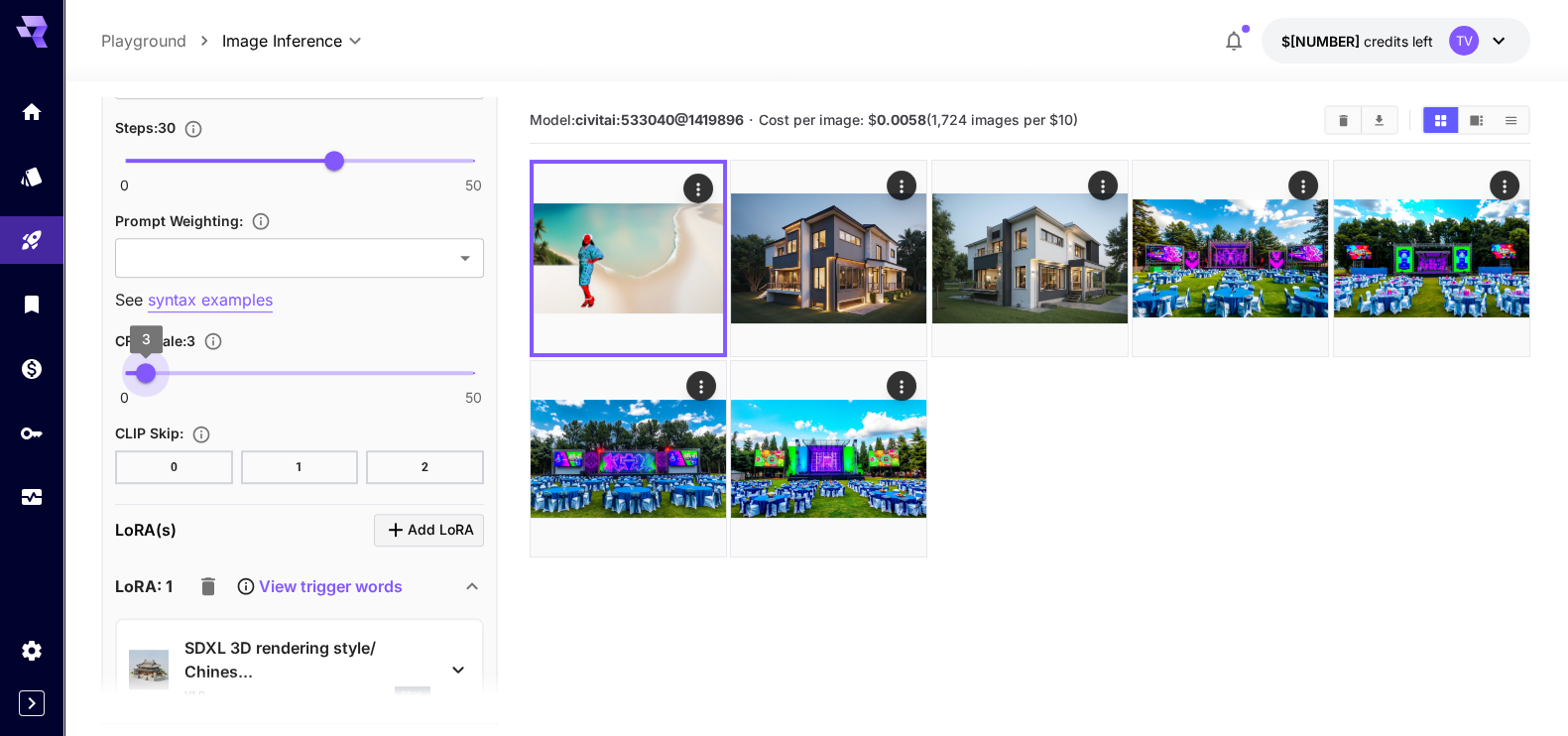 type on "***" 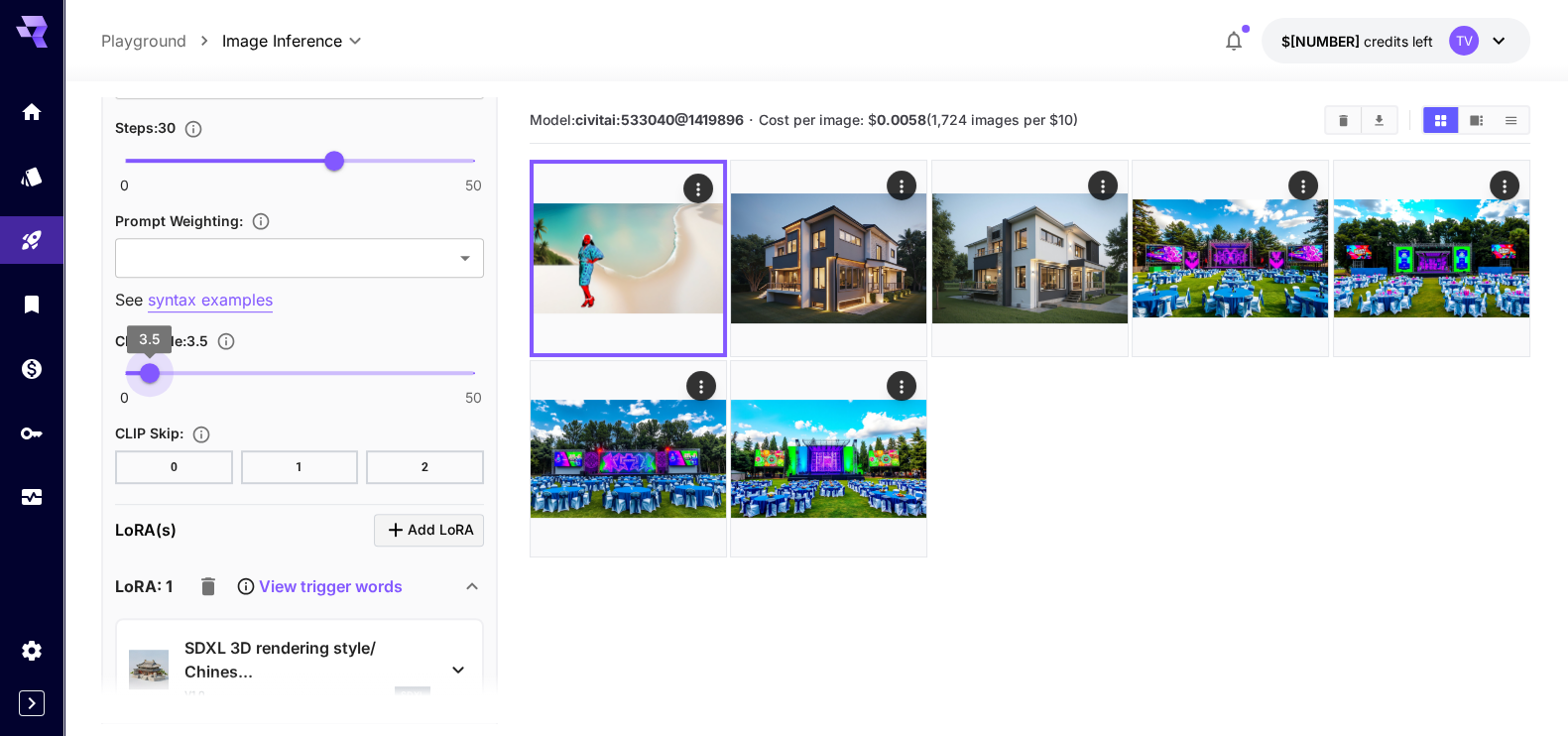 drag, startPoint x: 183, startPoint y: 374, endPoint x: 149, endPoint y: 374, distance: 34 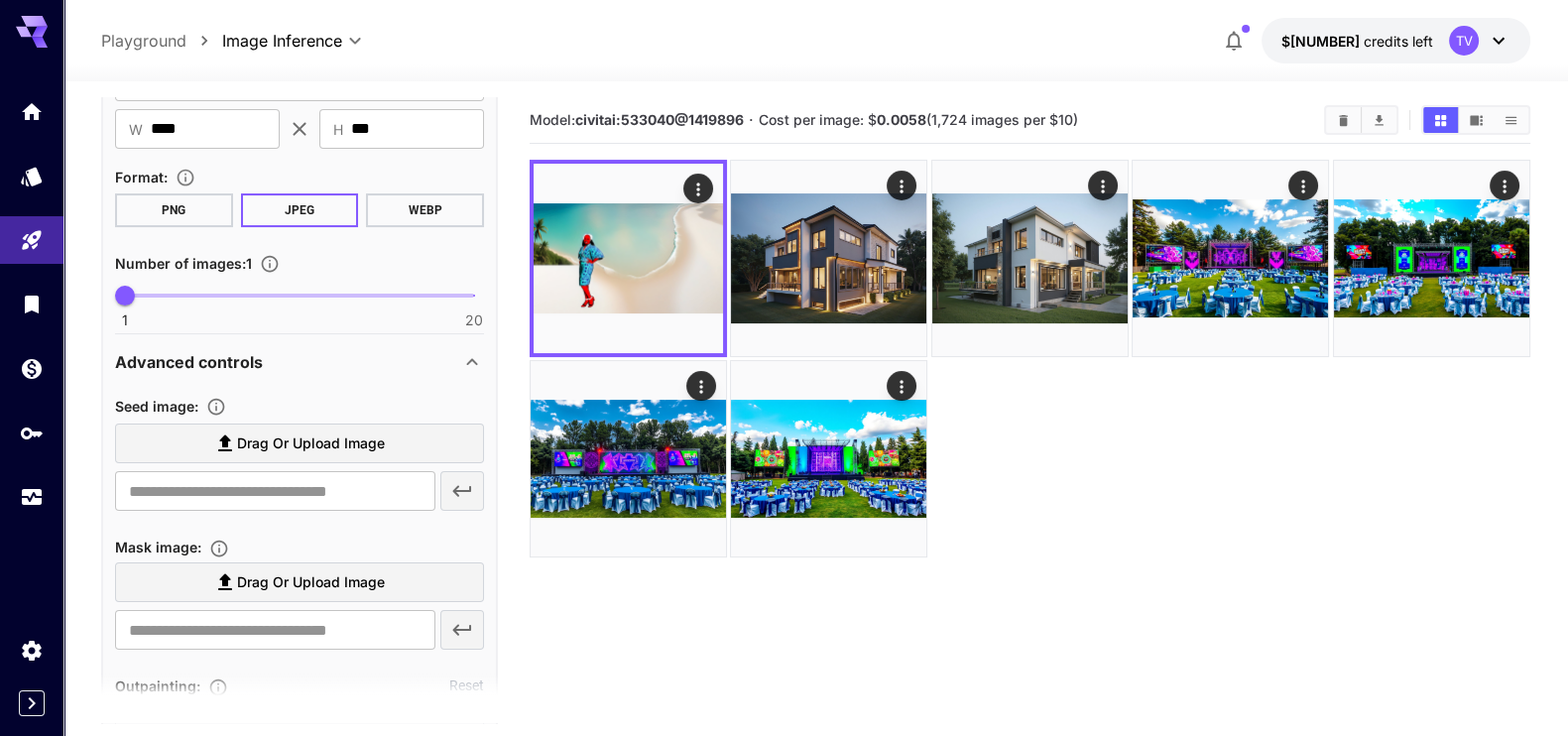 scroll, scrollTop: 123, scrollLeft: 0, axis: vertical 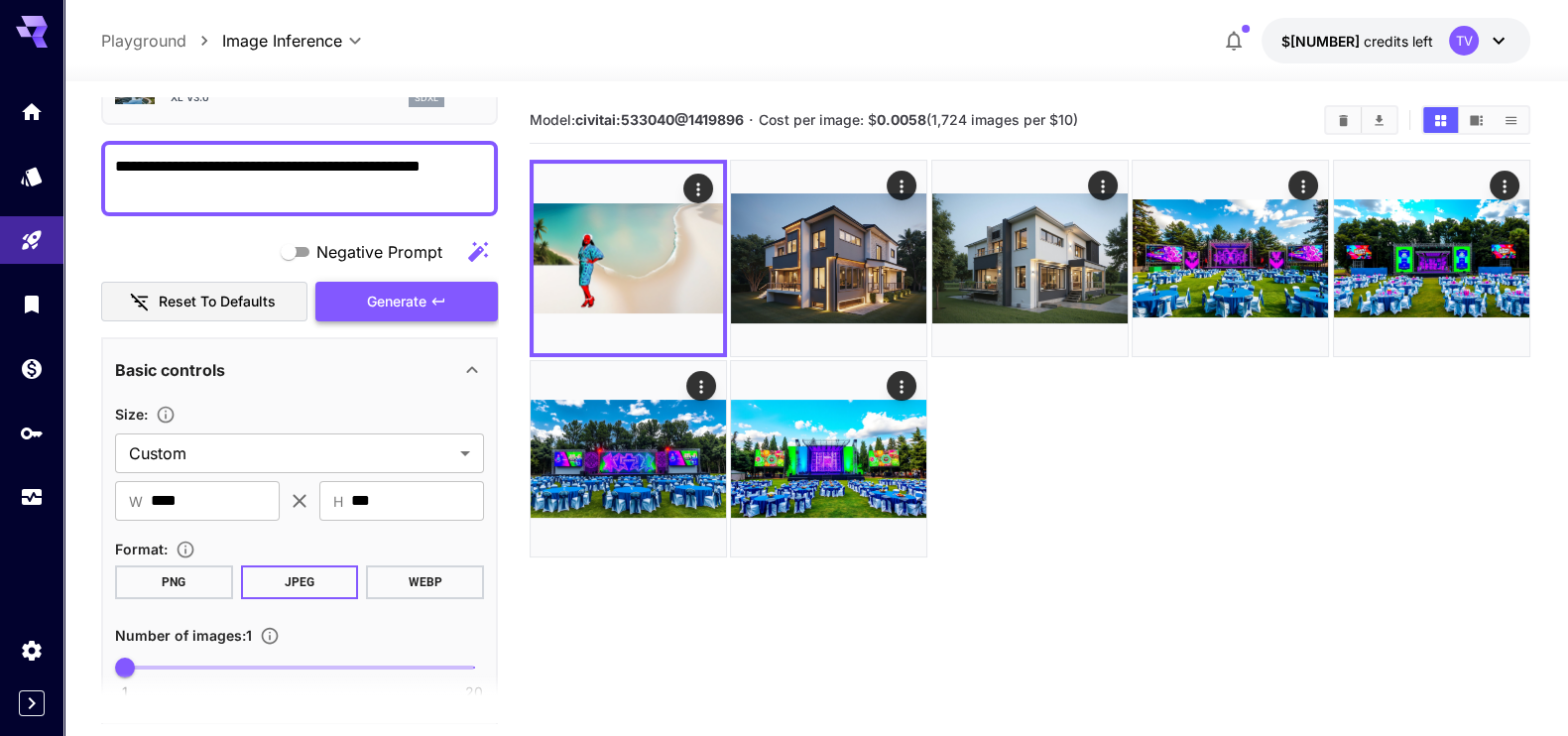 click on "Generate" at bounding box center (397, 302) 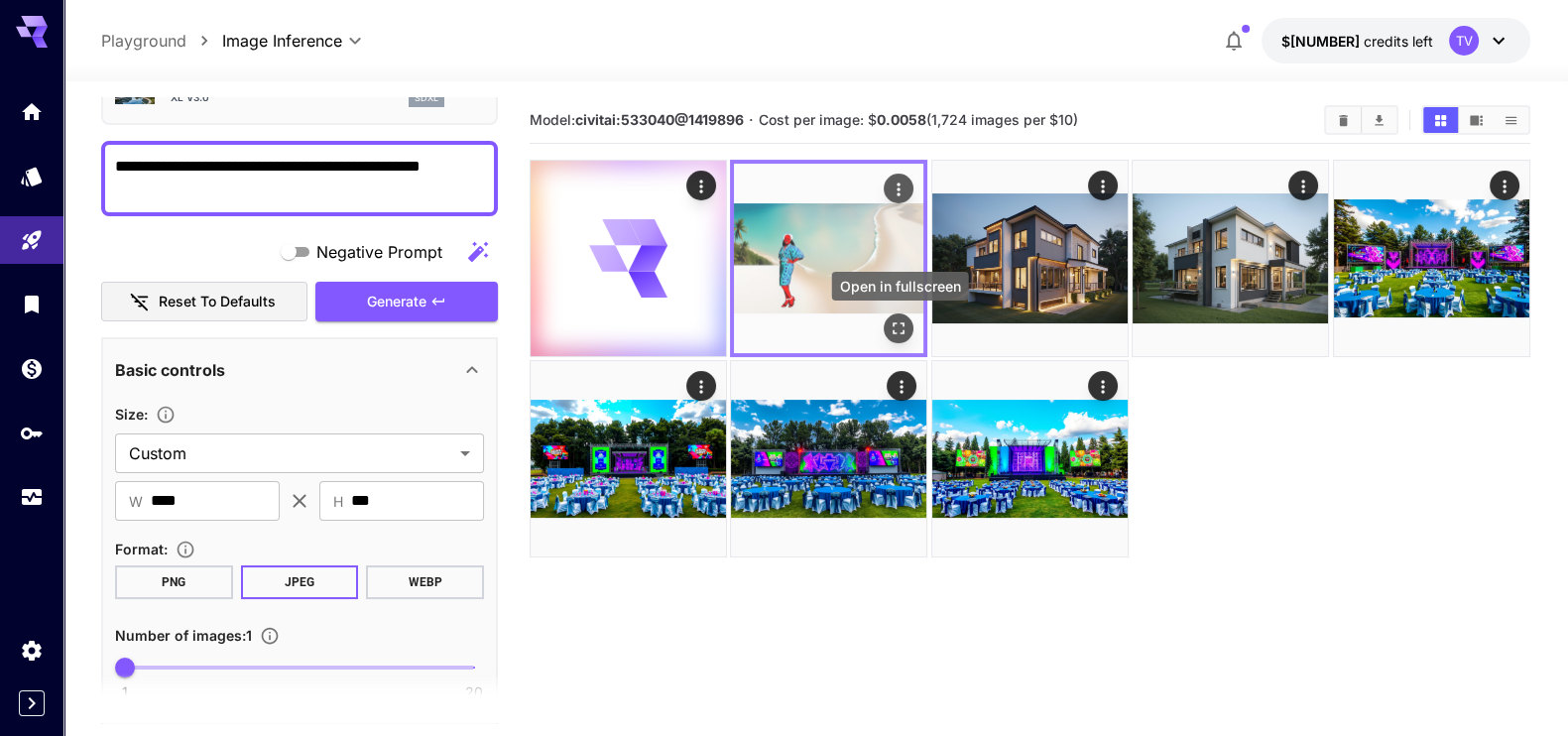 click 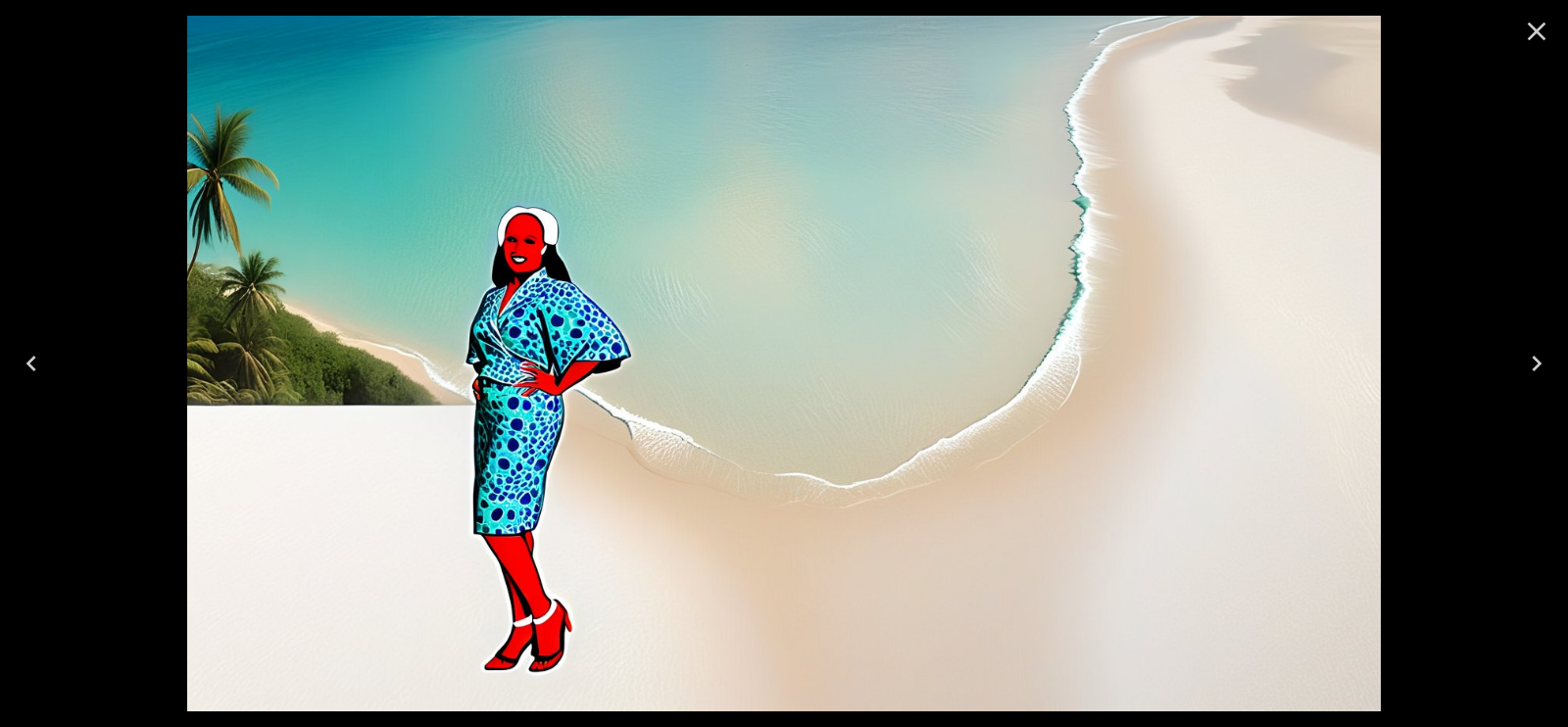 click 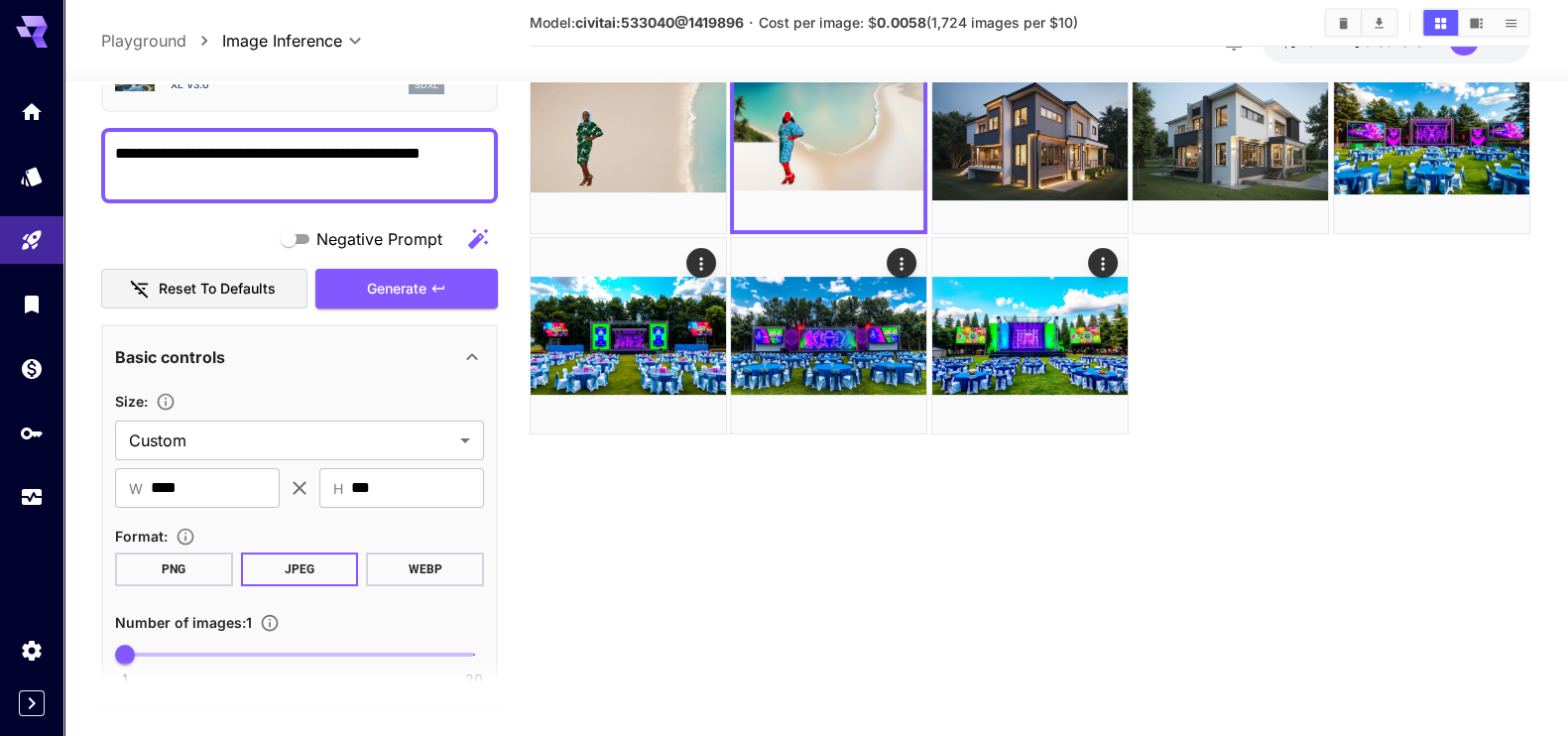 scroll, scrollTop: 157, scrollLeft: 0, axis: vertical 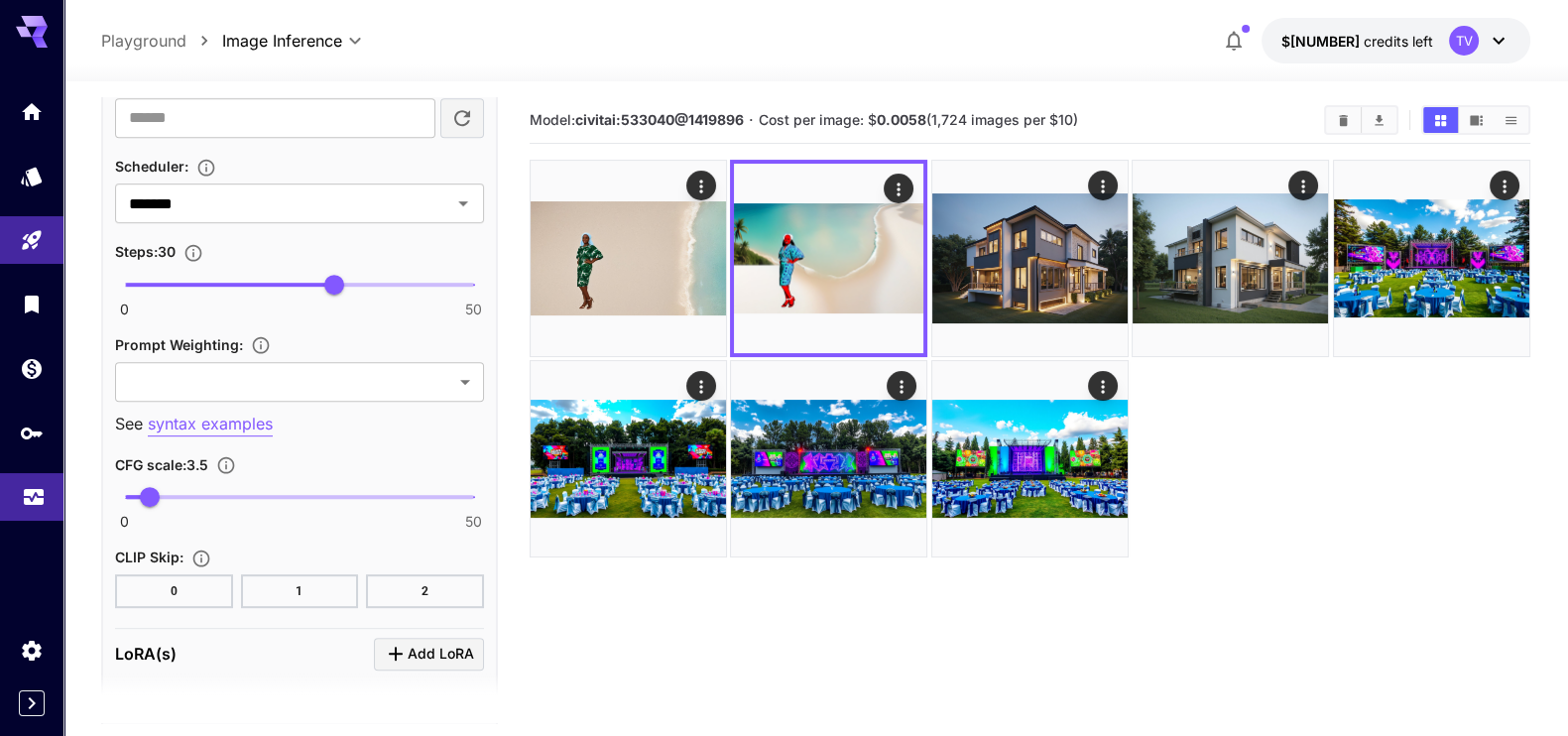 click 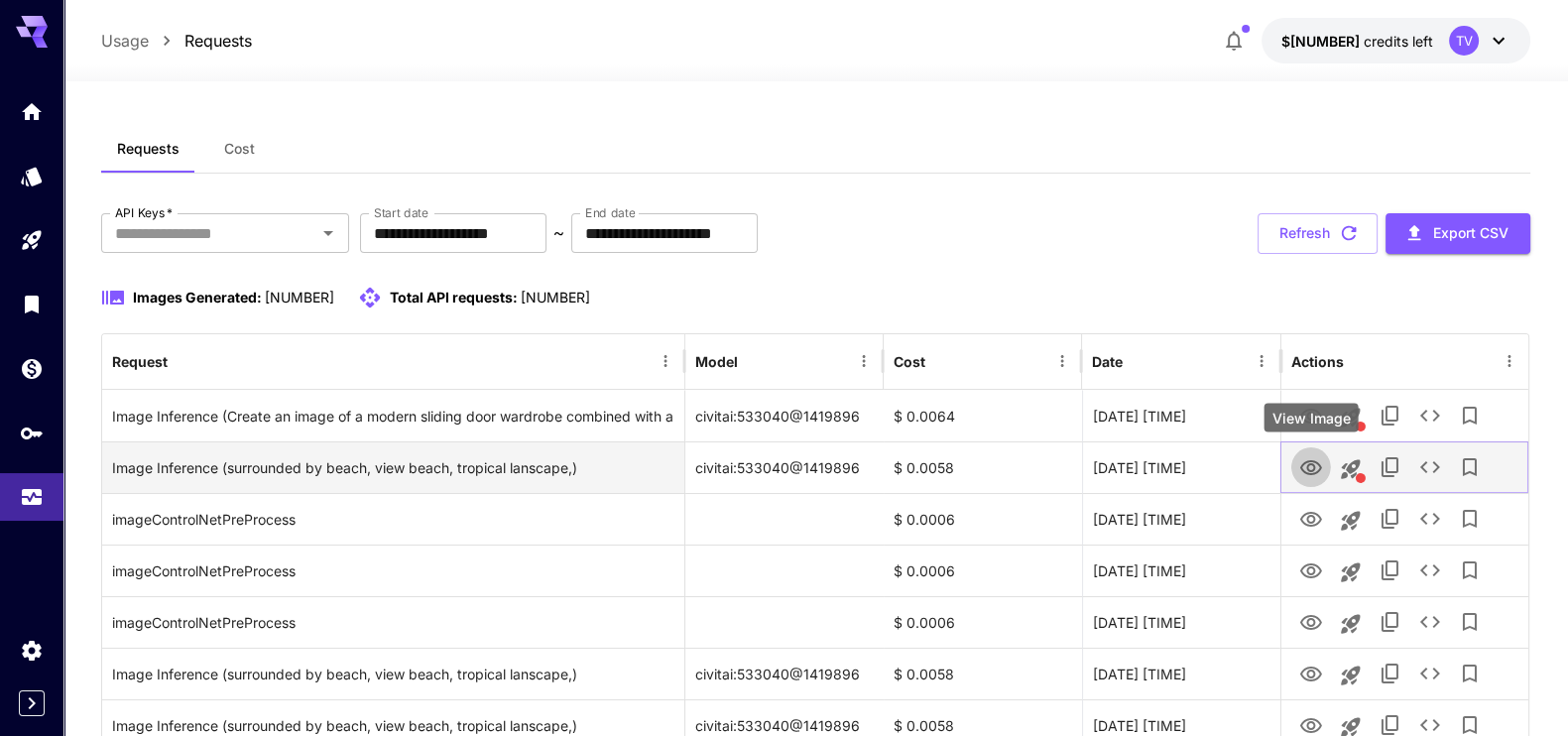 click 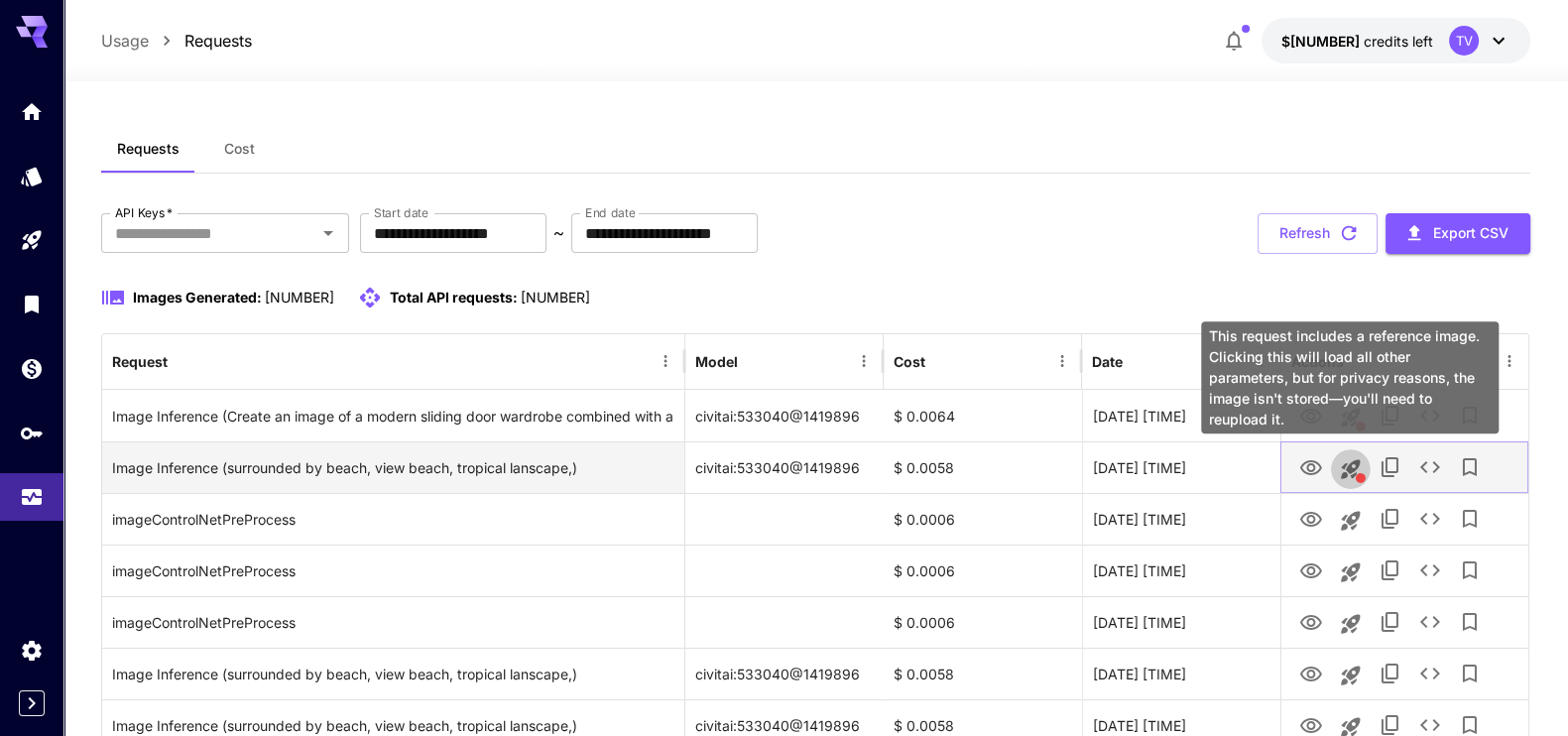 click 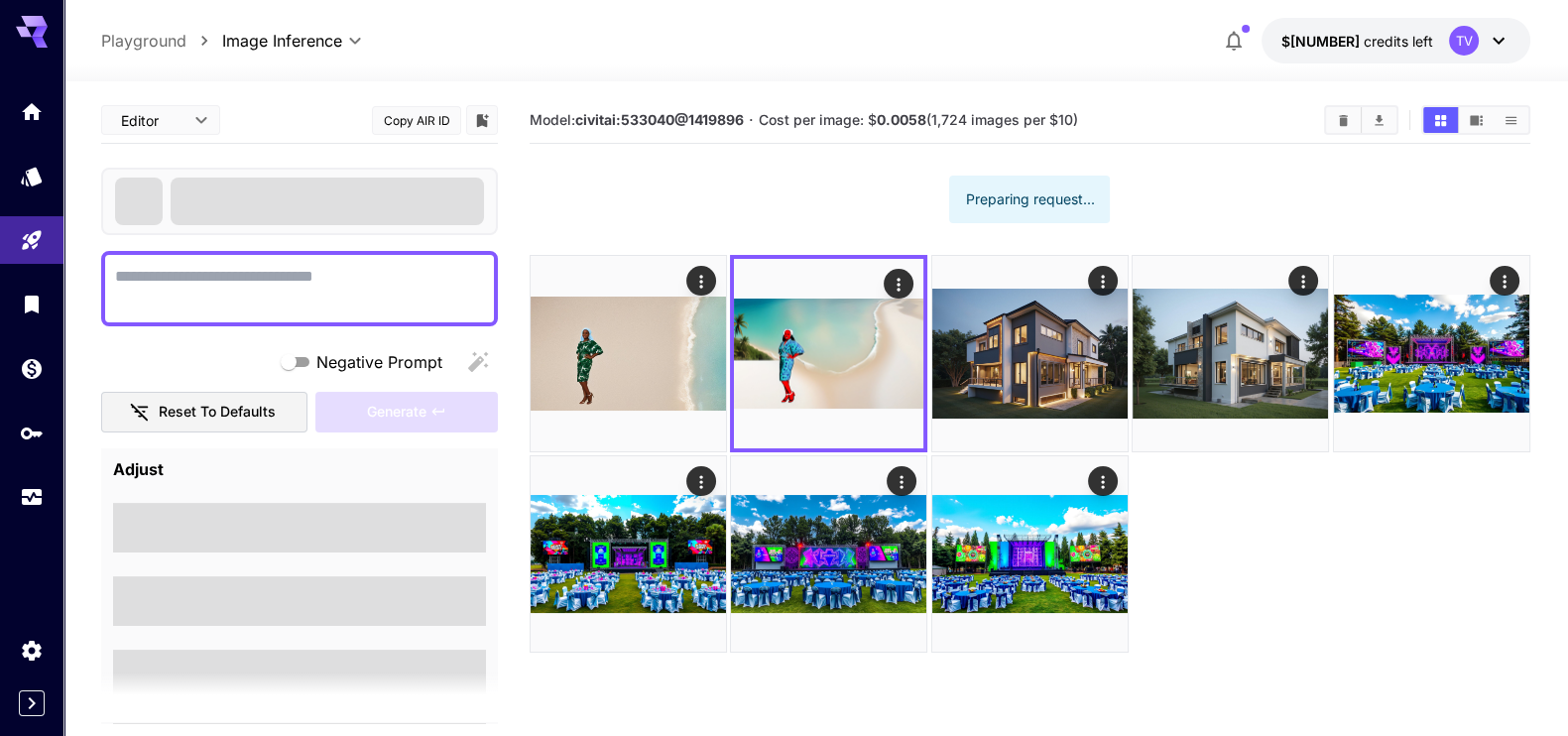 type on "**********" 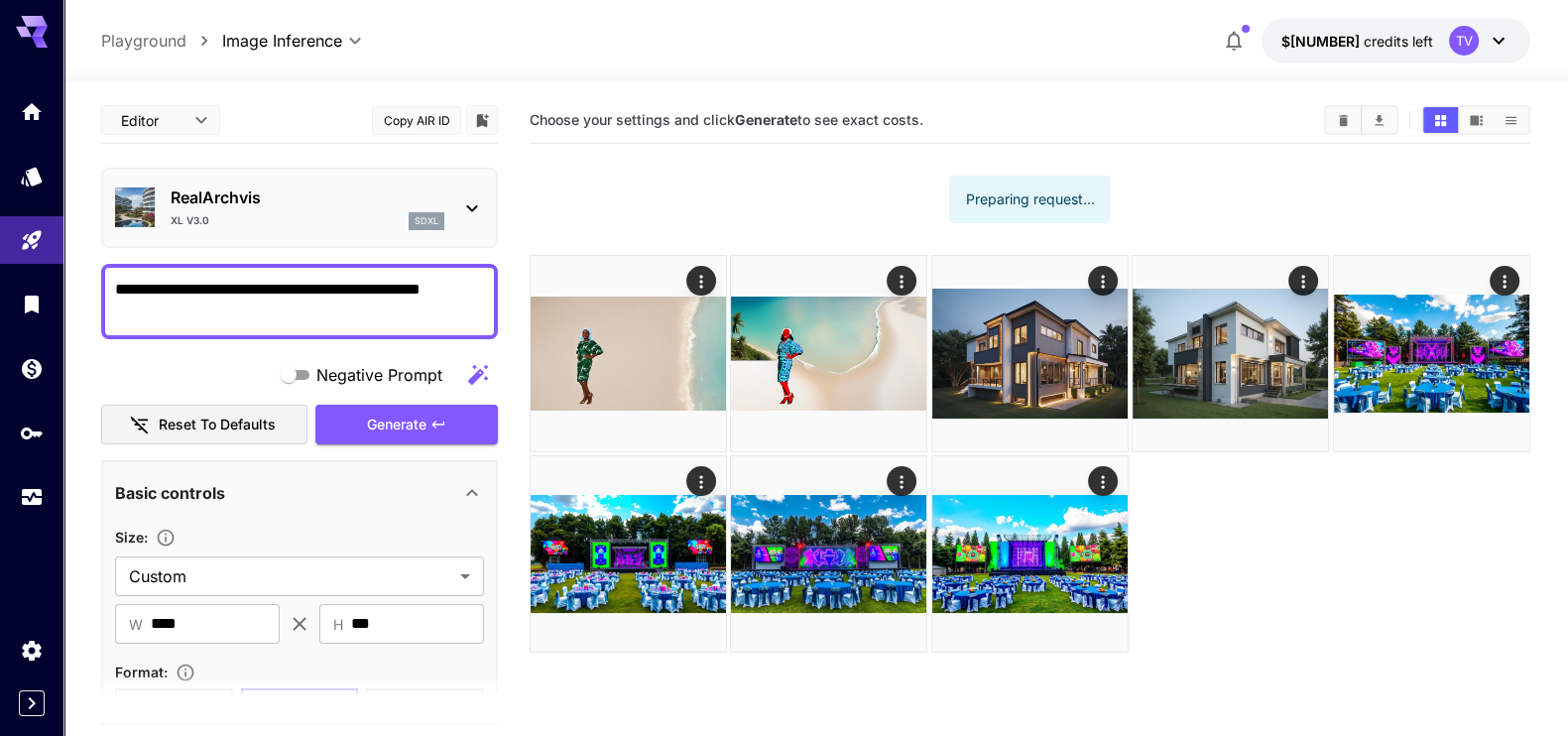 type on "**********" 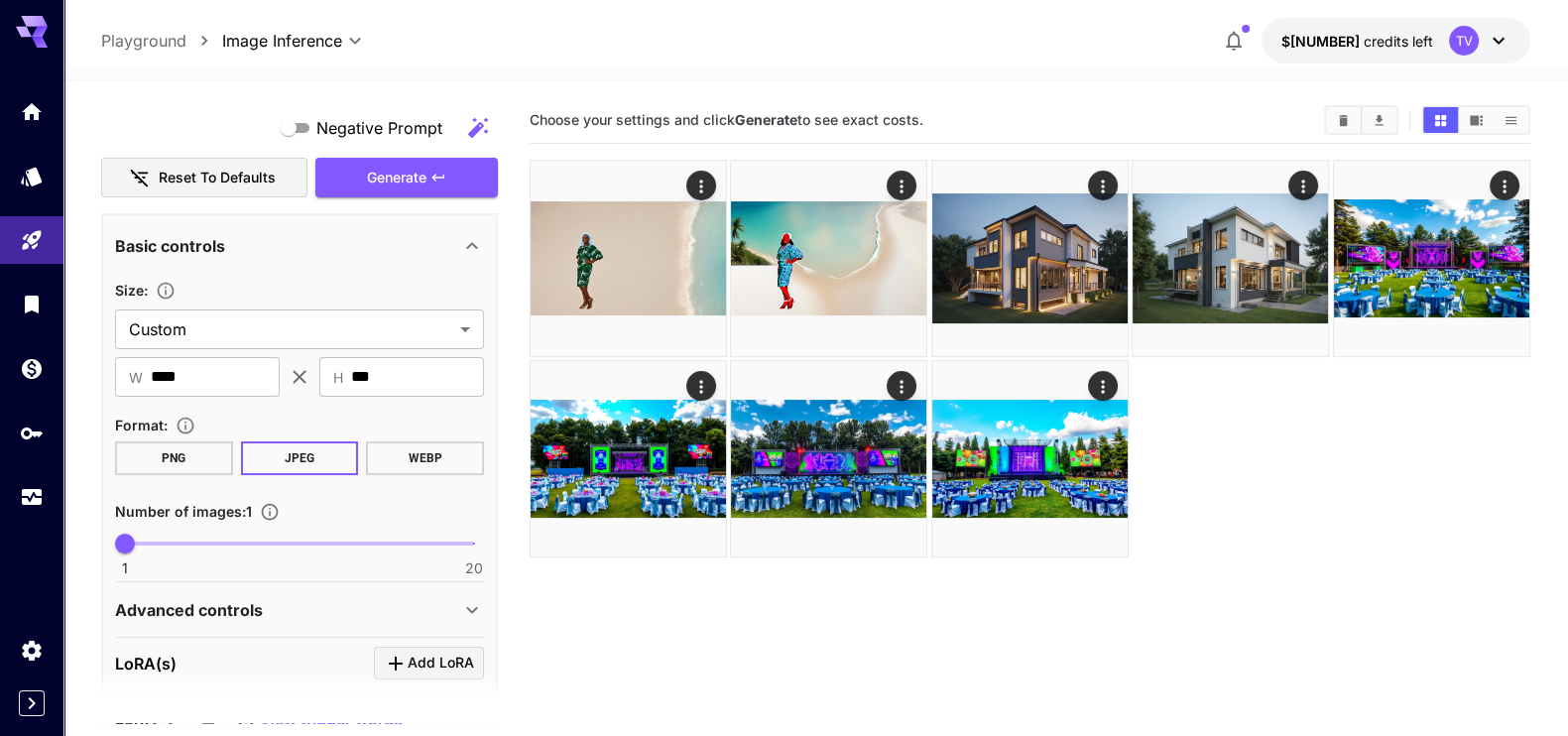 scroll, scrollTop: 495, scrollLeft: 0, axis: vertical 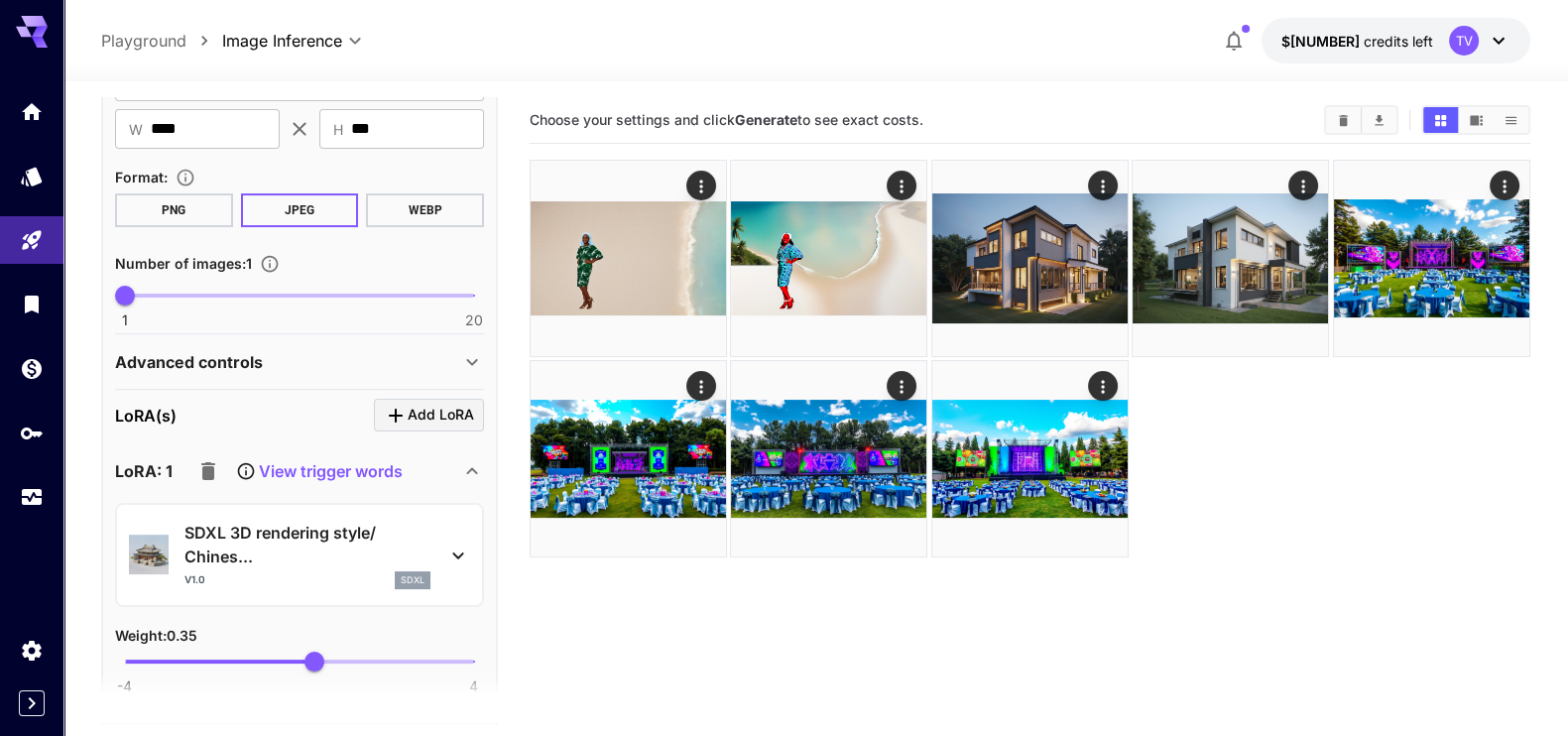 click 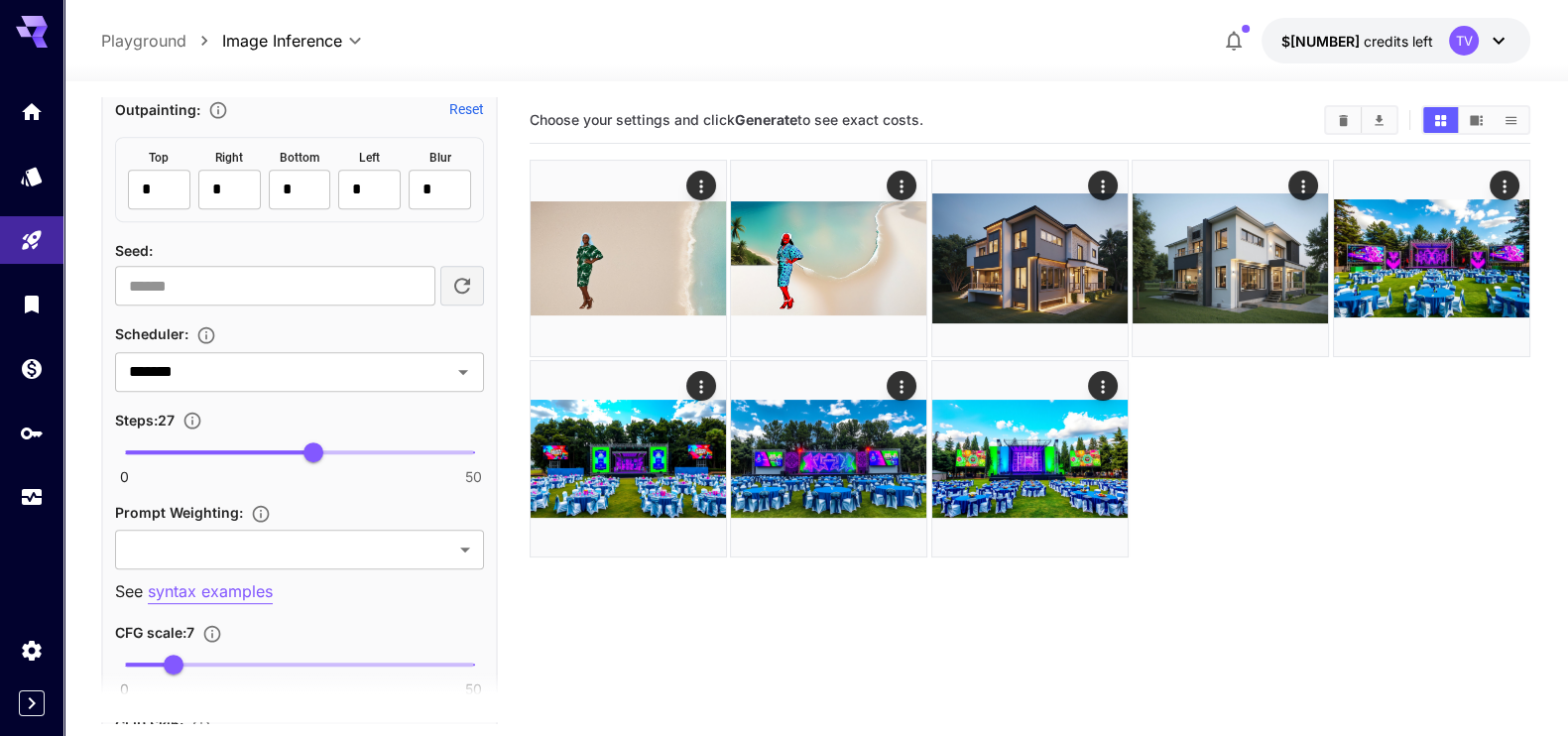 scroll, scrollTop: 1488, scrollLeft: 0, axis: vertical 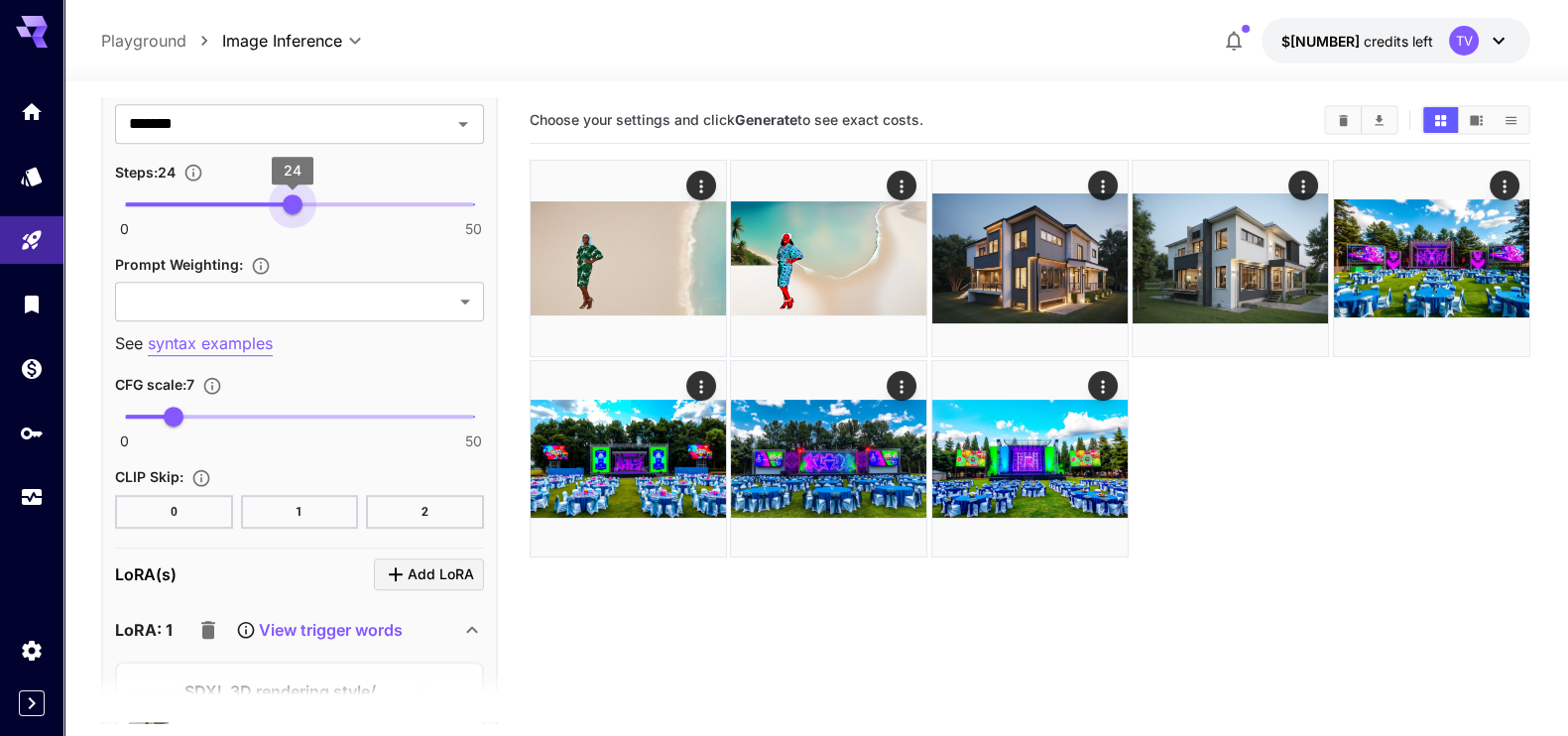 type on "**" 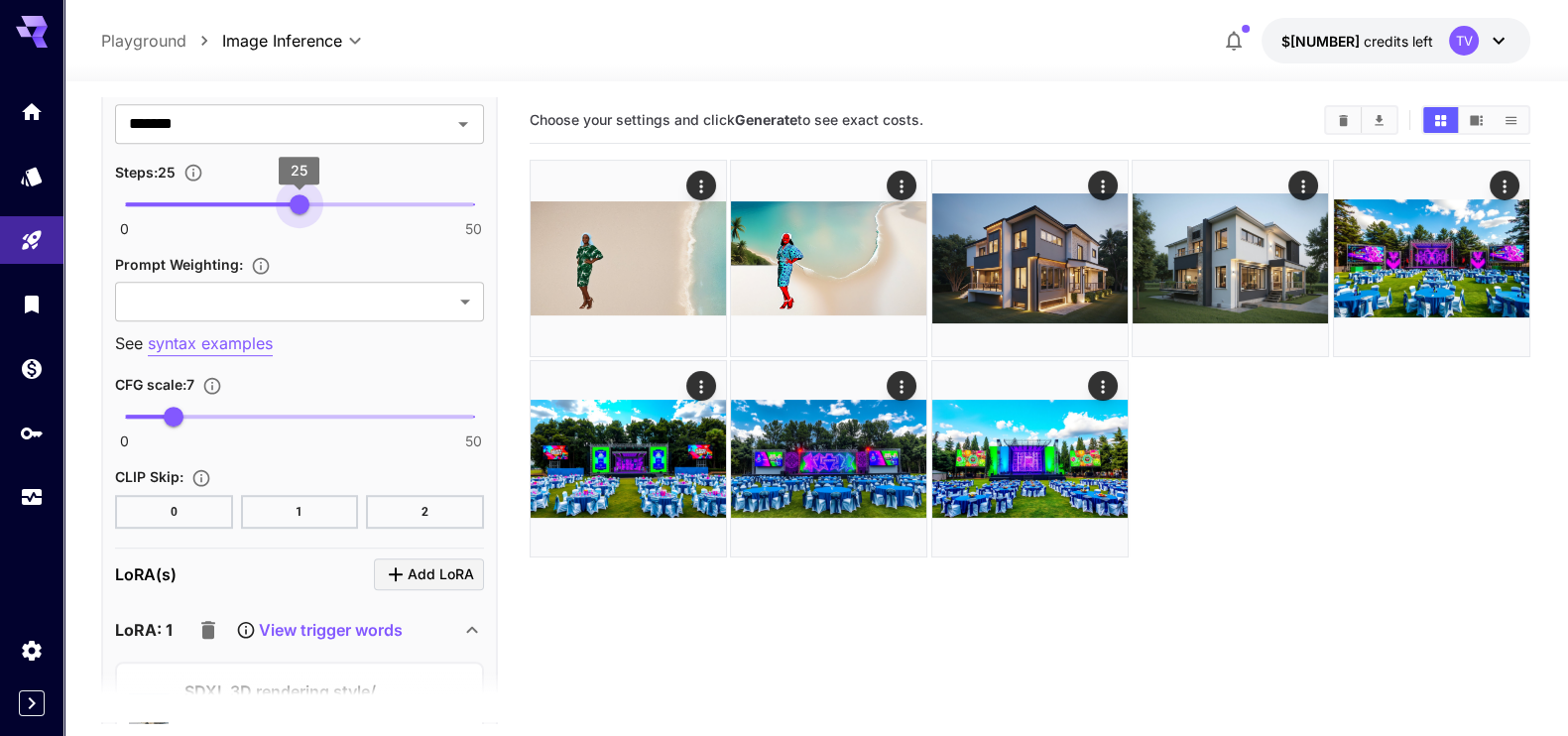 drag, startPoint x: 308, startPoint y: 201, endPoint x: 298, endPoint y: 210, distance: 13.45362 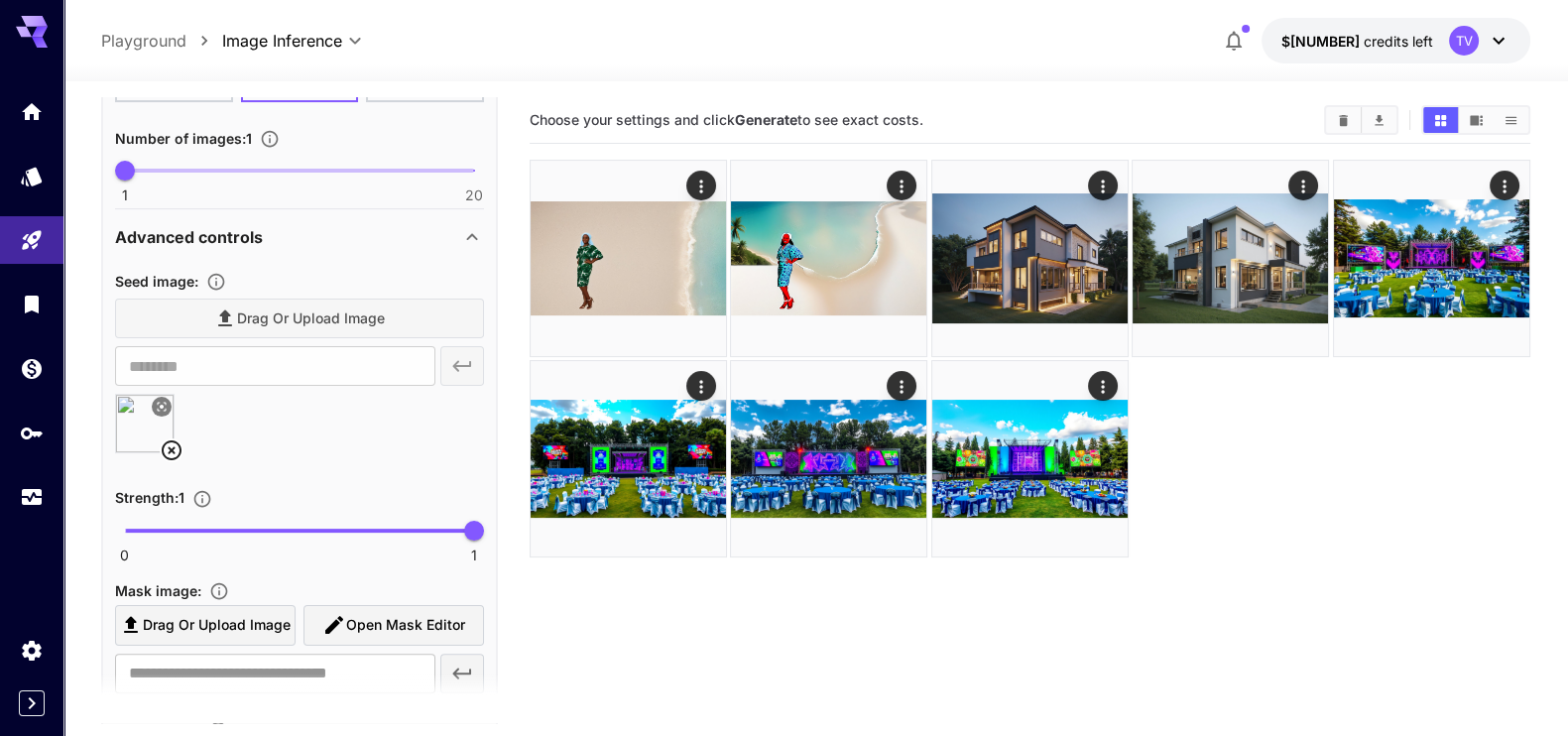 scroll, scrollTop: 495, scrollLeft: 0, axis: vertical 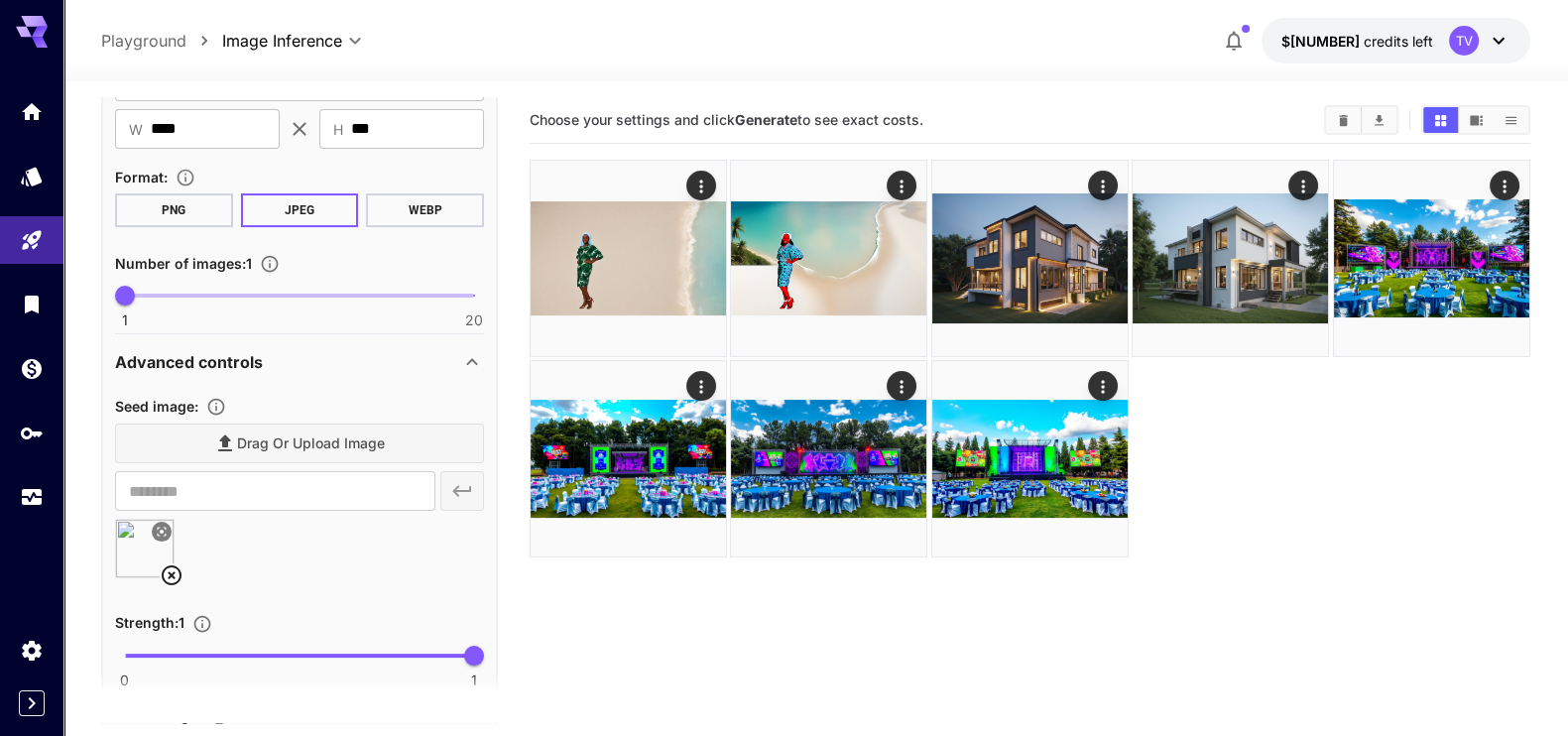 click 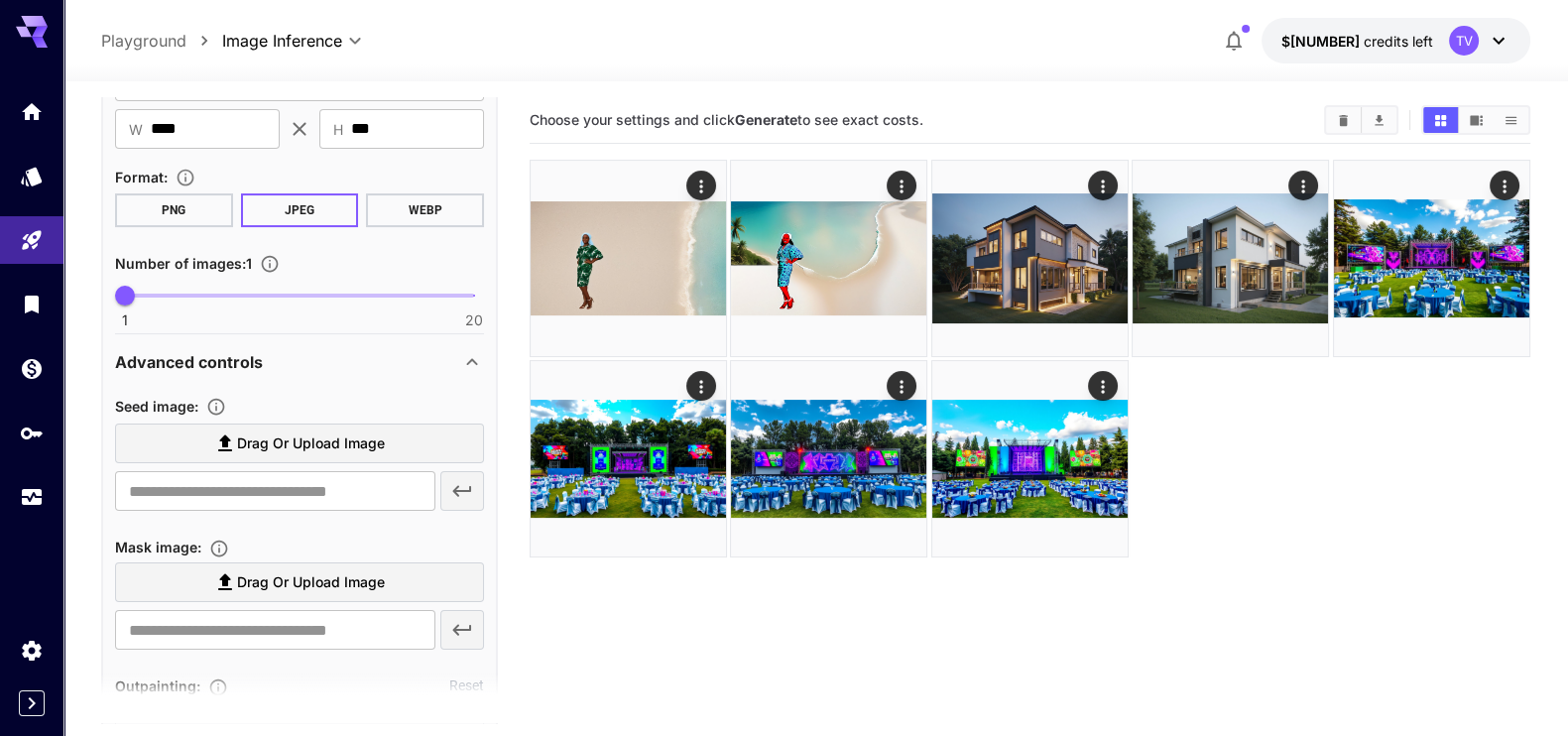 scroll, scrollTop: 0, scrollLeft: 0, axis: both 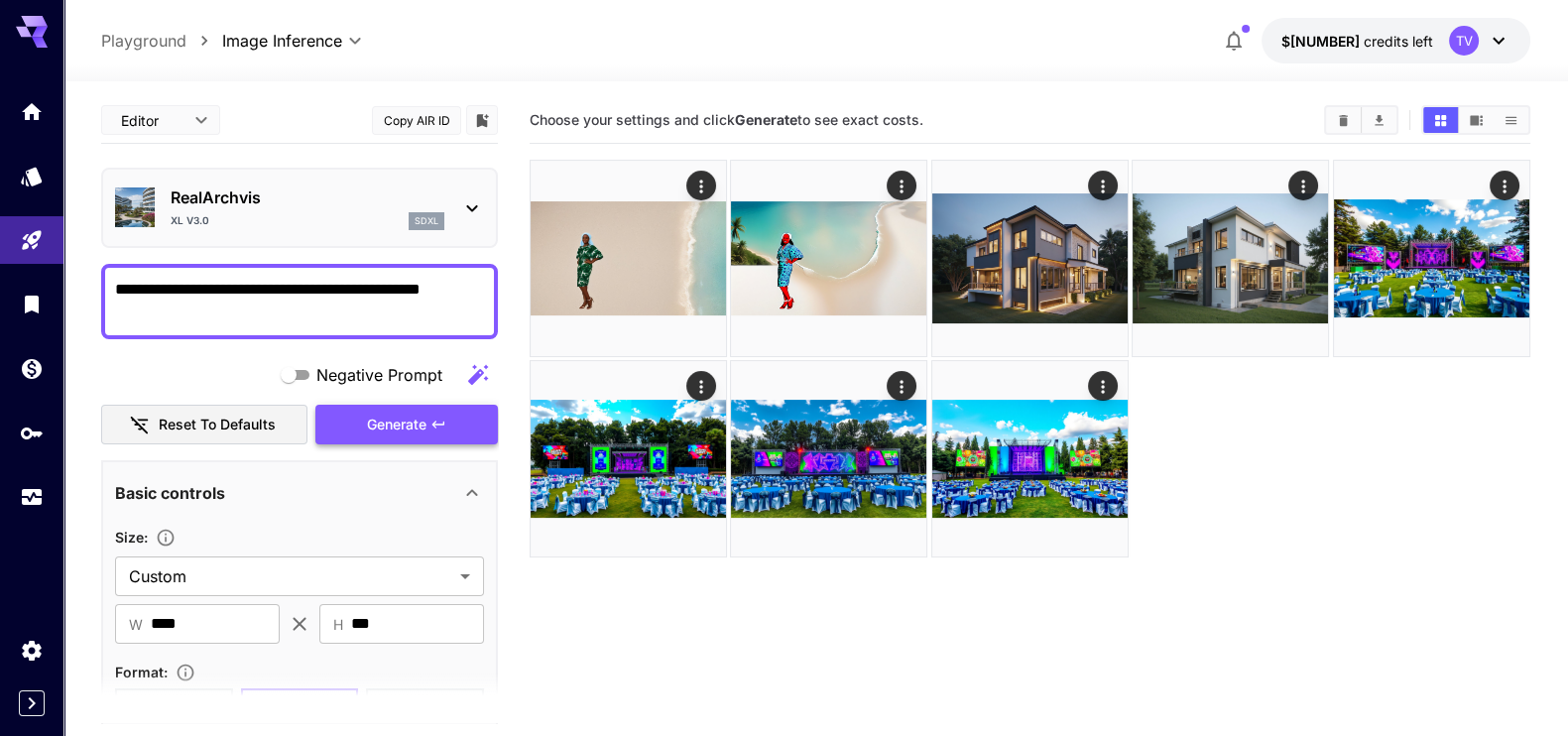 click on "Generate" at bounding box center (397, 425) 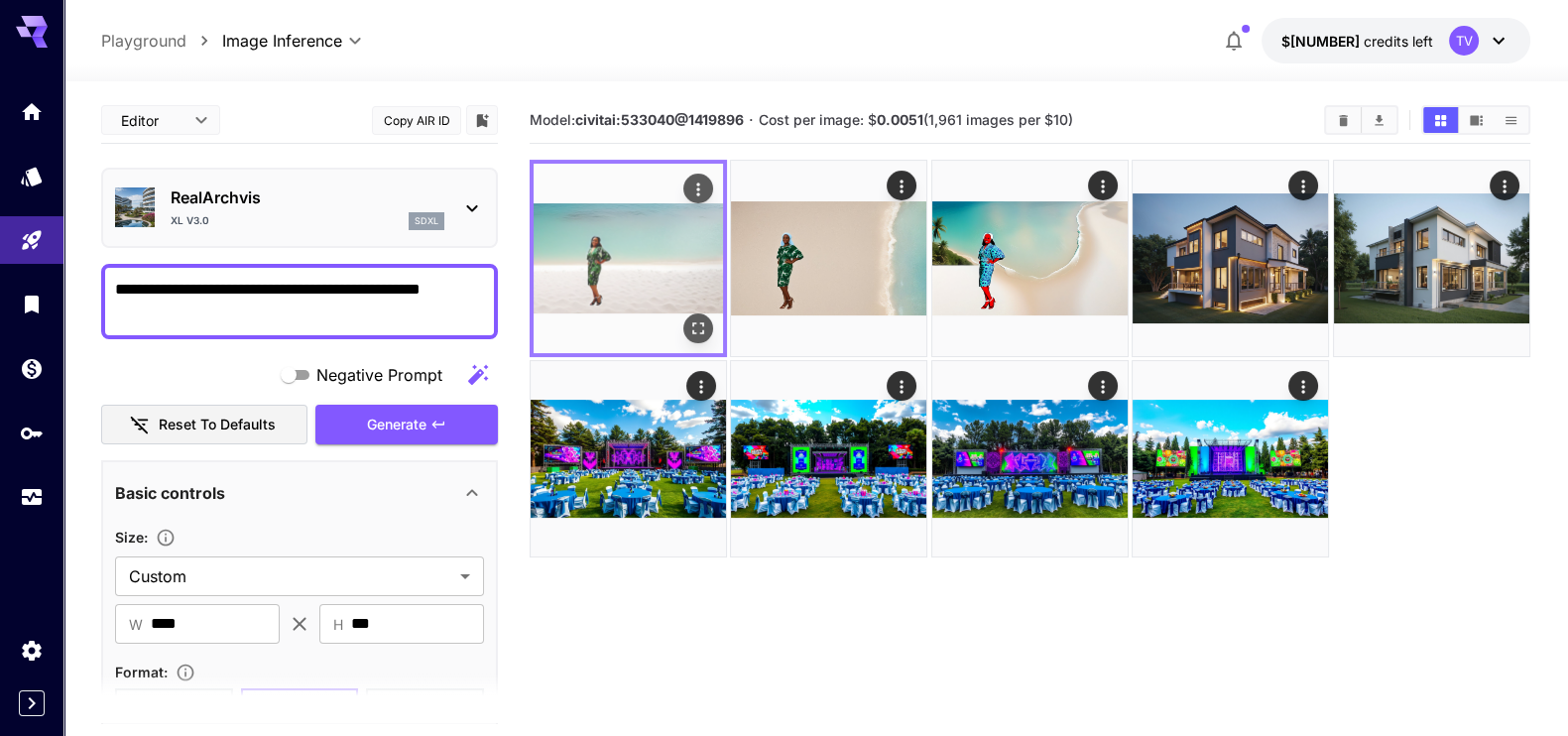 click at bounding box center [628, 258] 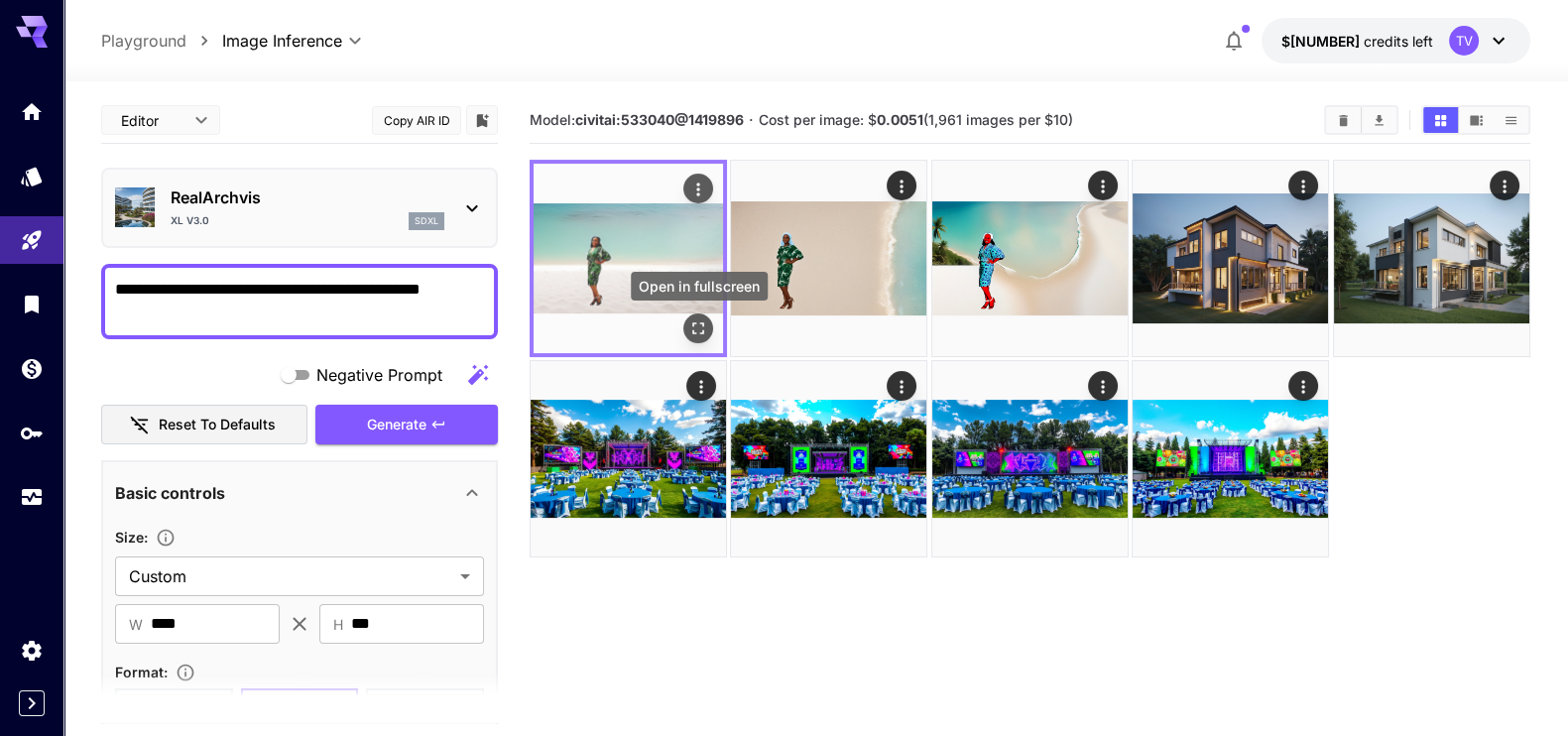 click 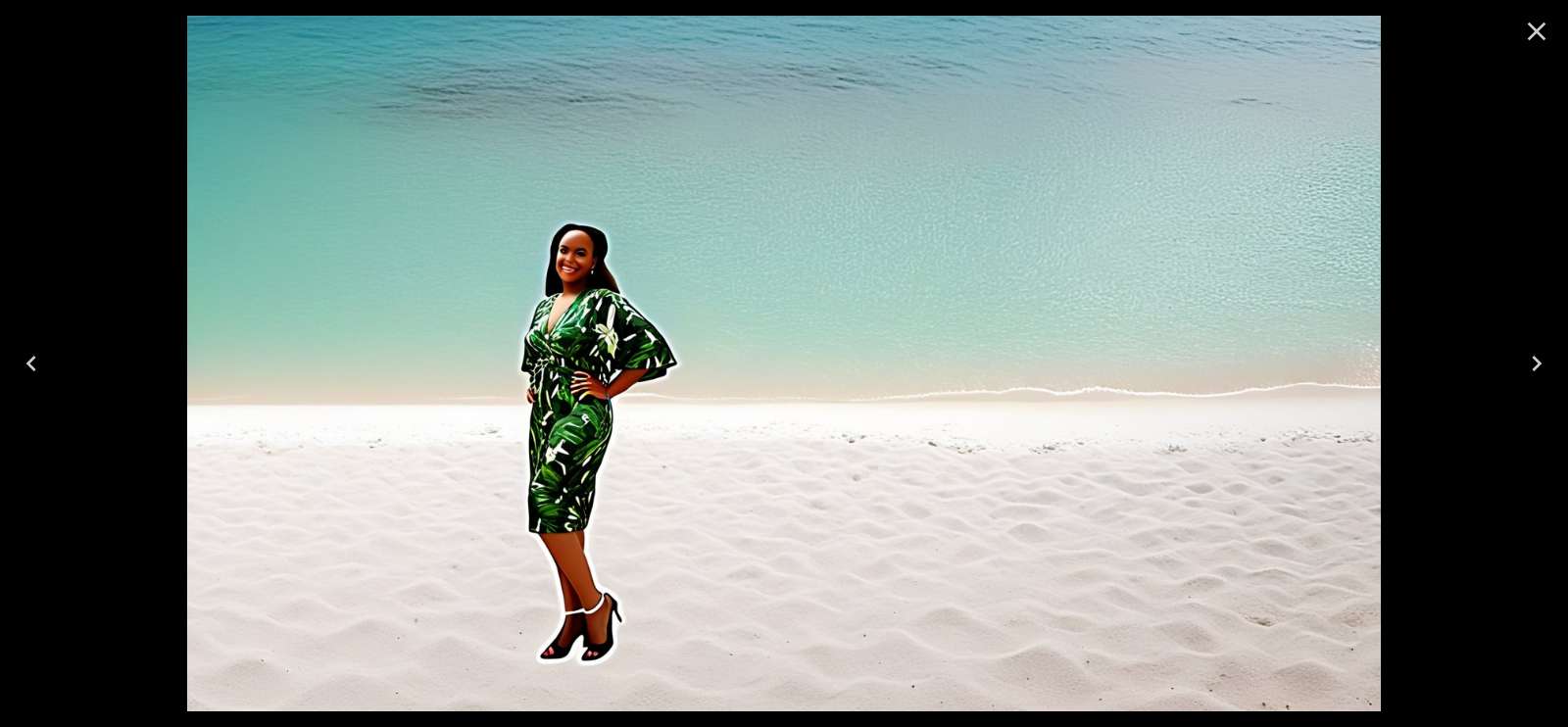 click 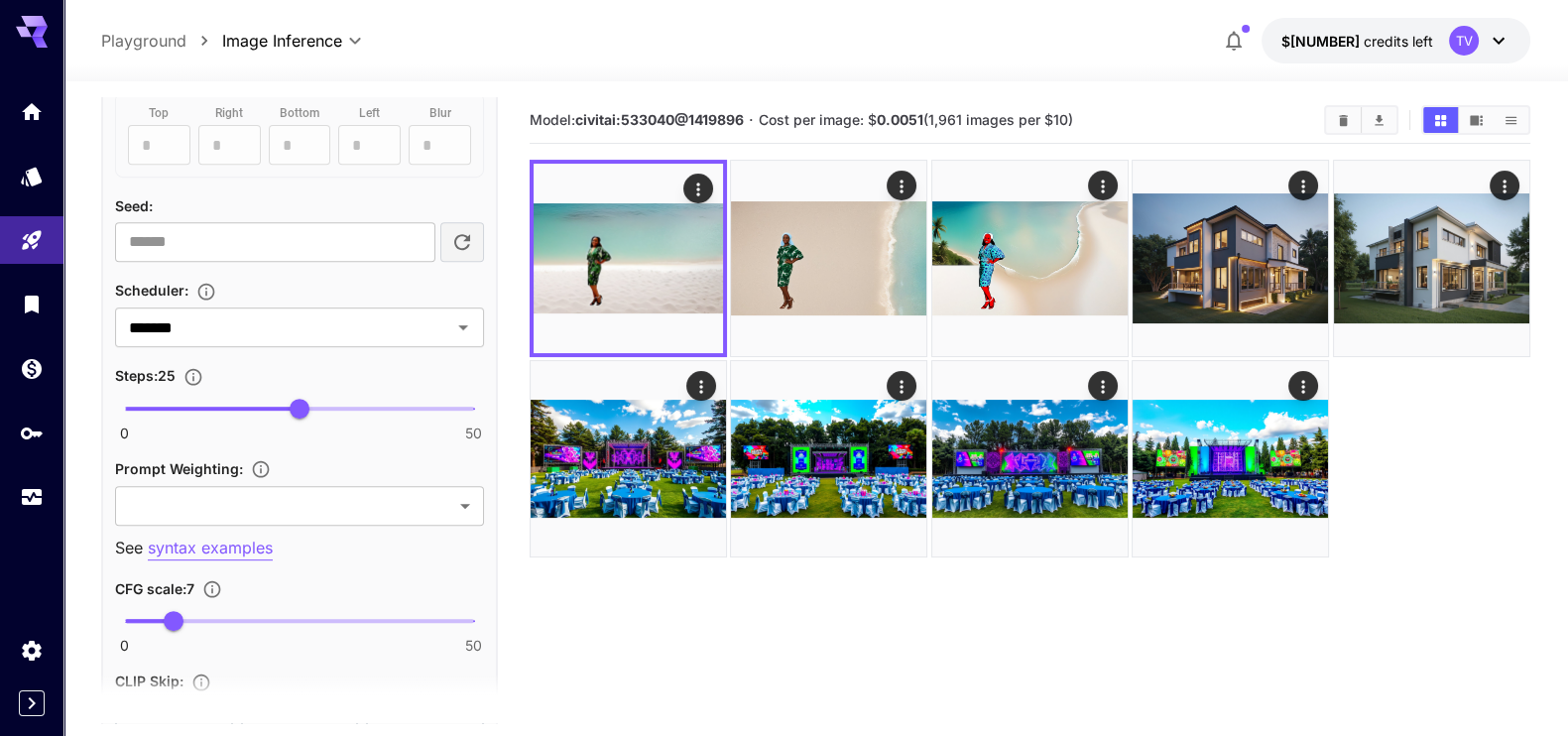 scroll, scrollTop: 1240, scrollLeft: 0, axis: vertical 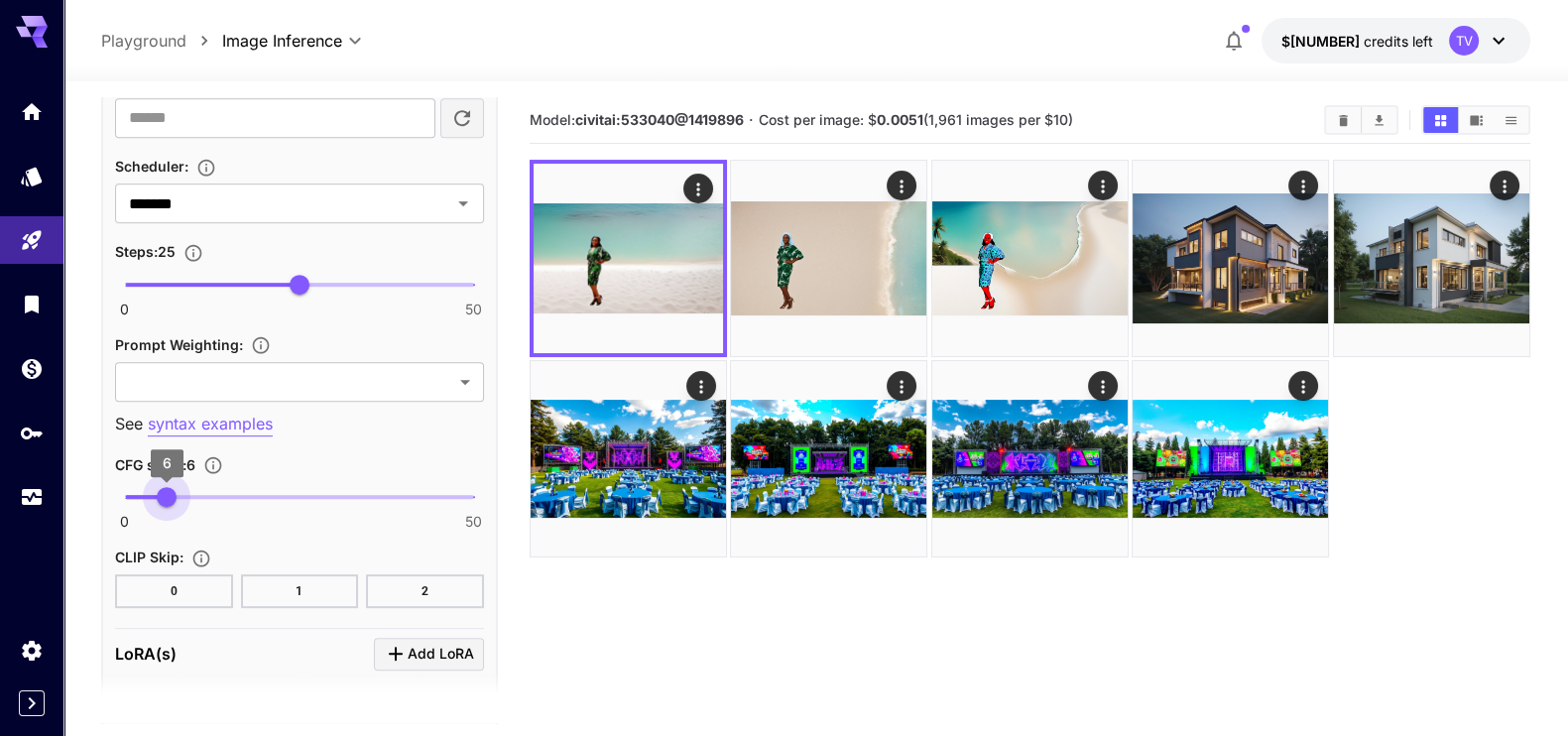 type on "*" 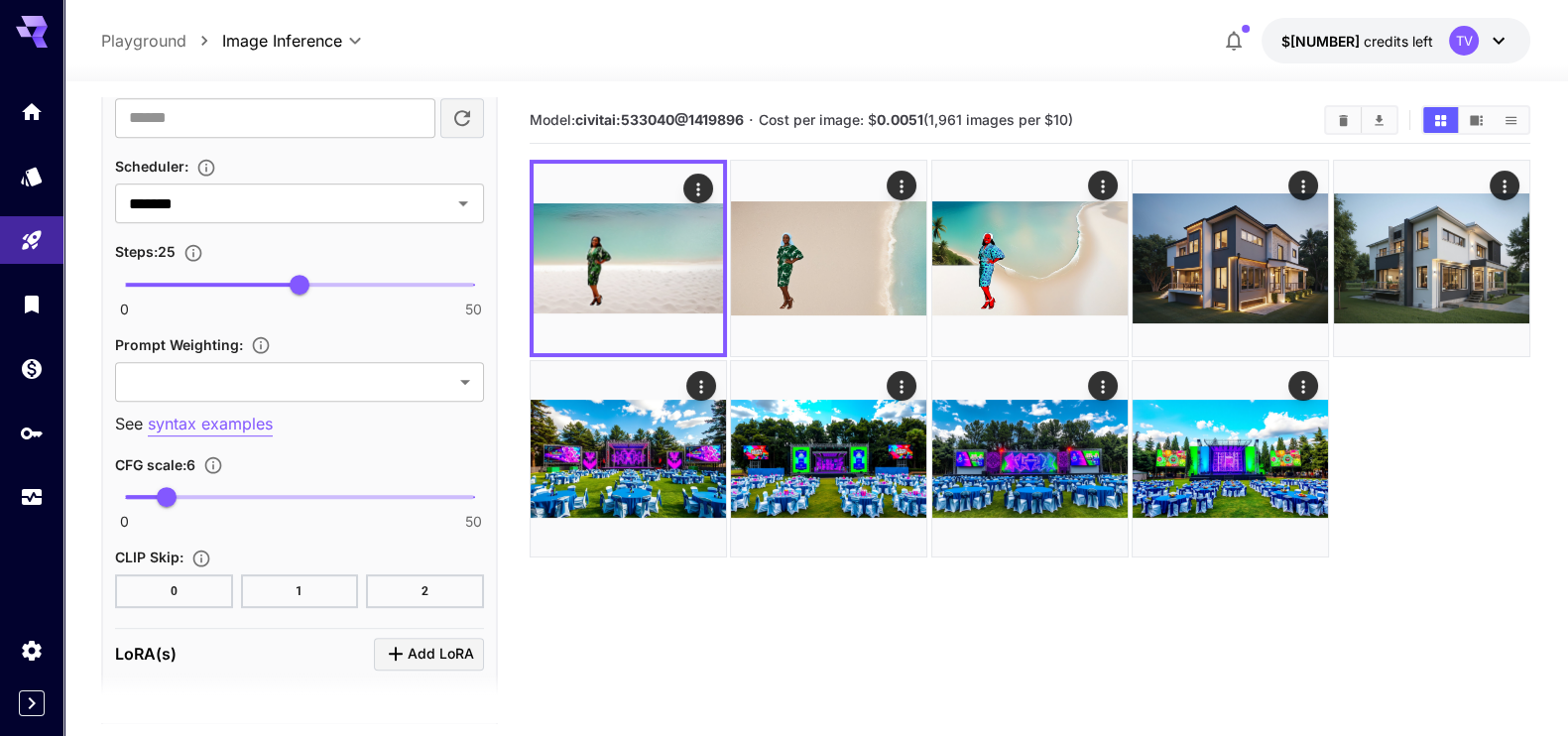 scroll, scrollTop: 1116, scrollLeft: 0, axis: vertical 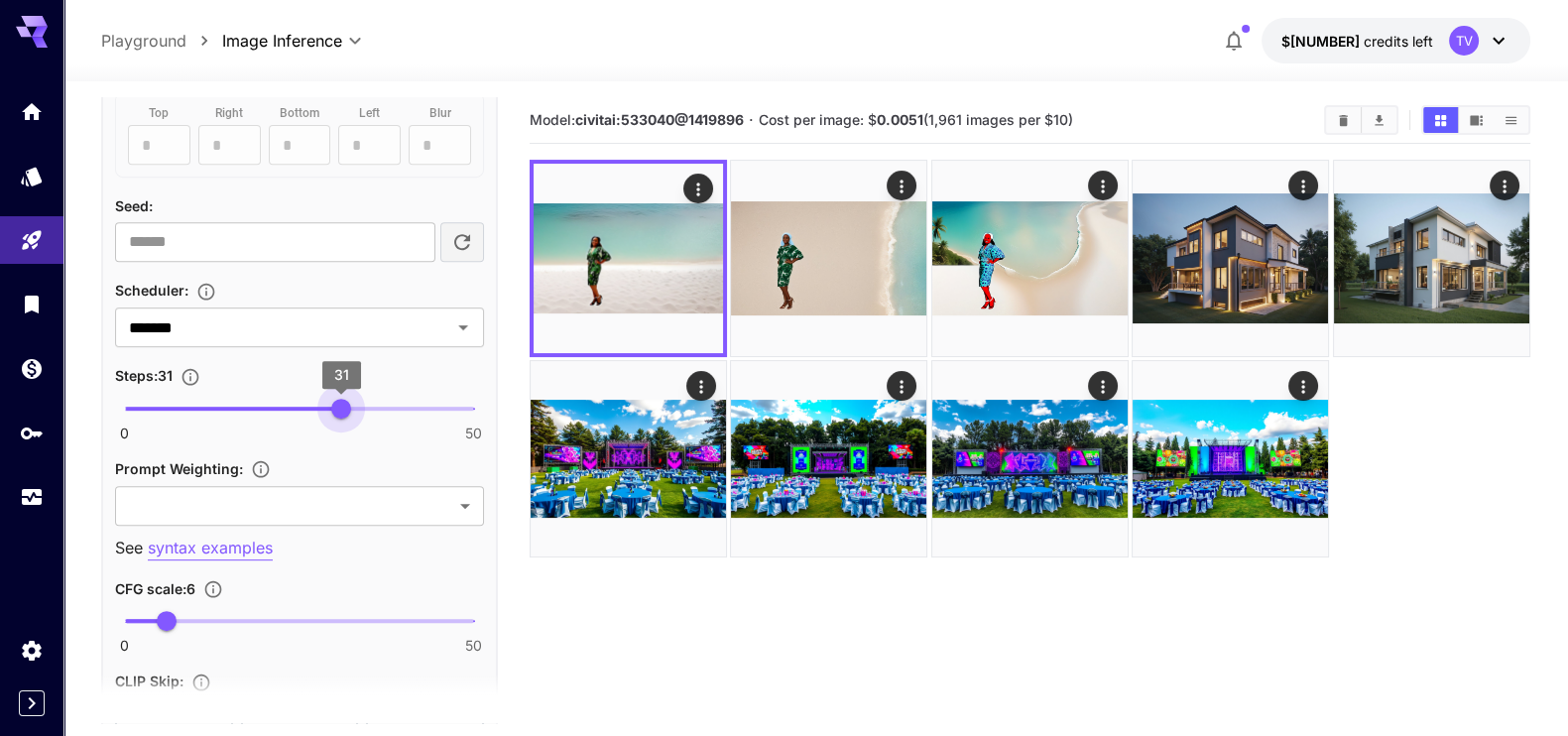 type on "**" 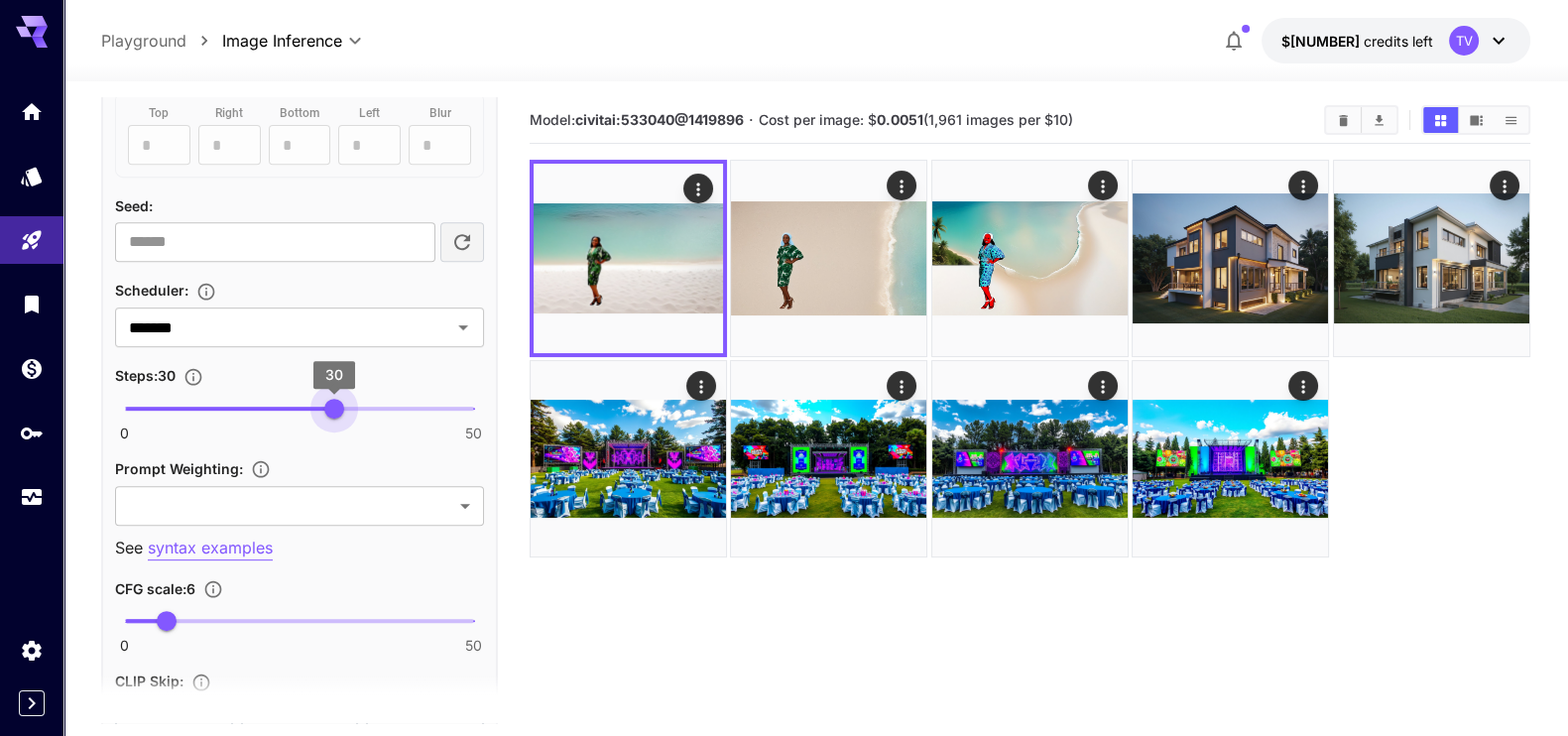 drag, startPoint x: 302, startPoint y: 412, endPoint x: 337, endPoint y: 409, distance: 35.128336 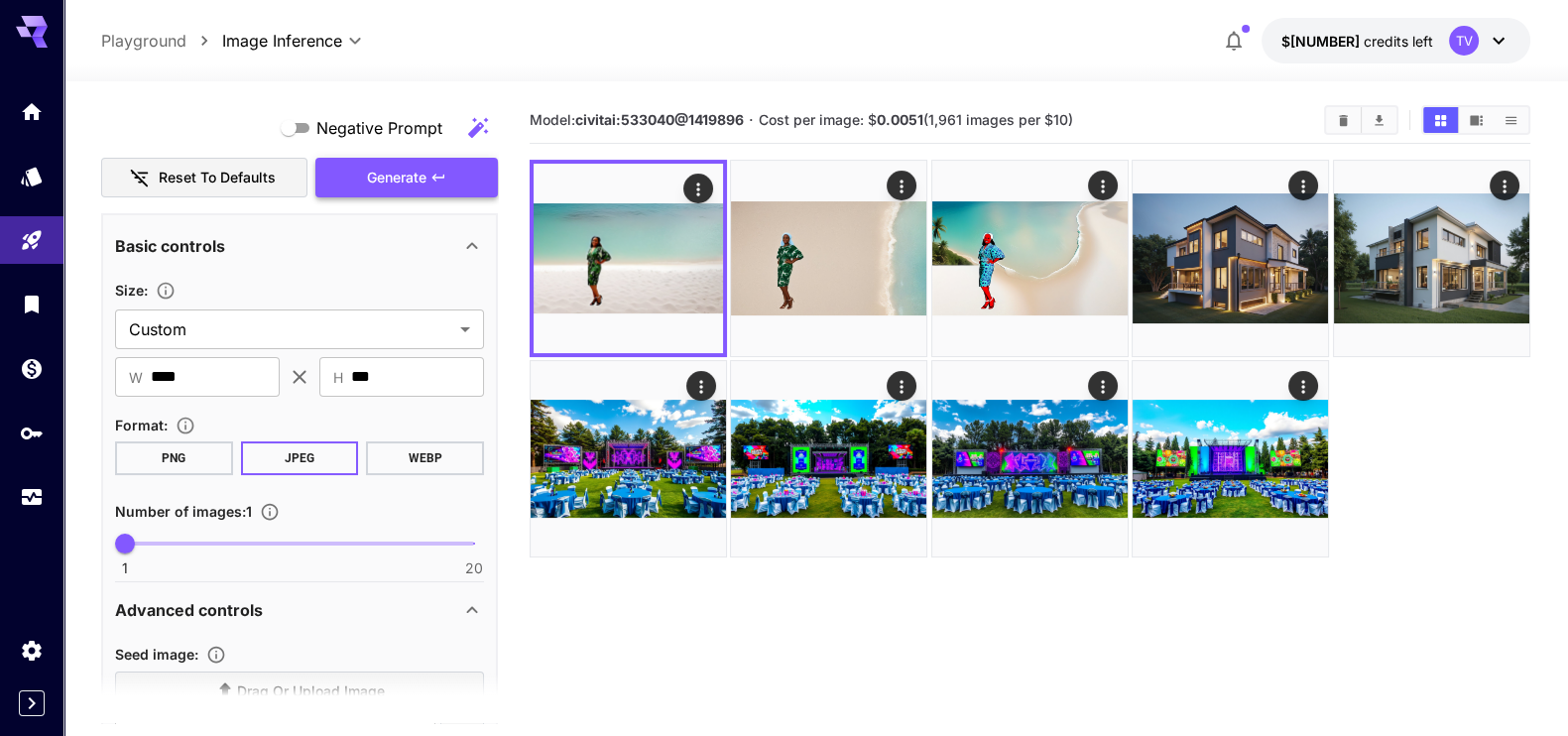scroll, scrollTop: 123, scrollLeft: 0, axis: vertical 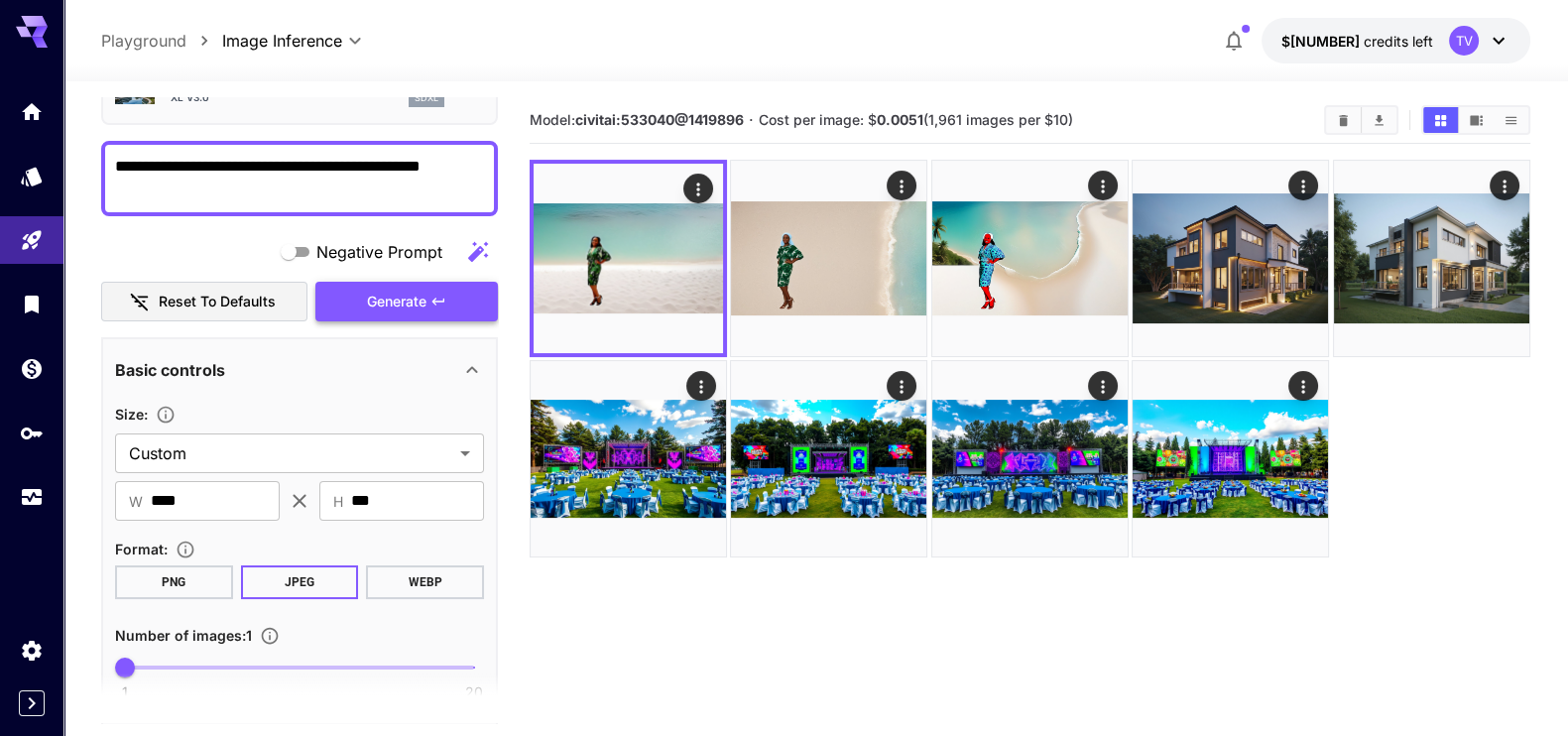 click on "Generate" at bounding box center (397, 302) 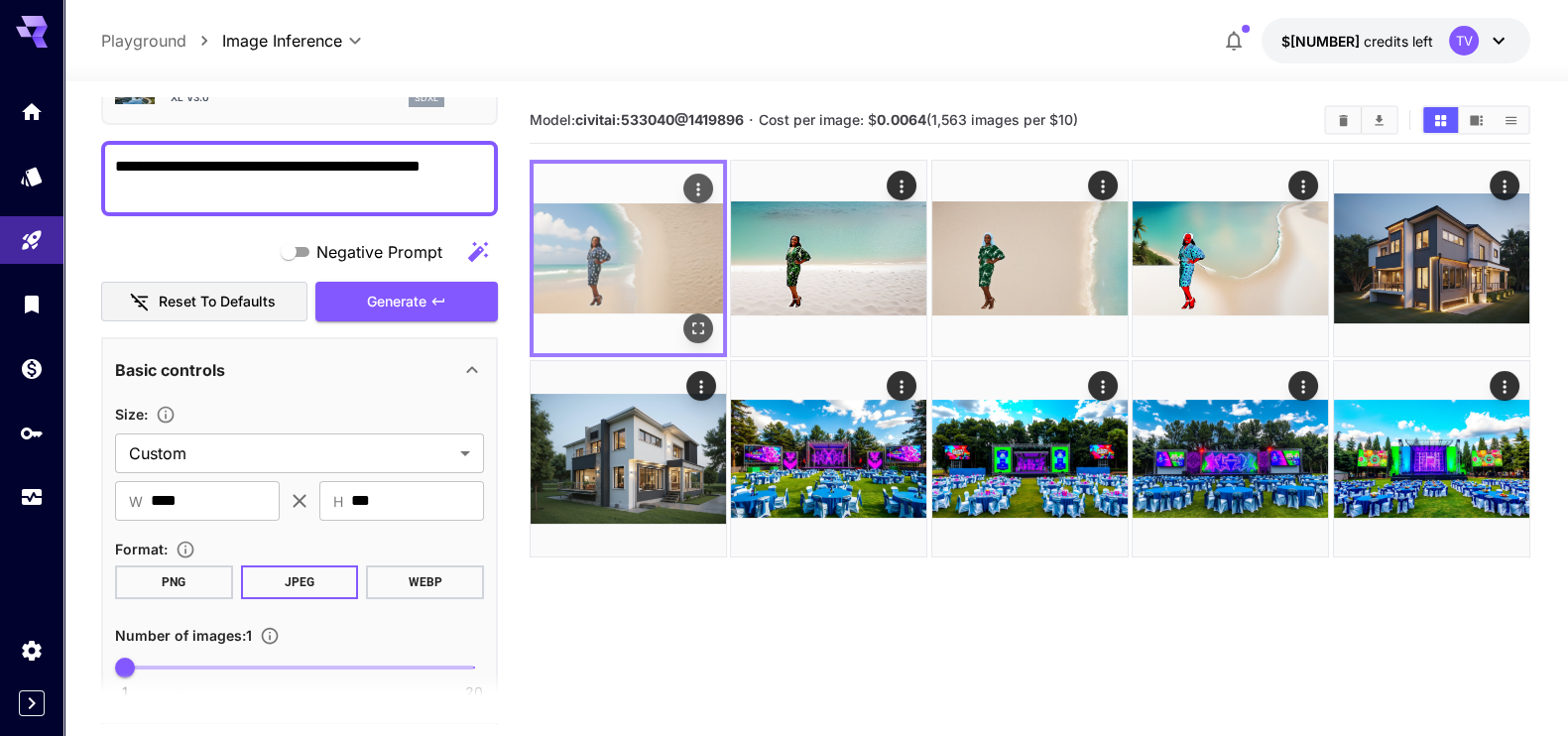click at bounding box center [628, 258] 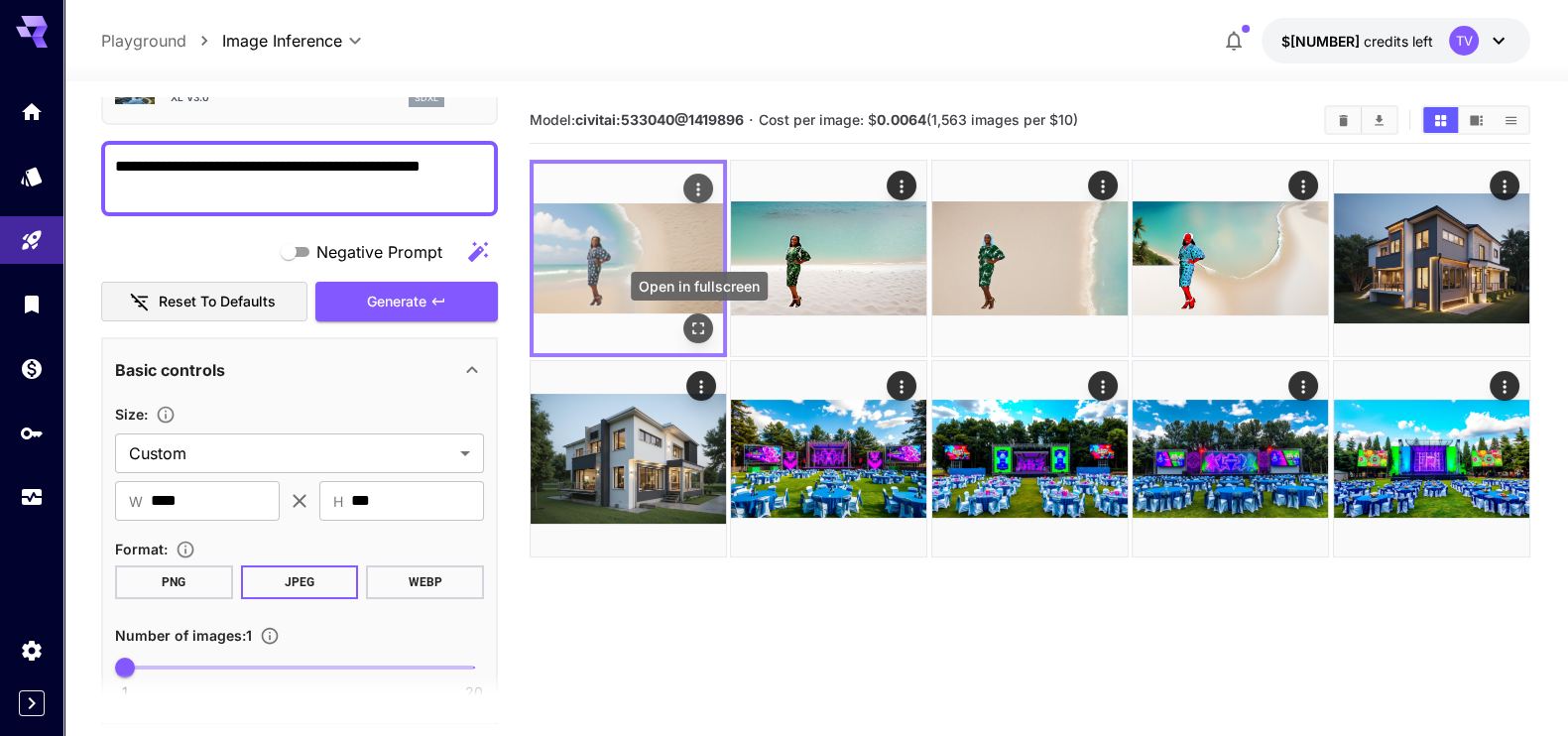 click 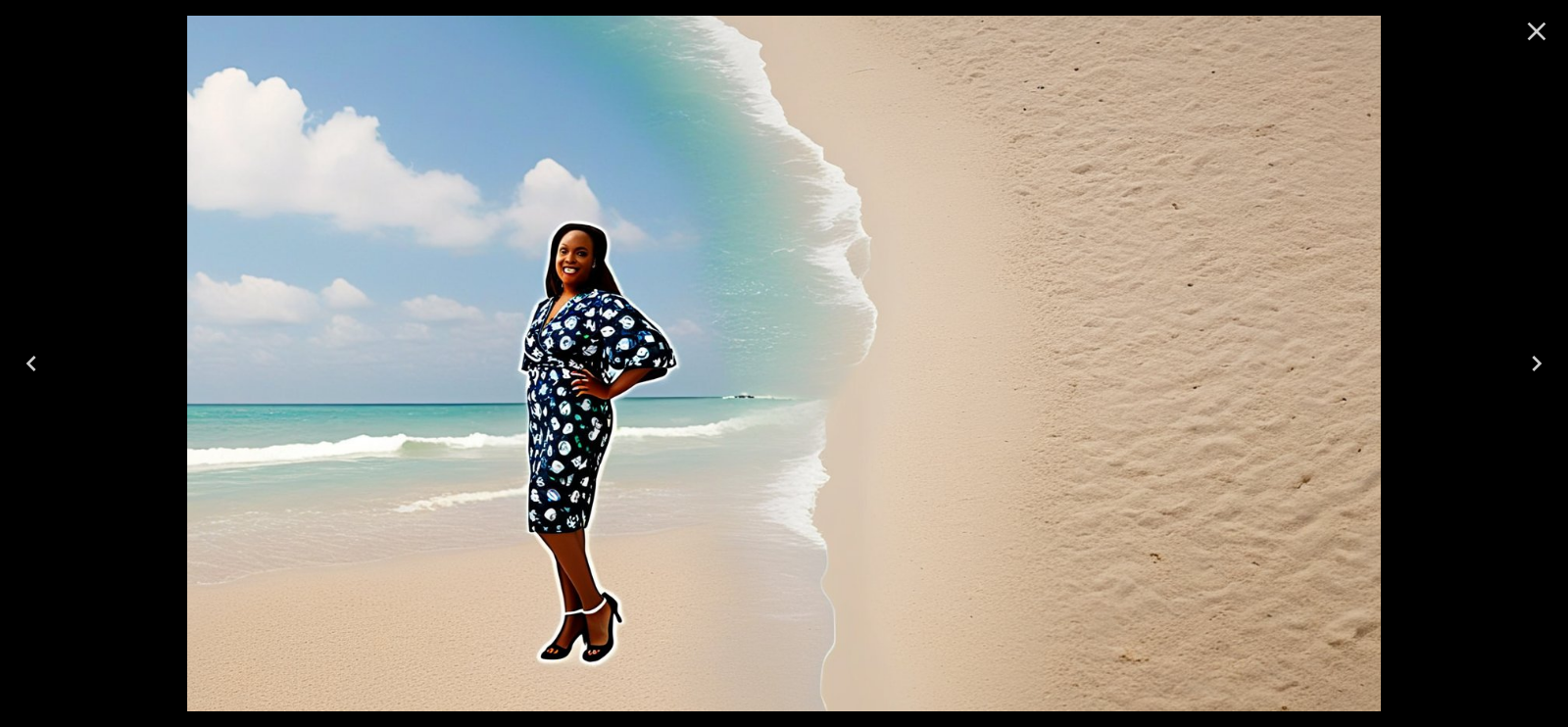 click 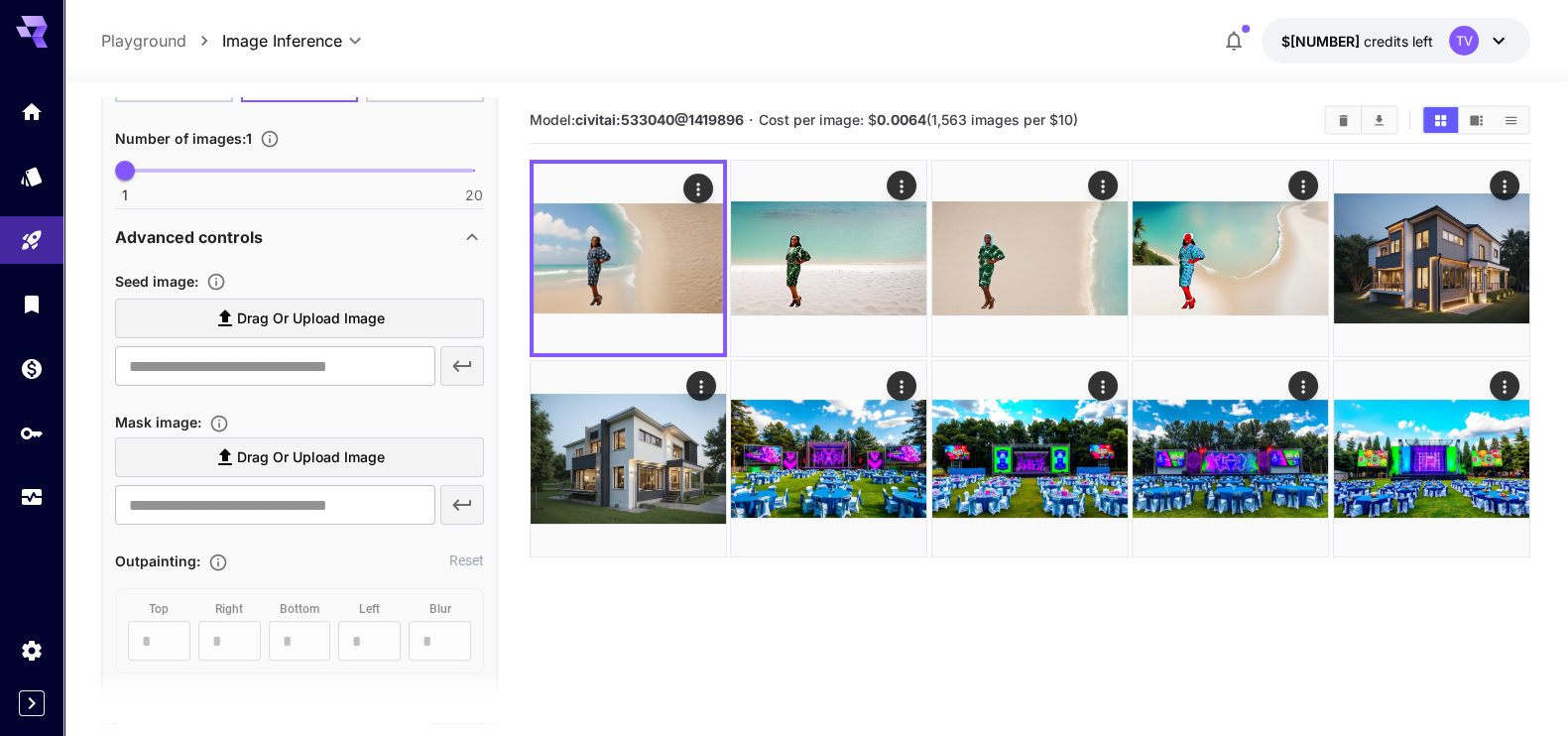 scroll, scrollTop: 0, scrollLeft: 0, axis: both 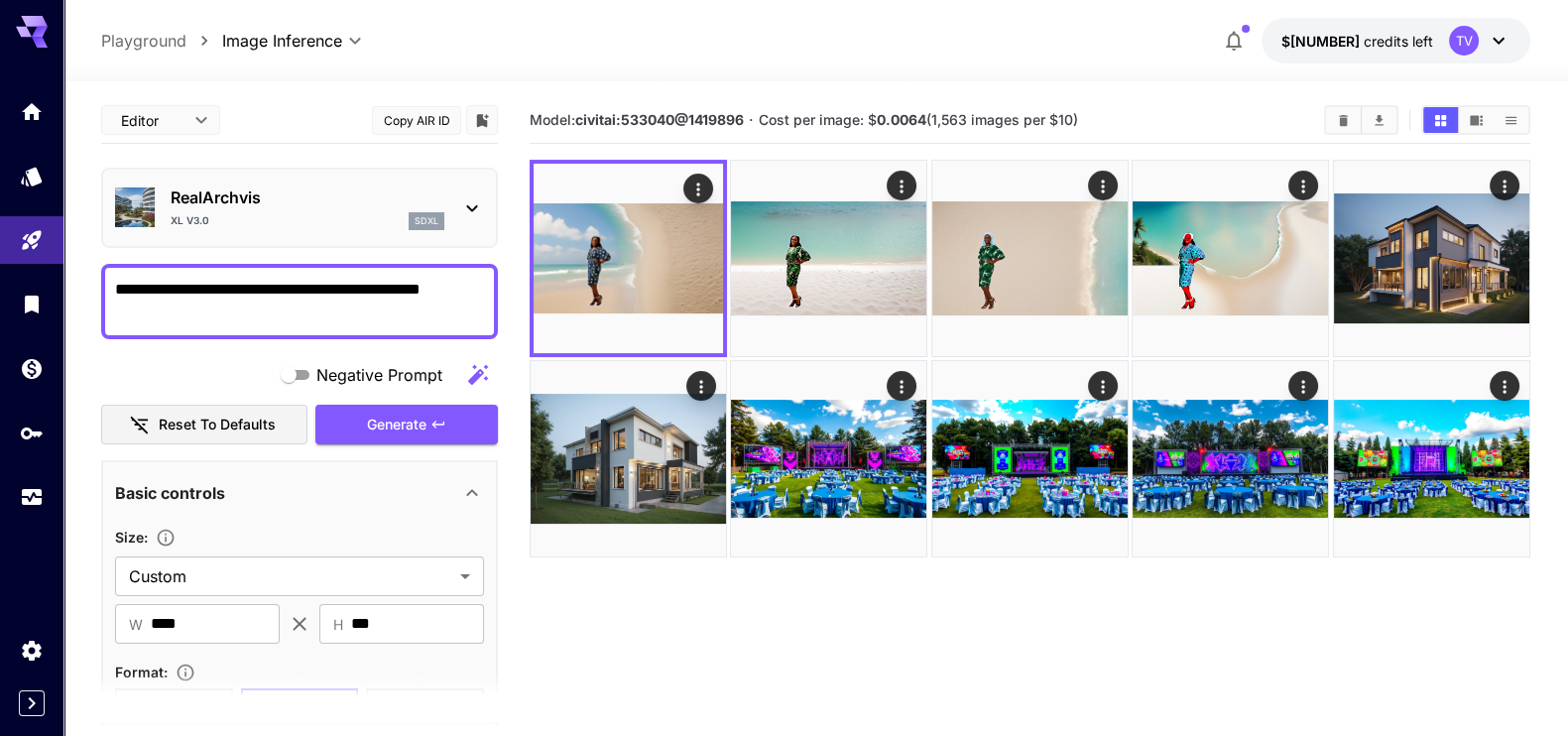 click on "**********" at bounding box center (300, 302) 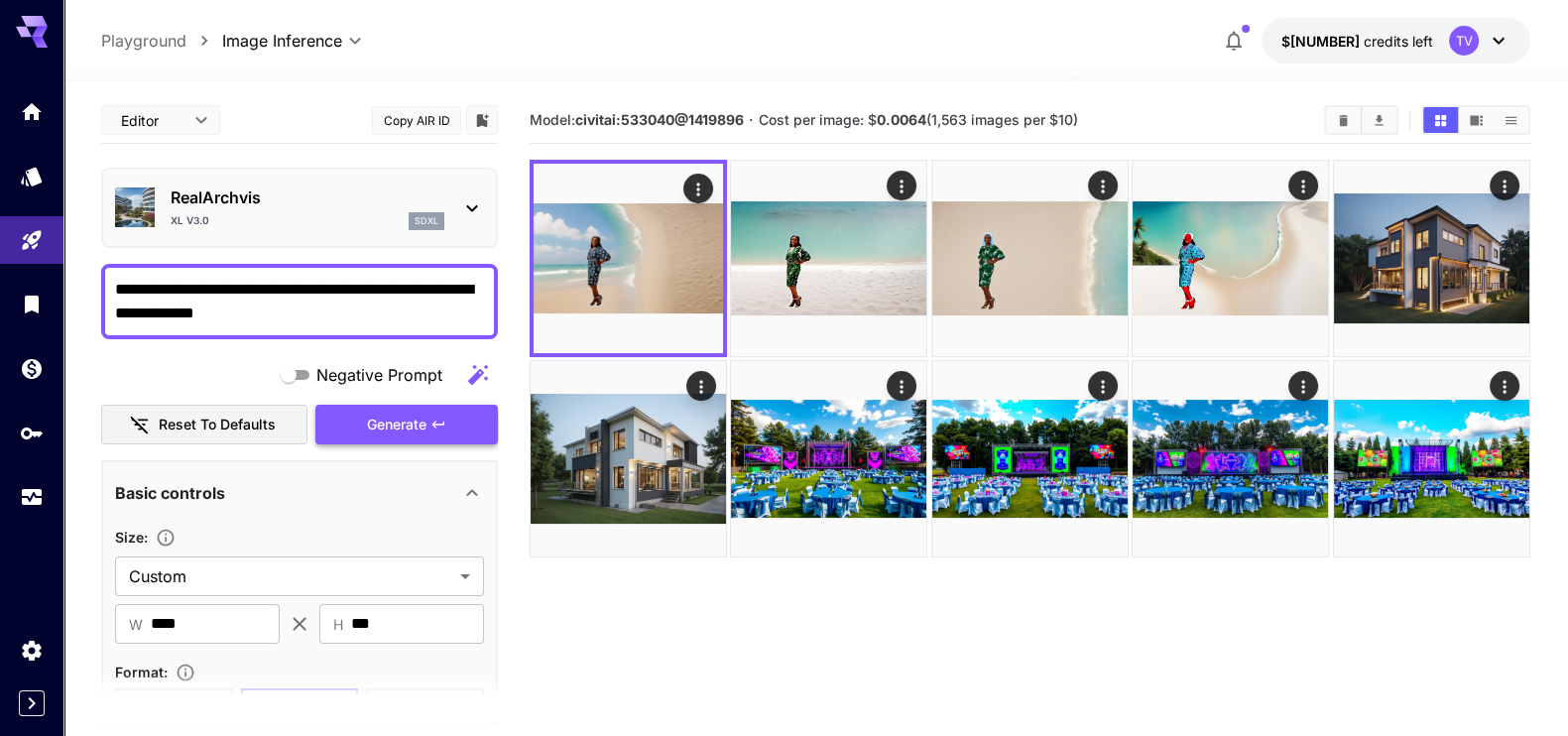 type on "**********" 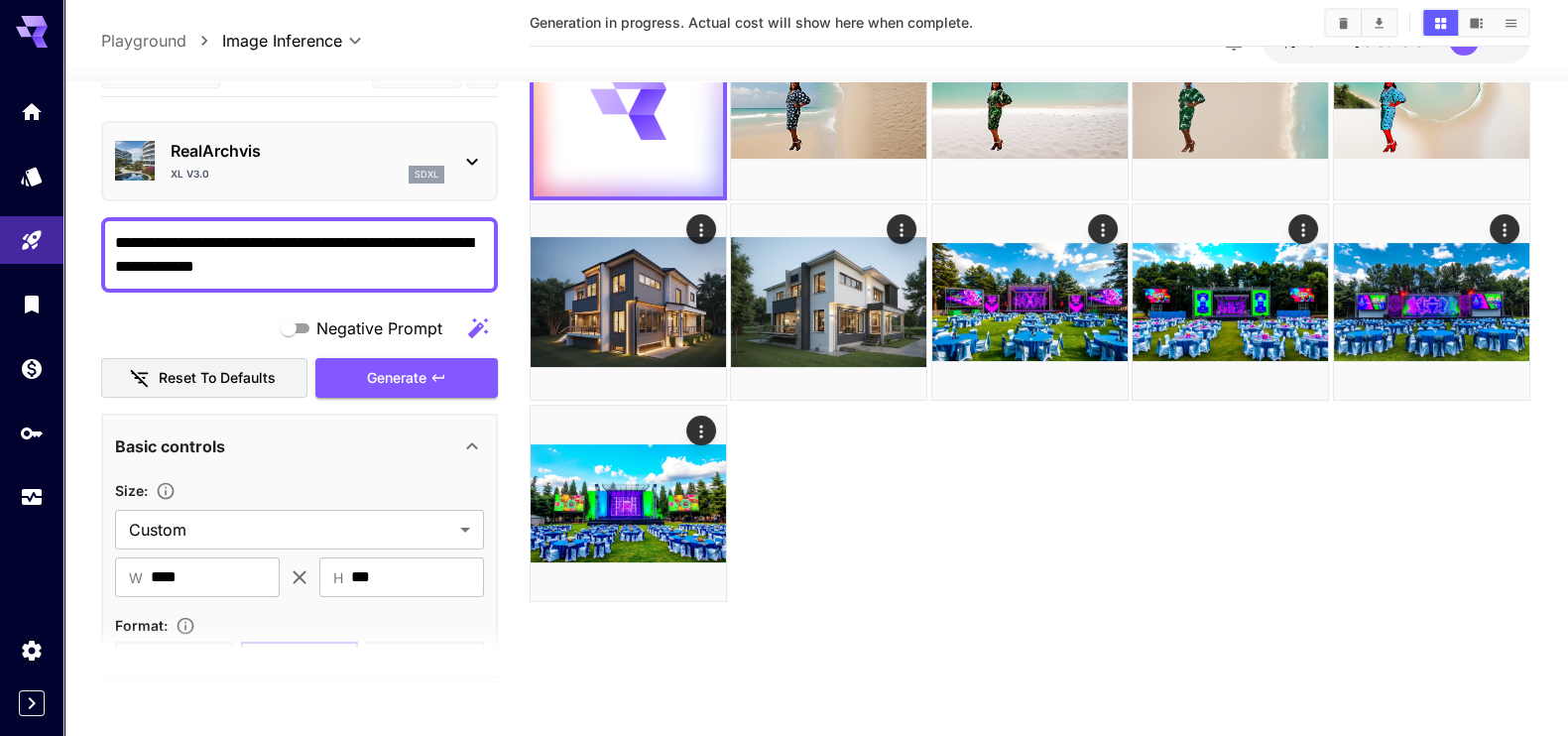 scroll, scrollTop: 33, scrollLeft: 0, axis: vertical 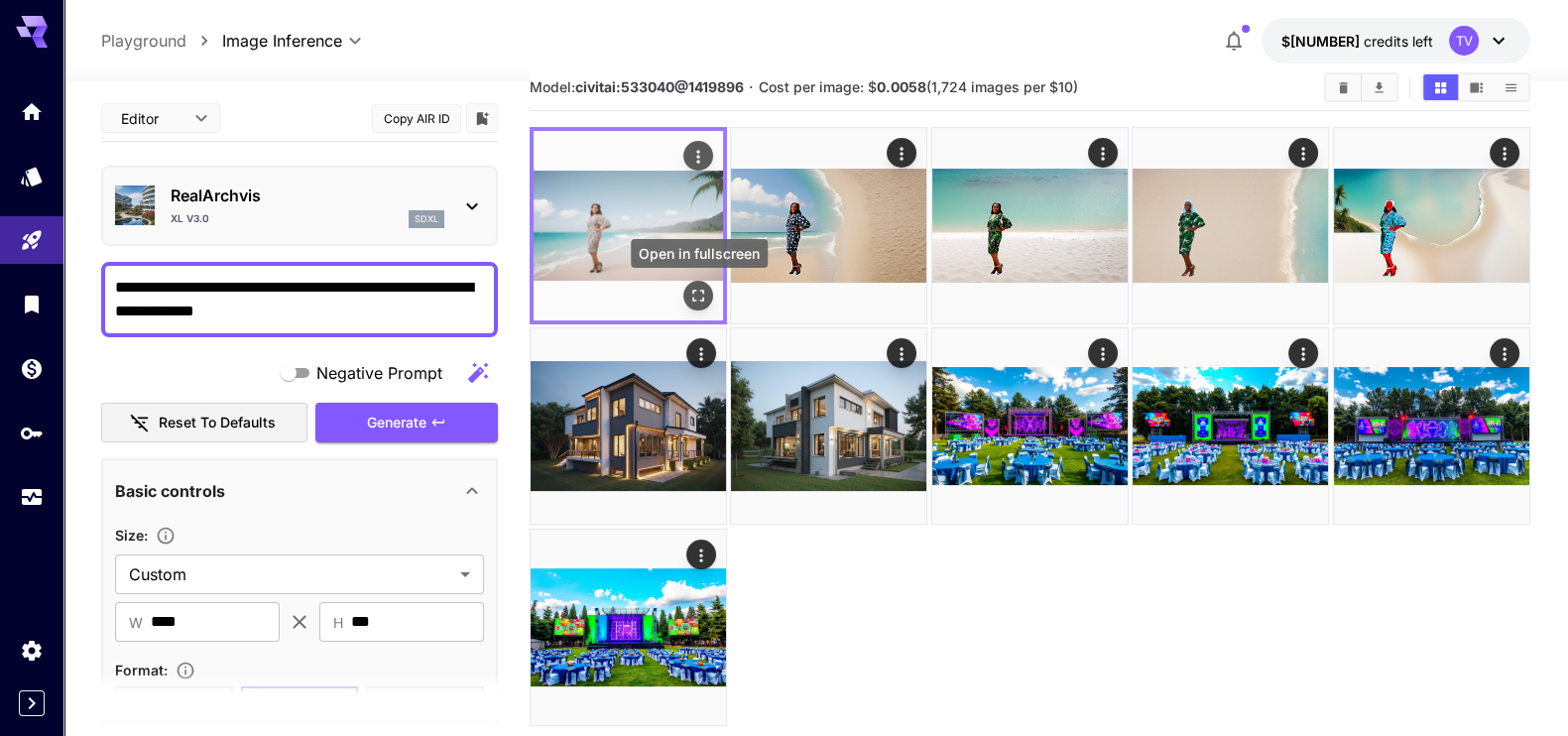 click 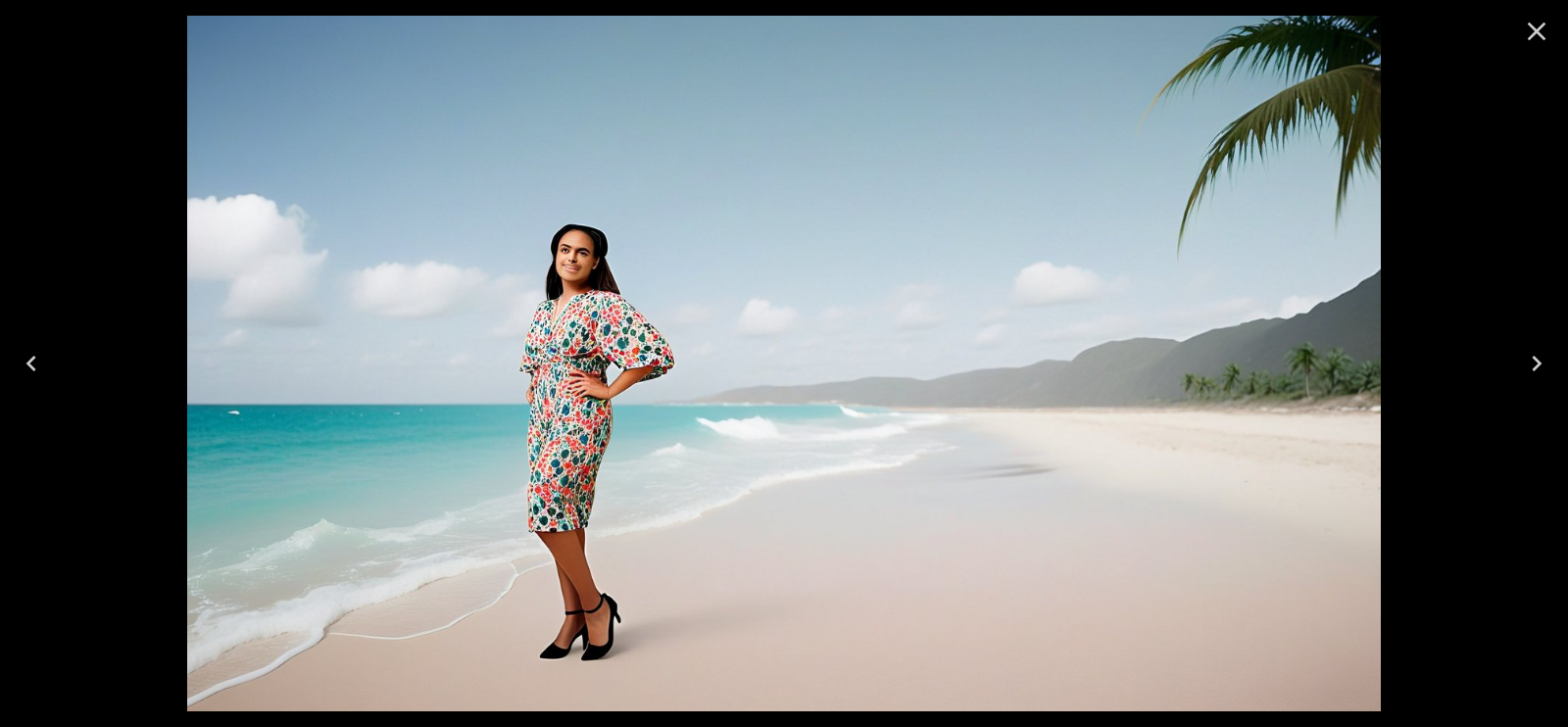 click at bounding box center [784, 364] 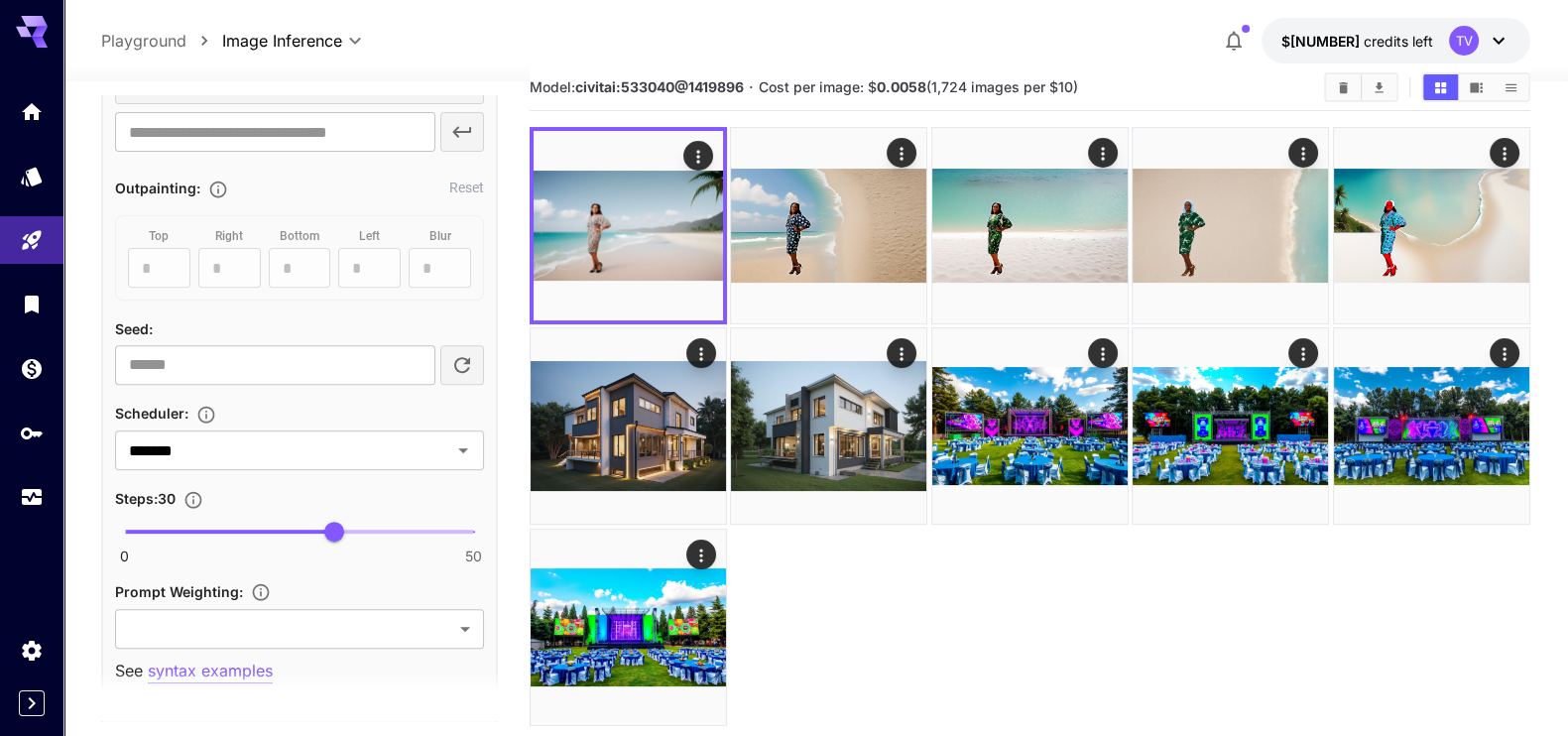 scroll, scrollTop: 1116, scrollLeft: 0, axis: vertical 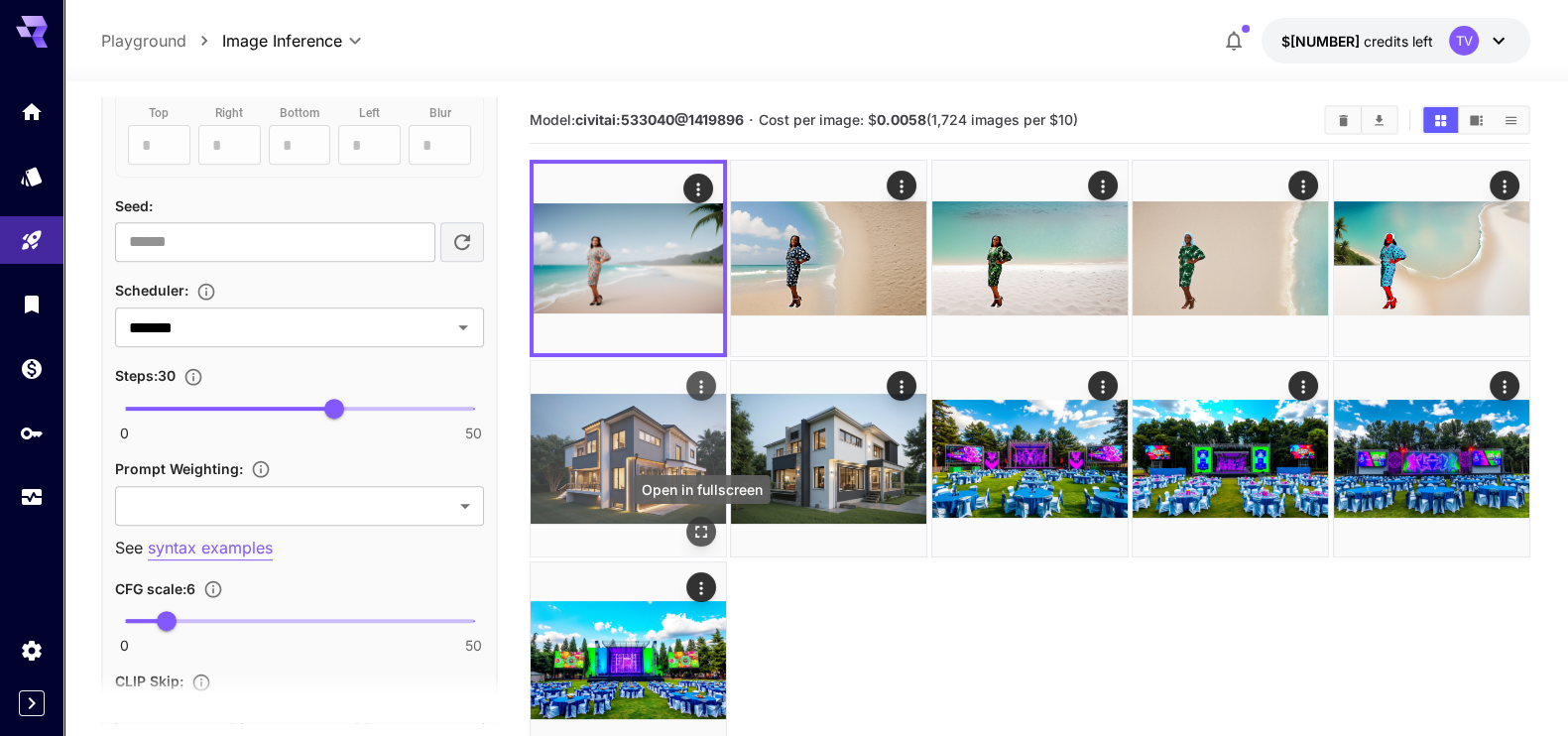 click 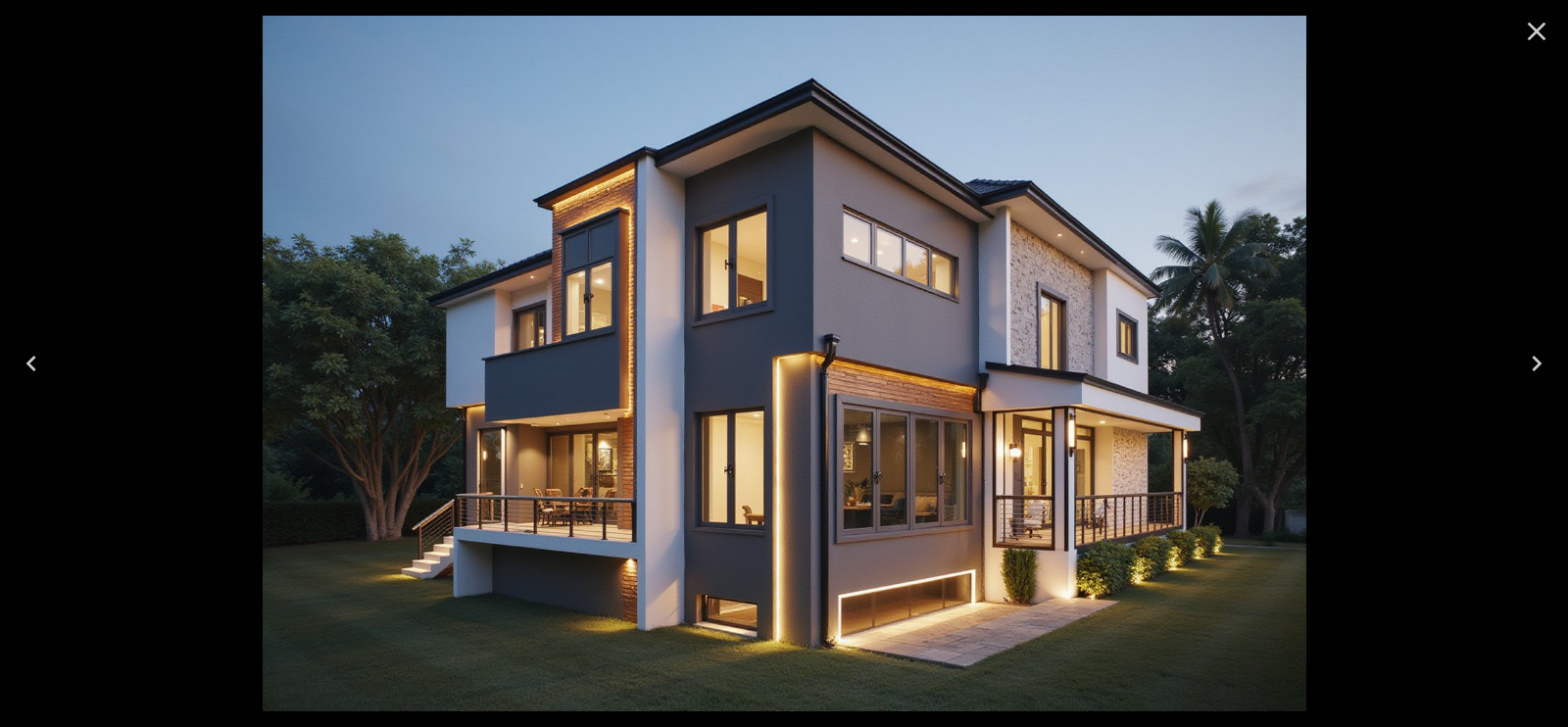 click 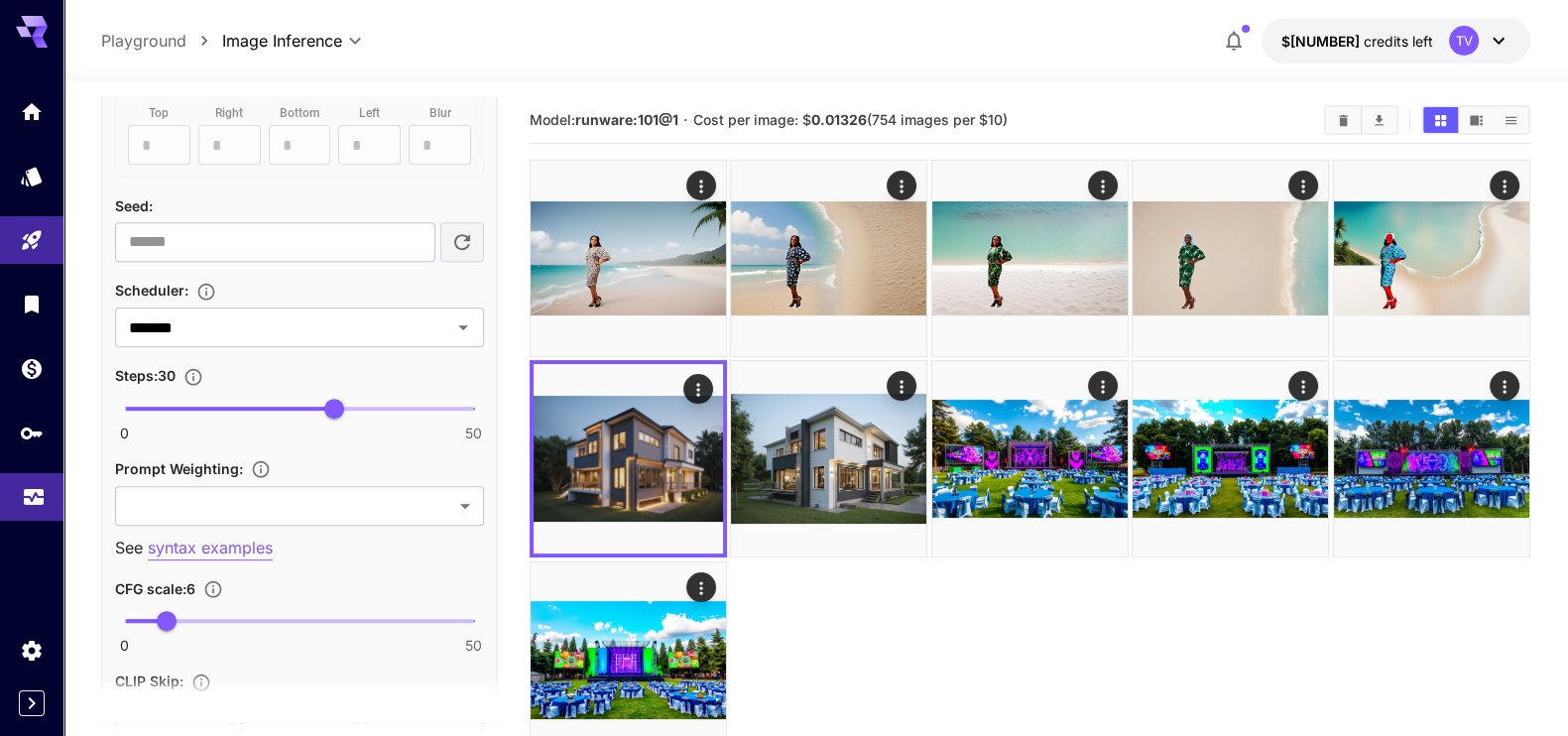 click 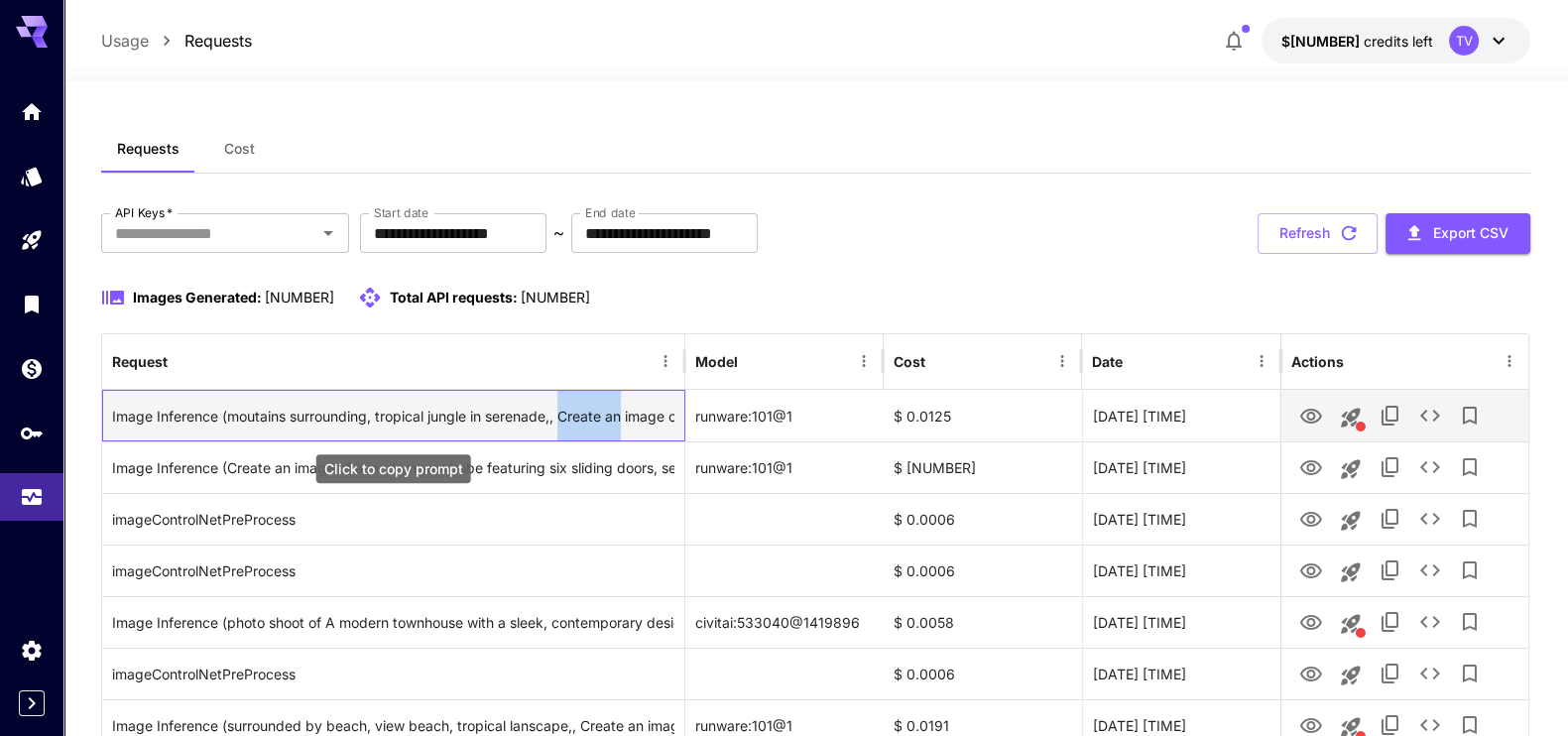 drag, startPoint x: 563, startPoint y: 419, endPoint x: 623, endPoint y: 419, distance: 60 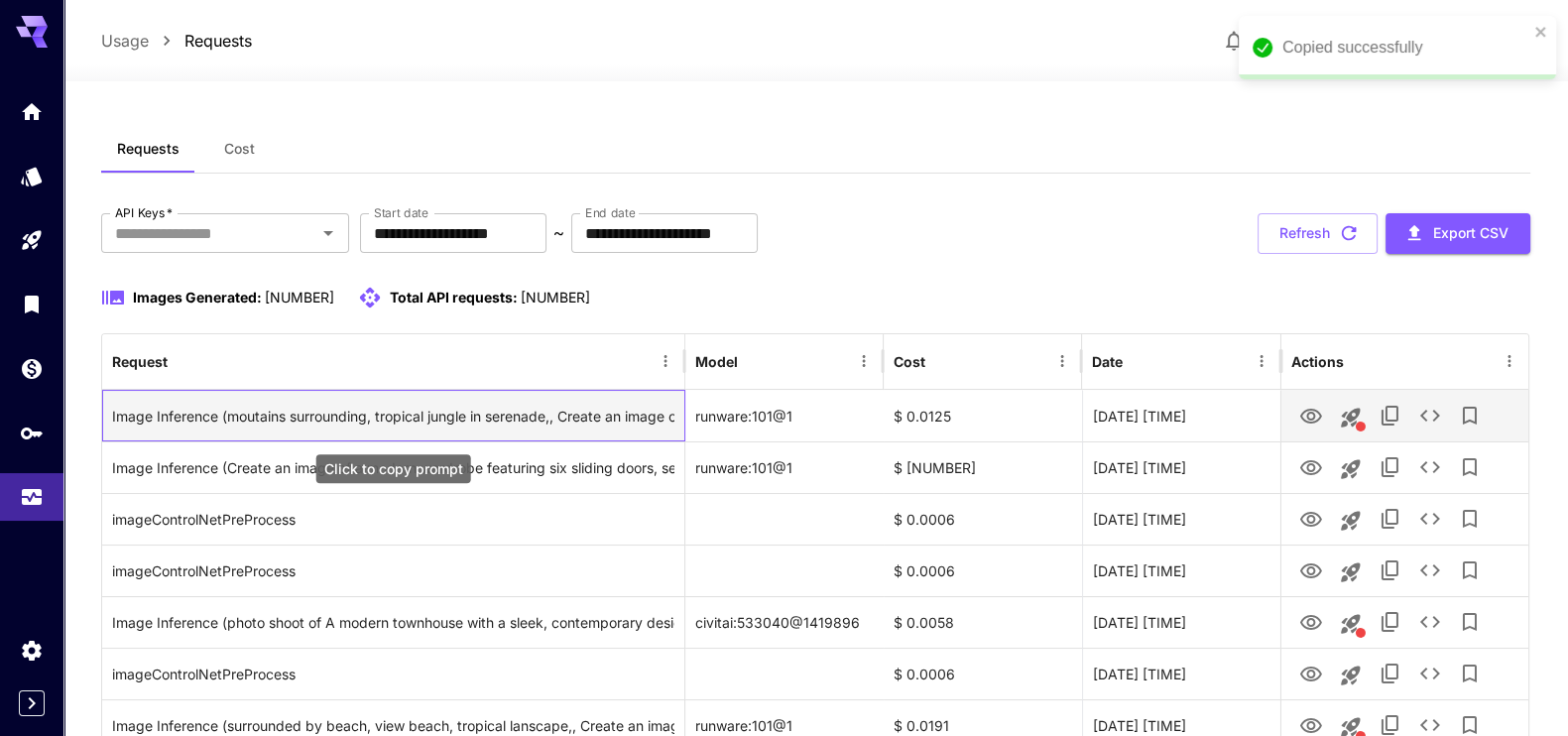 click on "Image Inference (moutains surrounding, tropical jungle in serenade,, Create an image of a small house constructed from repurposed shipping containers, showcasing a modern and eco-friendly design. The exterior features a vibrant color palette with contrasting hues, such as deep blue and bright orange. Large, strategically placed windows allow for ample natural light to flood the interior, enhancing the cozy atmosphere. The roof is adorned with a green garden, promoting sustainability and blending with the surrounding nature. Inside, the layout is open and airy, featuring exposed metal beams and polished concrete floors. The living area includes a compact yet stylish kitchen with sleek cabinetry and a small dining nook, while the bedroom area is separated by a decorative sliding door made from reclaimed wood. Warm, ambient lighting fixtures hang from the ceiling, creating a welcoming environment. The overall aesthetic is a fusion of industrial charm and modern comfort, ideal for a tiny living experience.)" at bounding box center [393, 416] 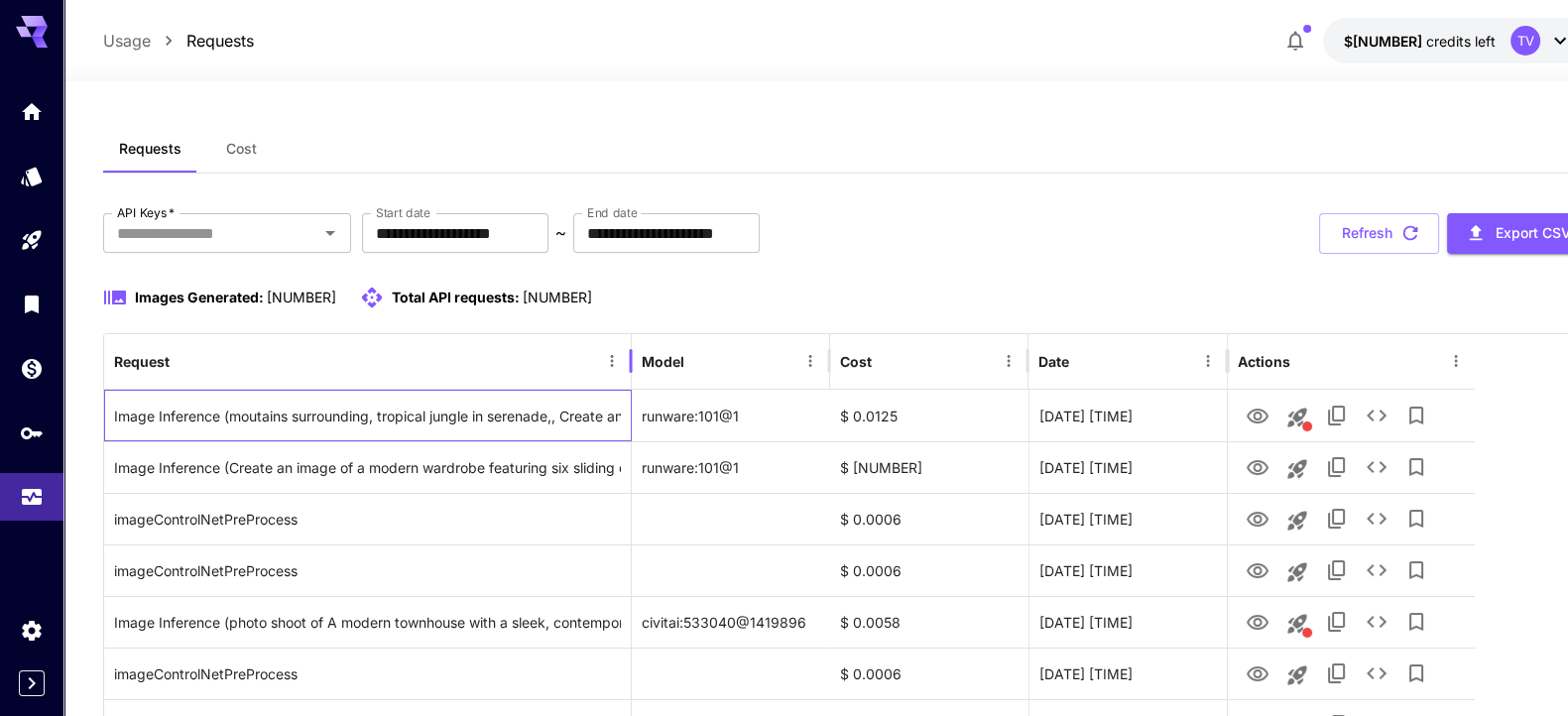 drag, startPoint x: 686, startPoint y: 374, endPoint x: 633, endPoint y: 382, distance: 53.600373 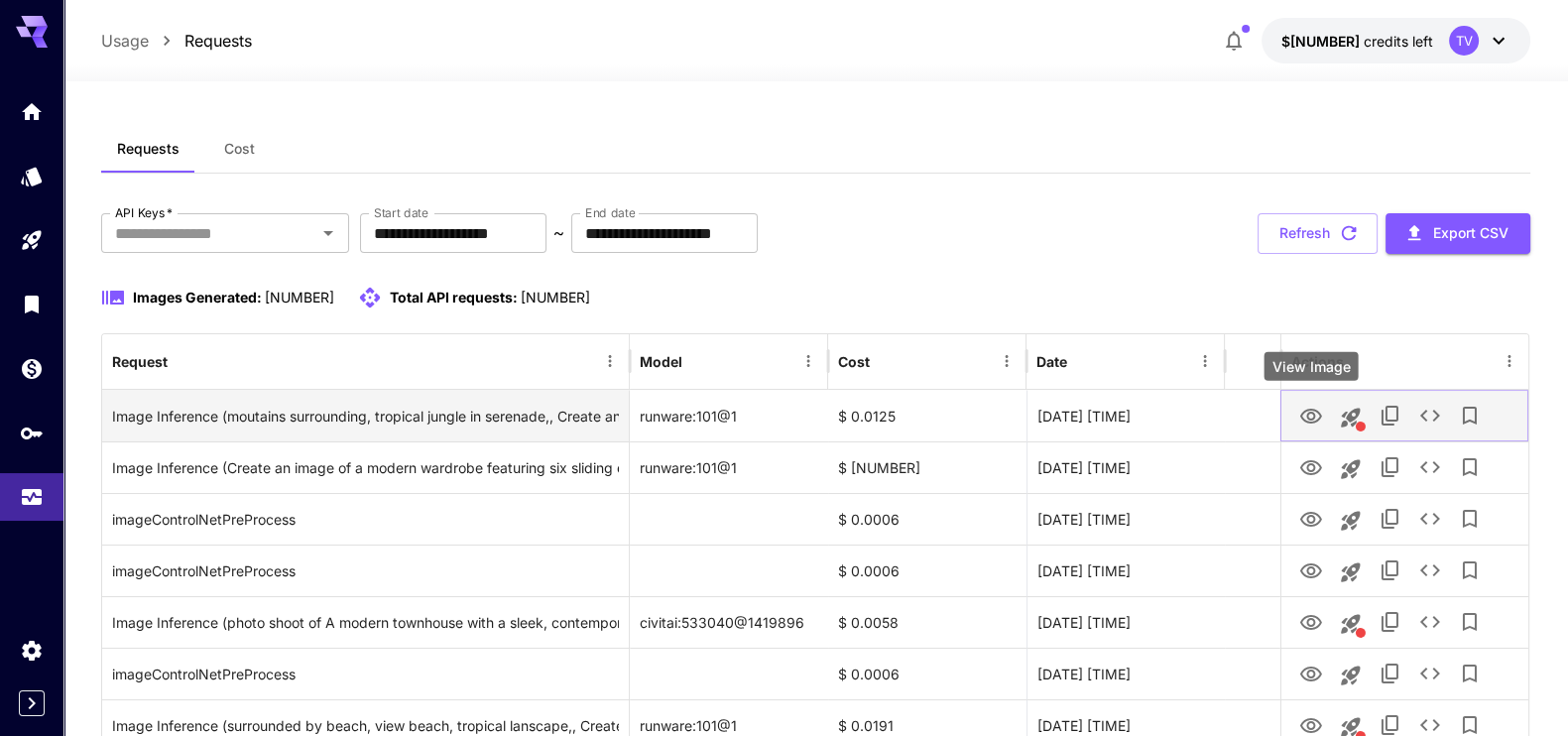 click 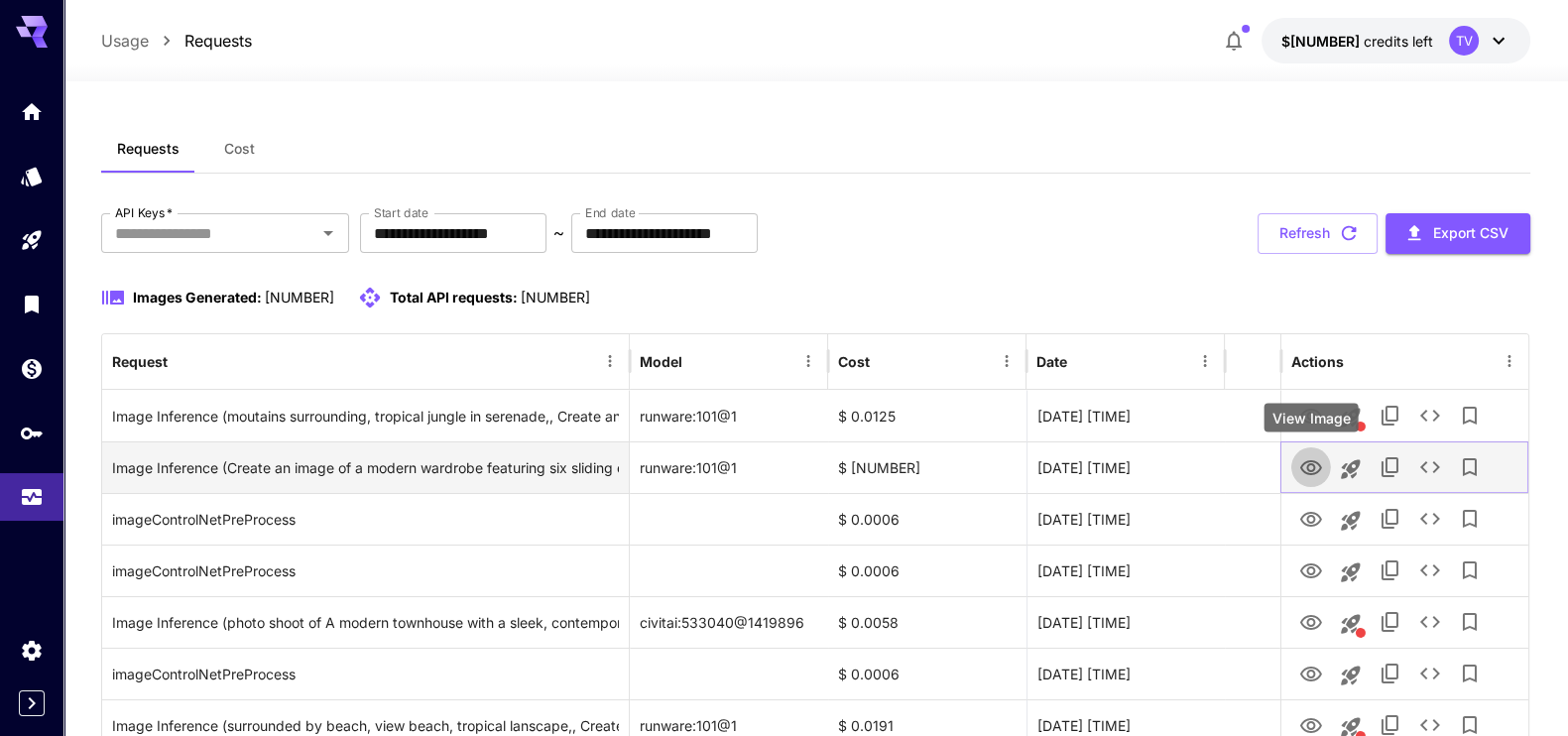 click 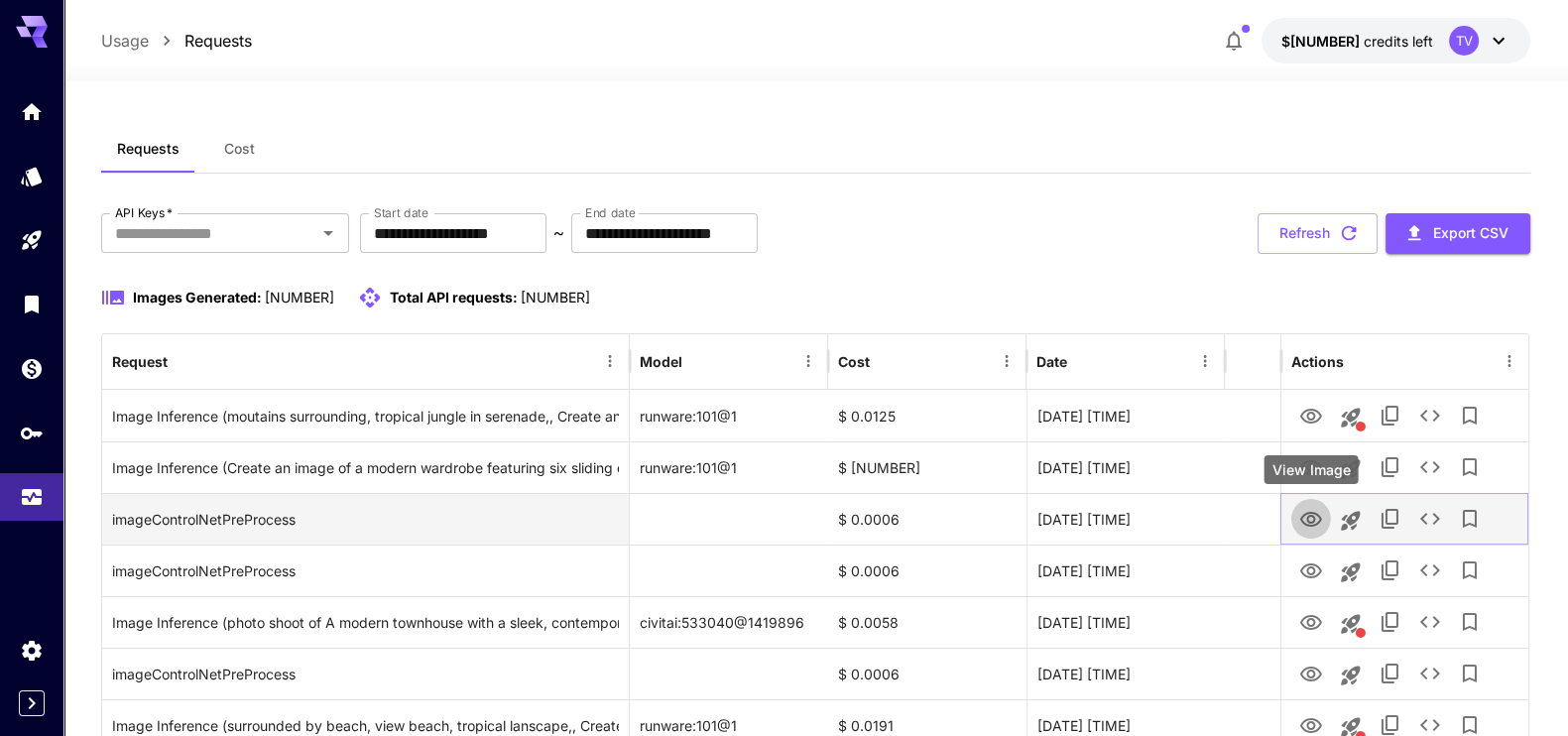 click 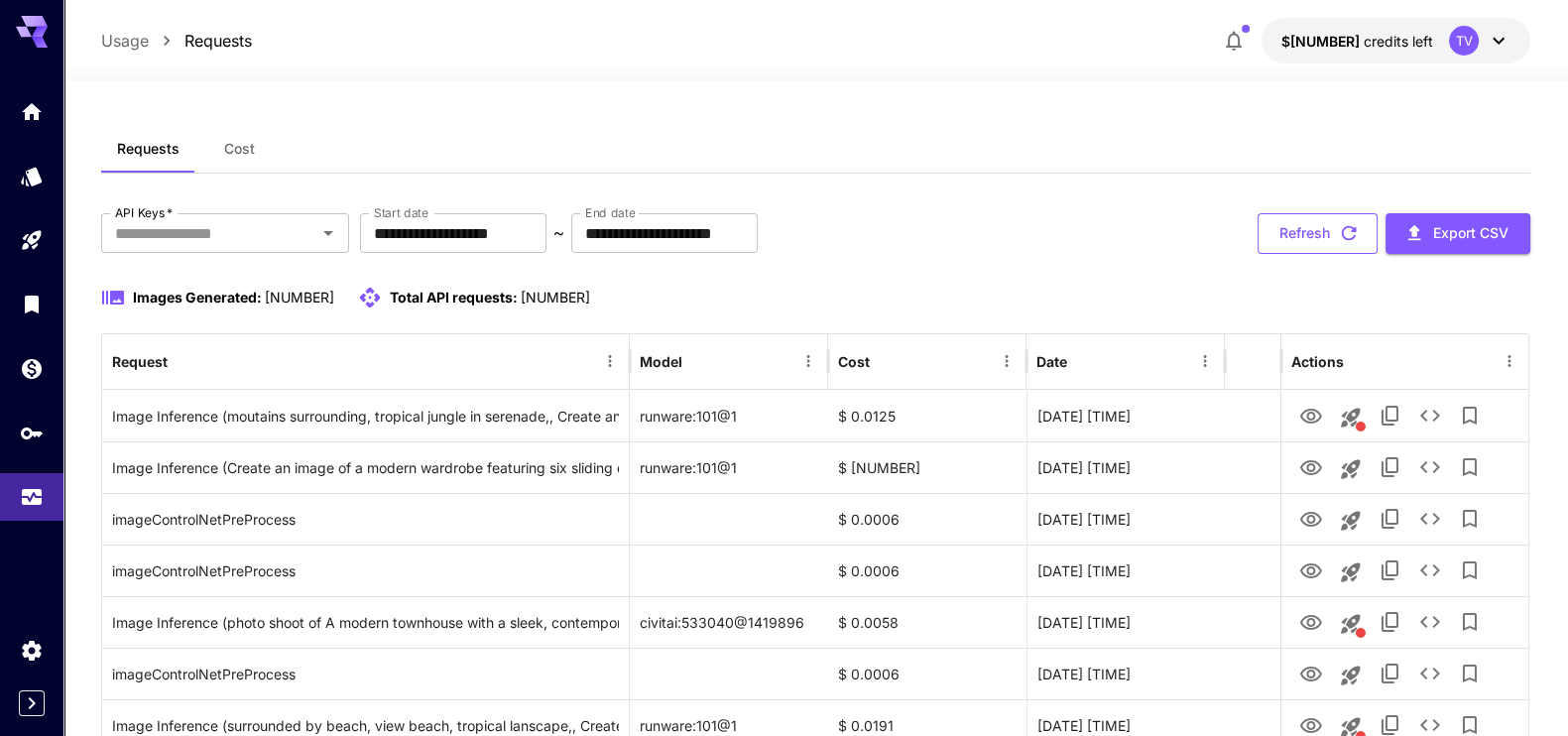 click on "Refresh" at bounding box center (1317, 233) 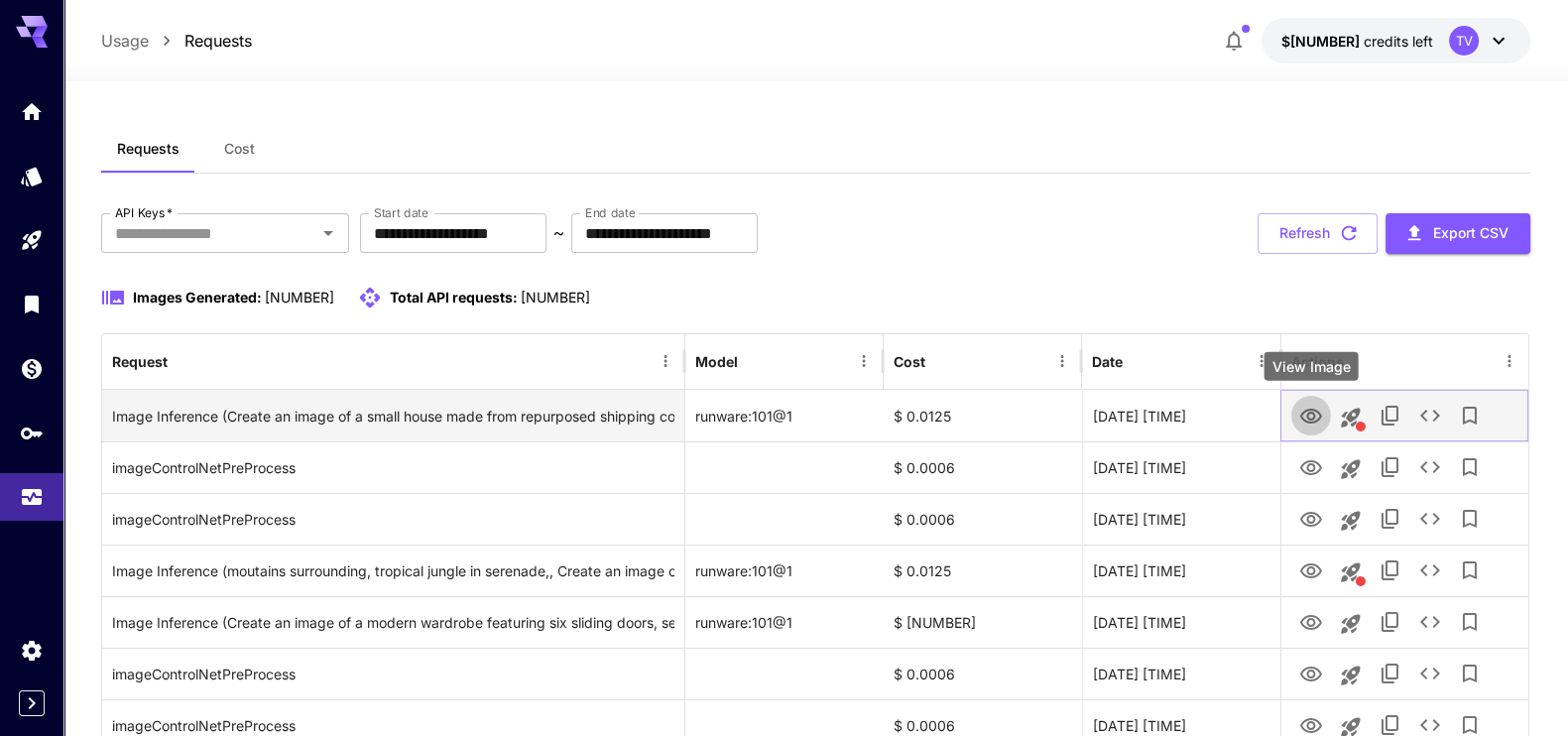 click 